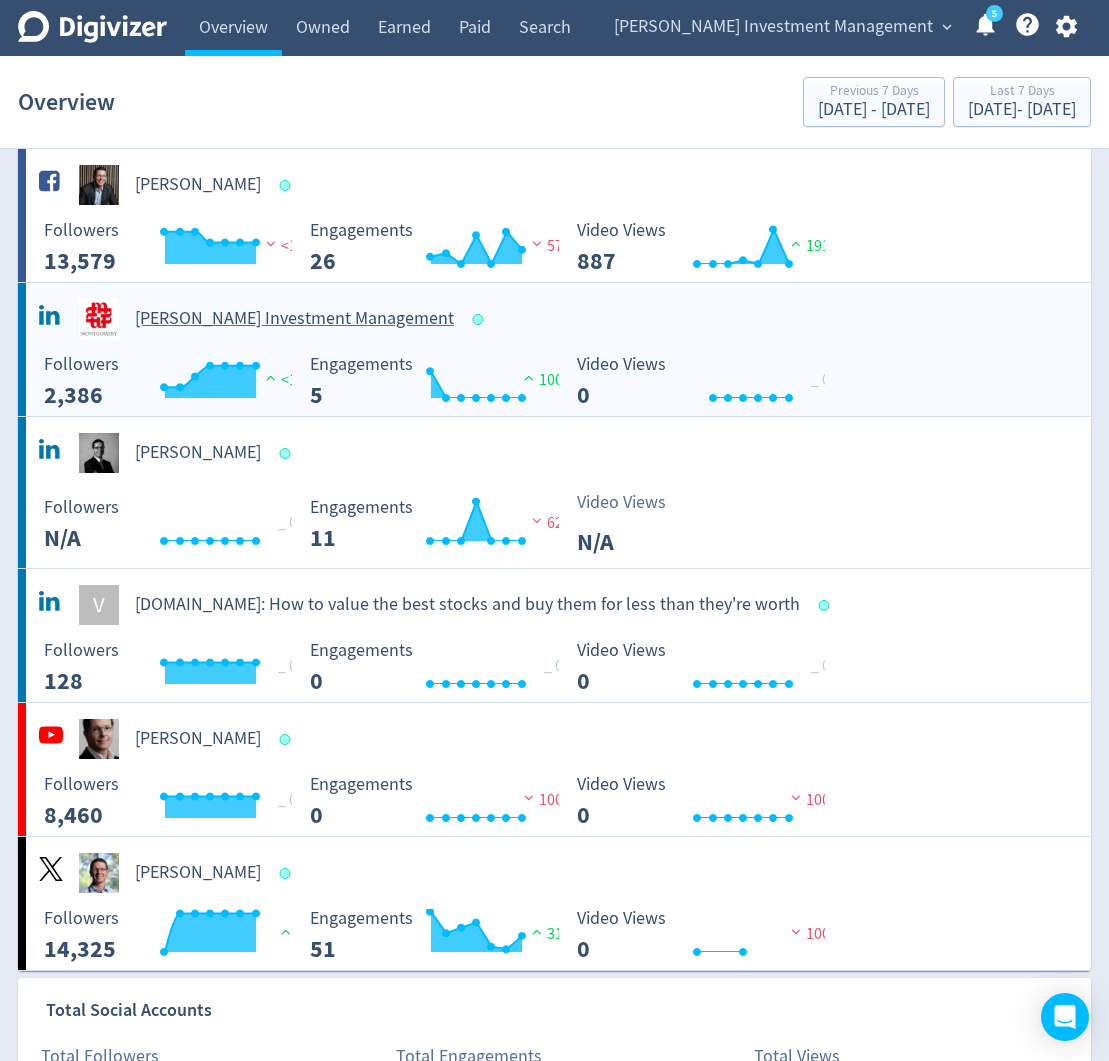 scroll, scrollTop: 196, scrollLeft: 0, axis: vertical 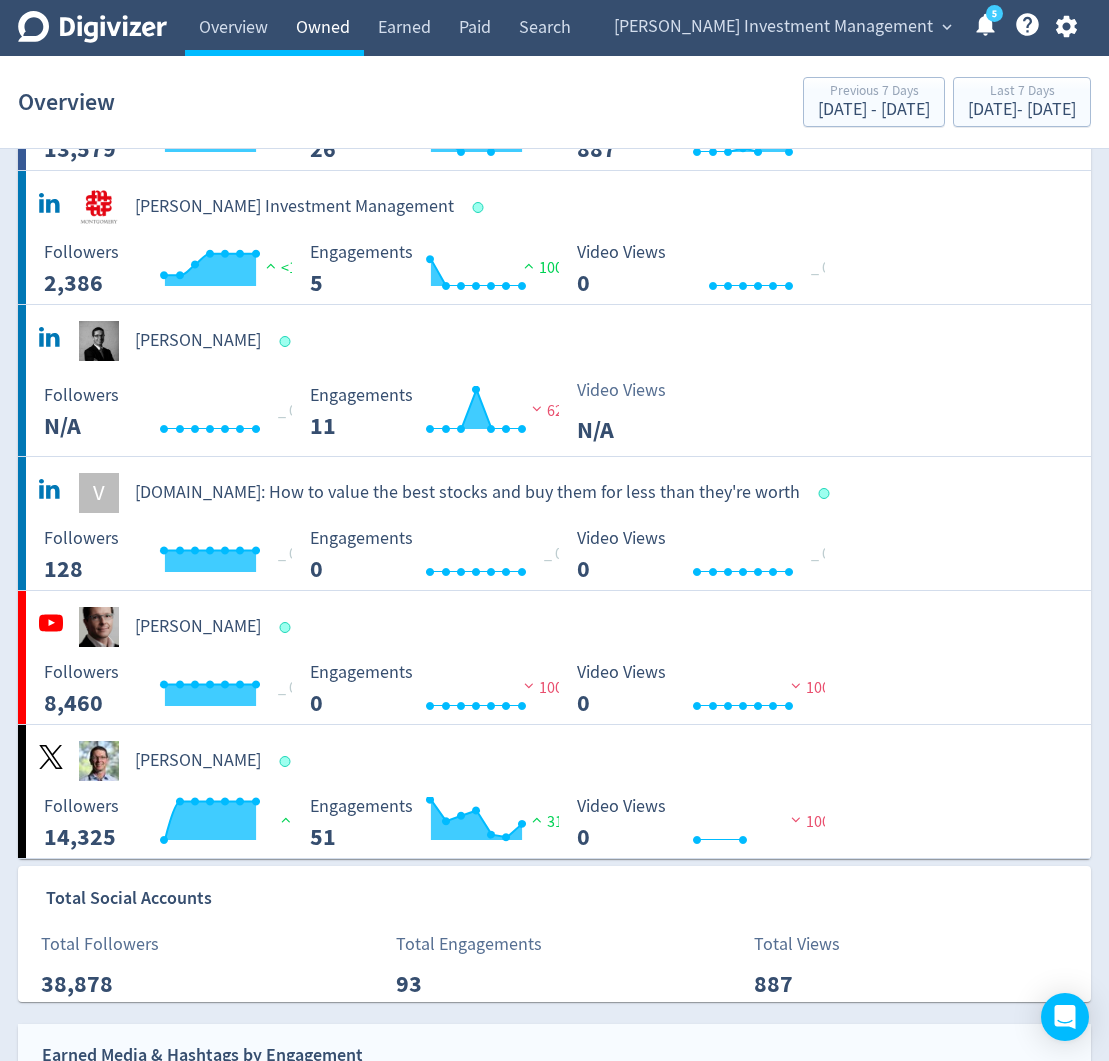 click on "Owned" at bounding box center (323, 28) 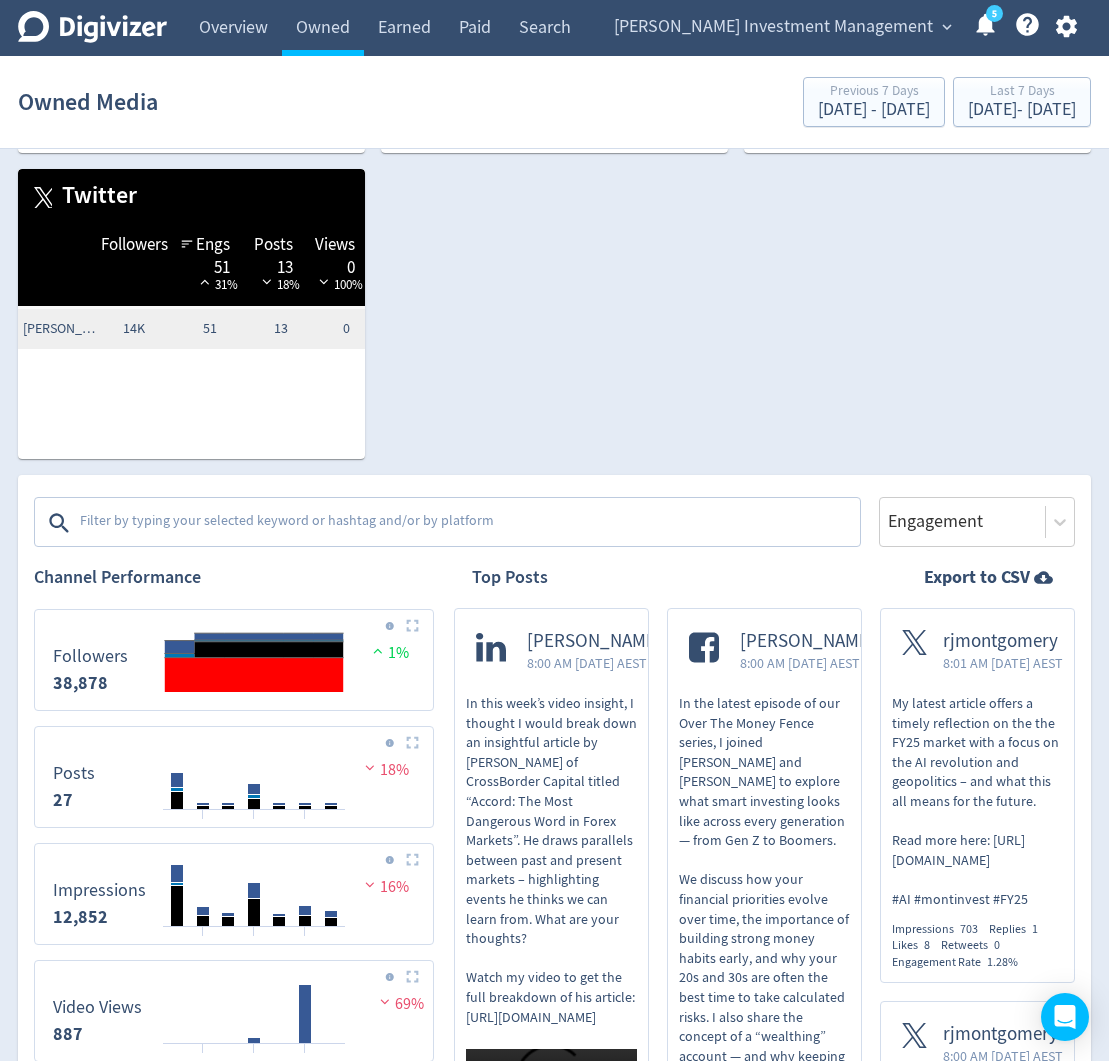 scroll, scrollTop: 370, scrollLeft: 0, axis: vertical 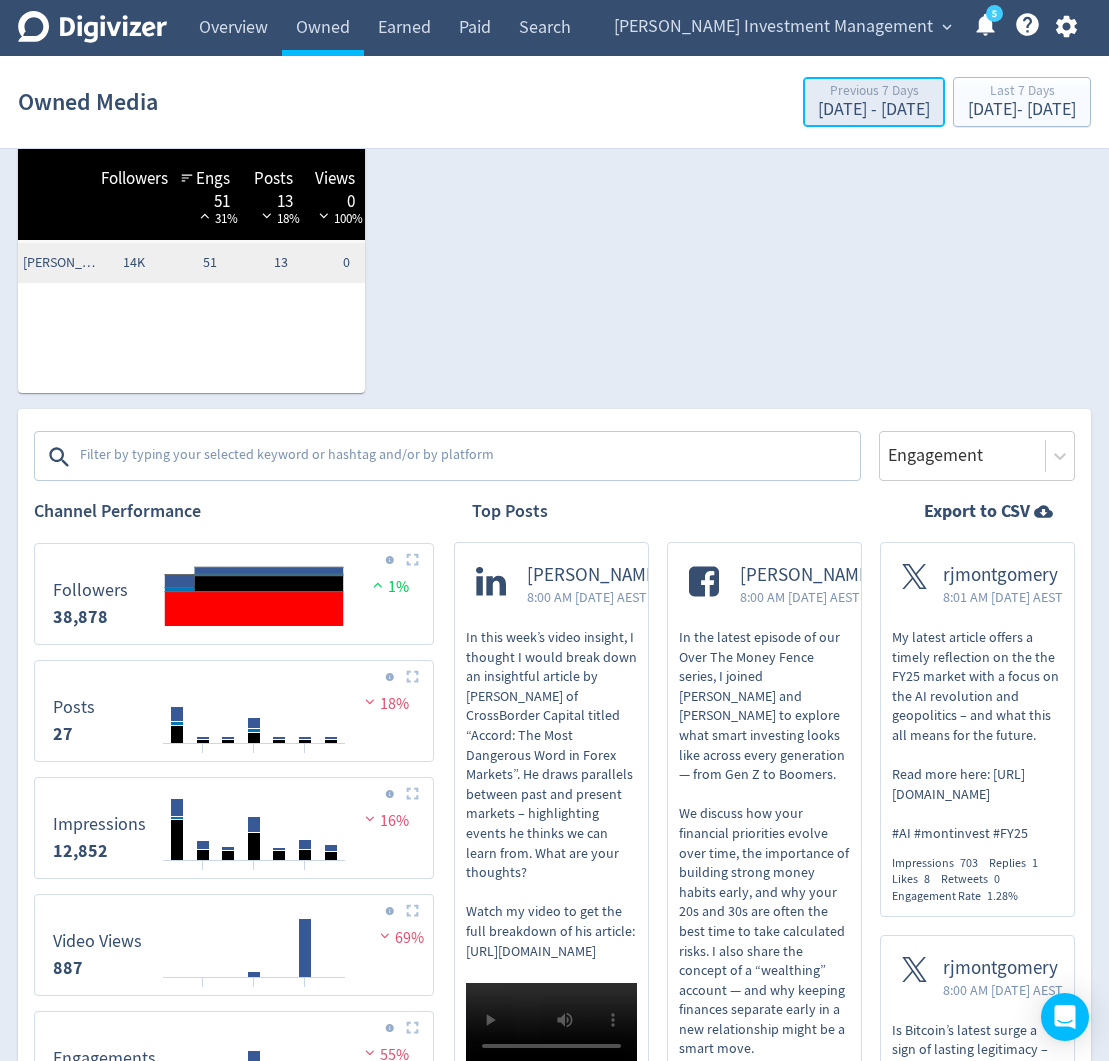 click on "[DATE]   -   [DATE]" at bounding box center [874, 110] 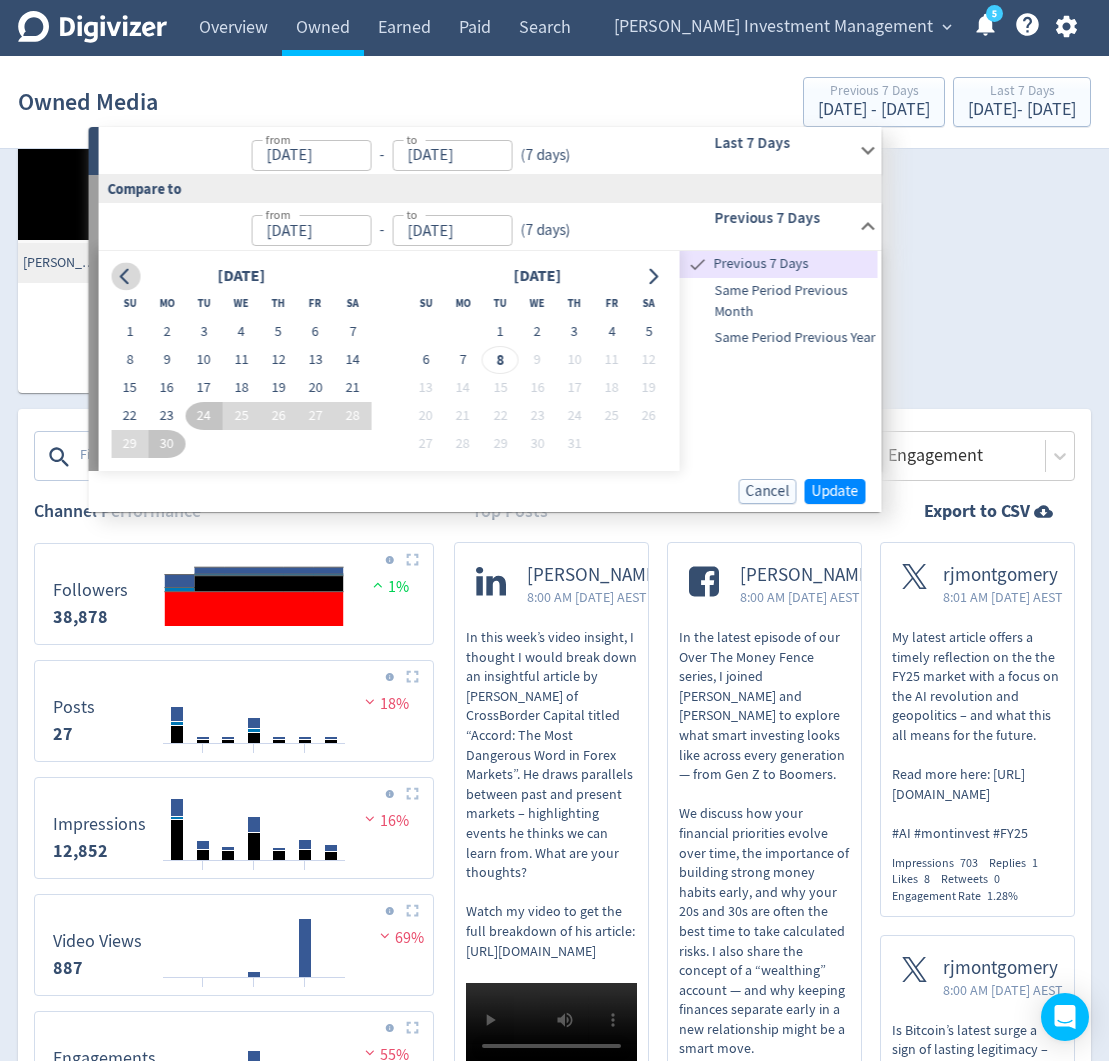 click on "[DATE]" at bounding box center (241, 276) 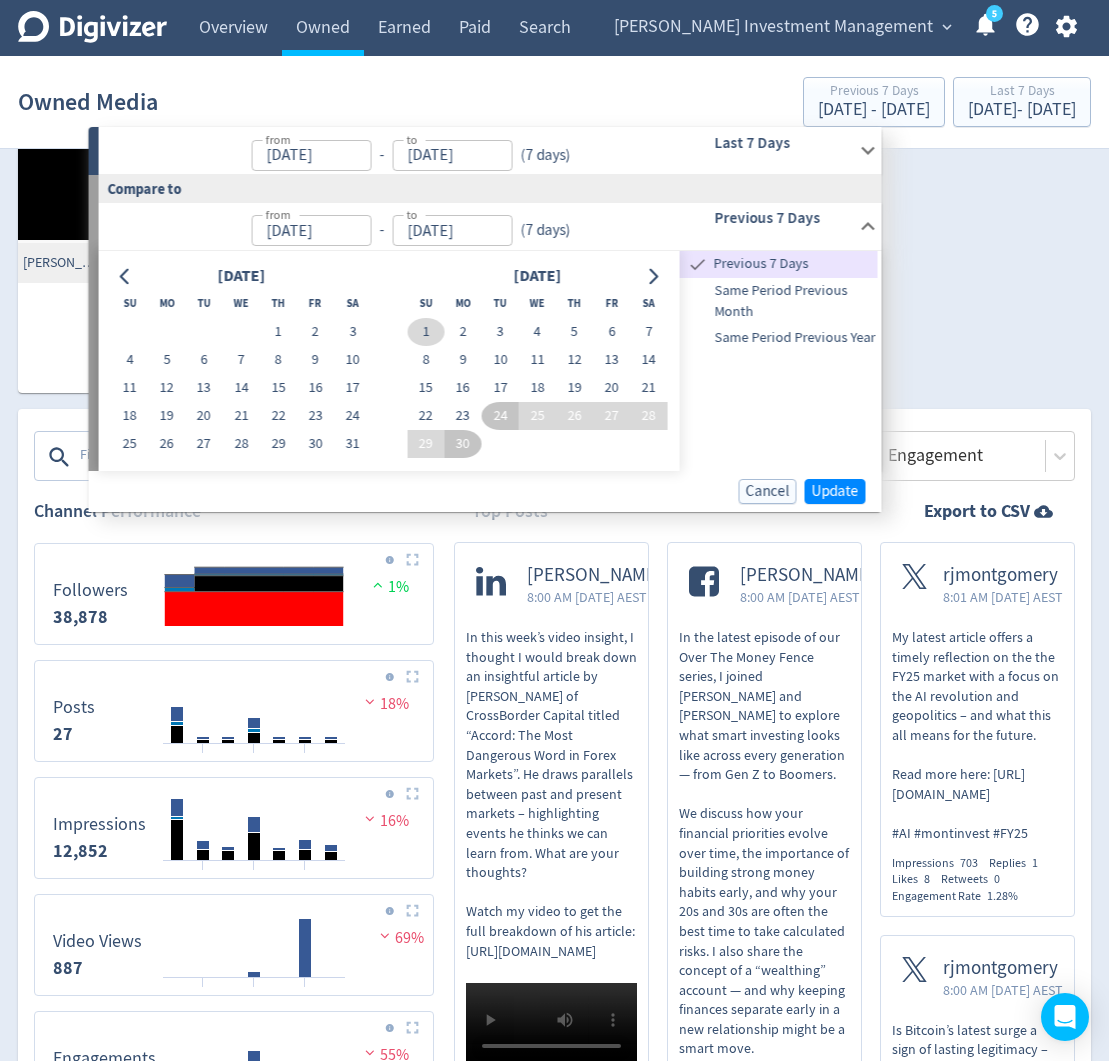 click on "1" at bounding box center [425, 332] 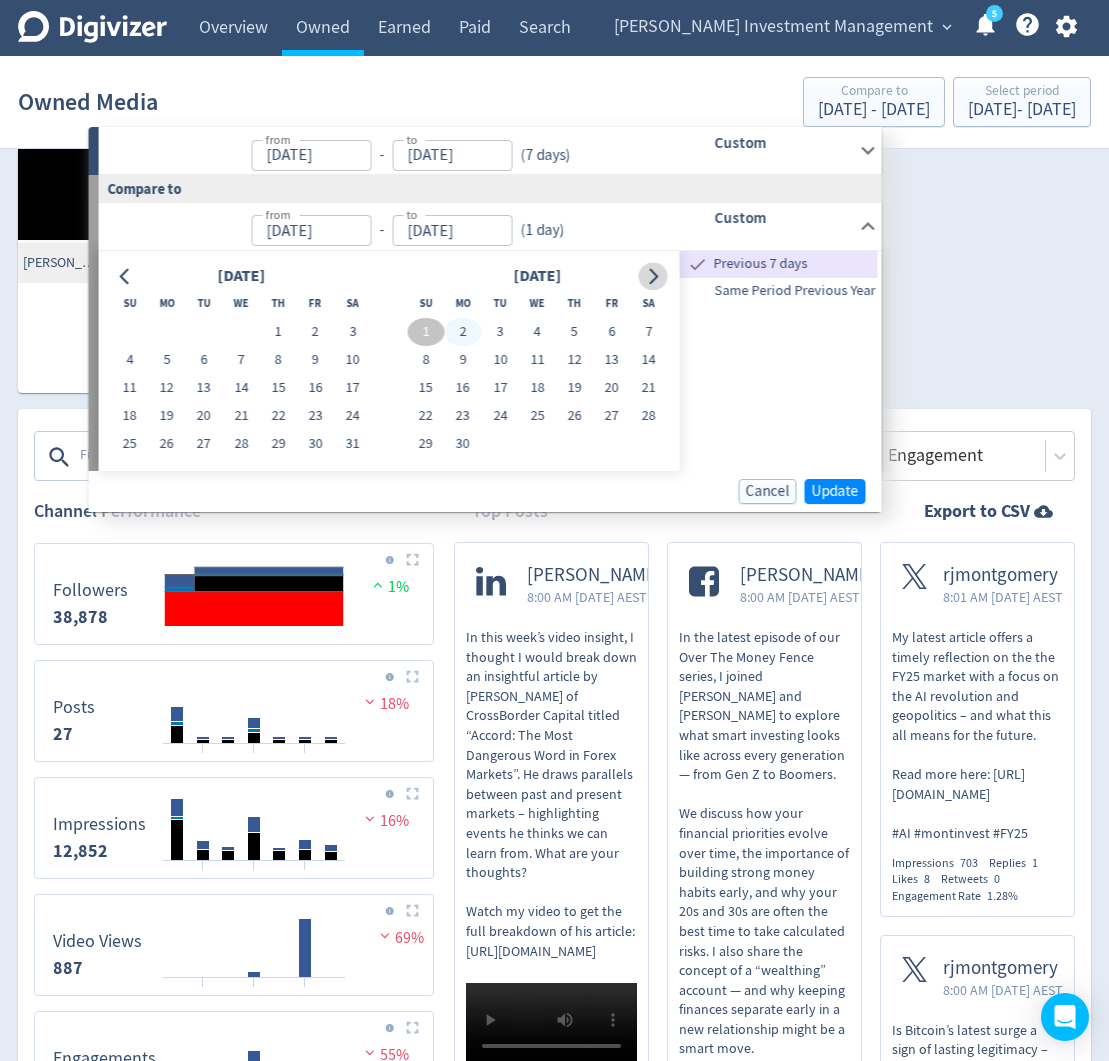 click 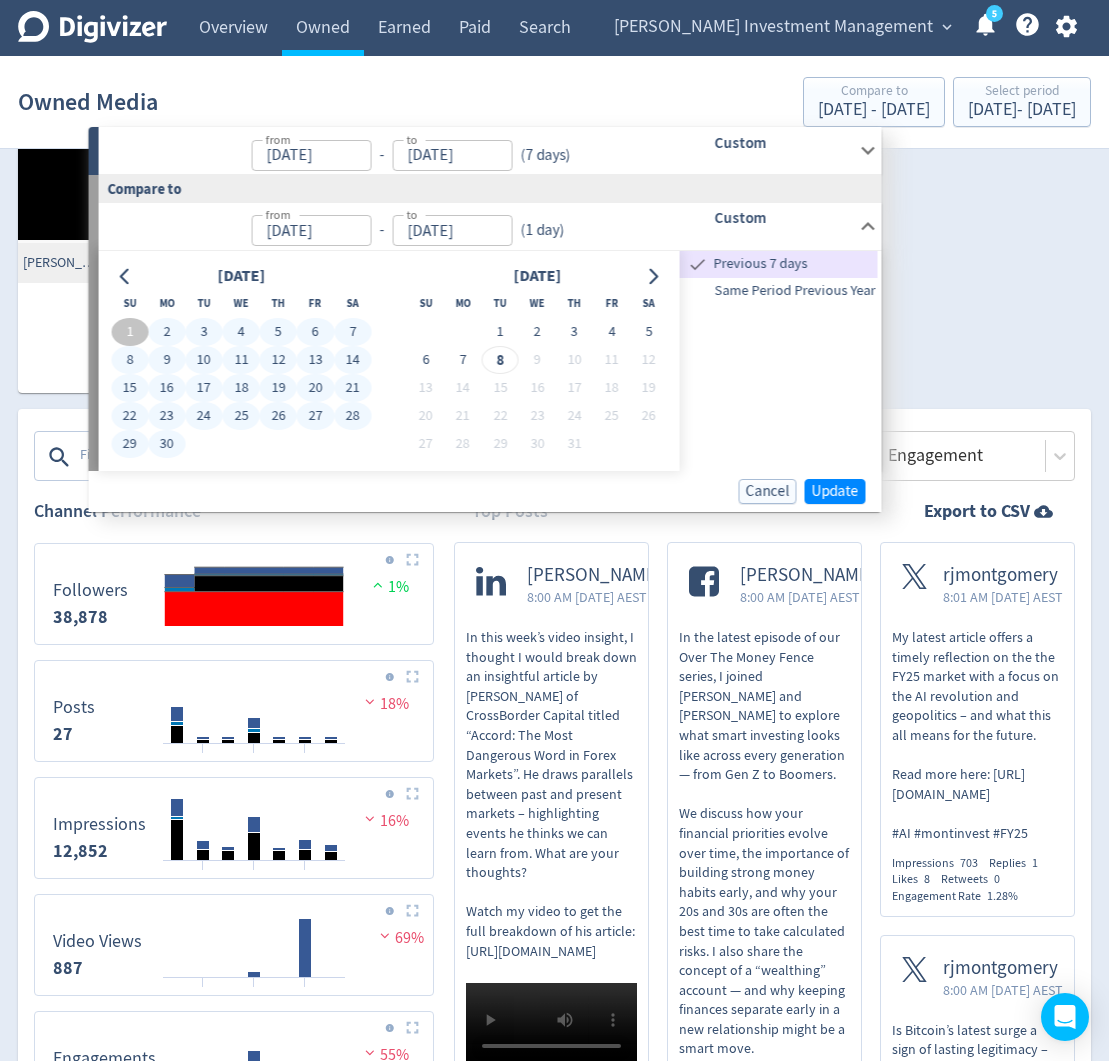 click on "30" at bounding box center [166, 444] 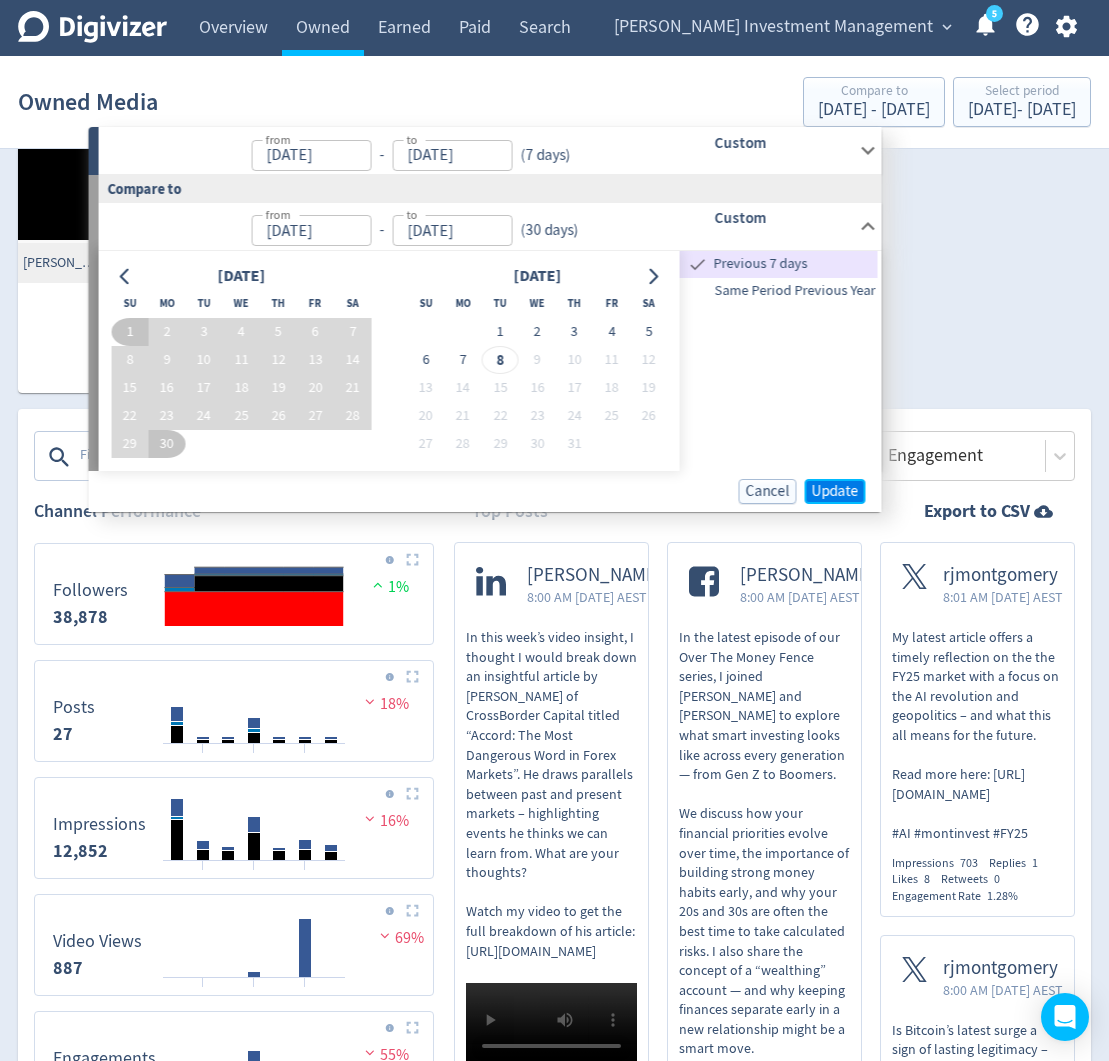 click on "Update" at bounding box center [835, 491] 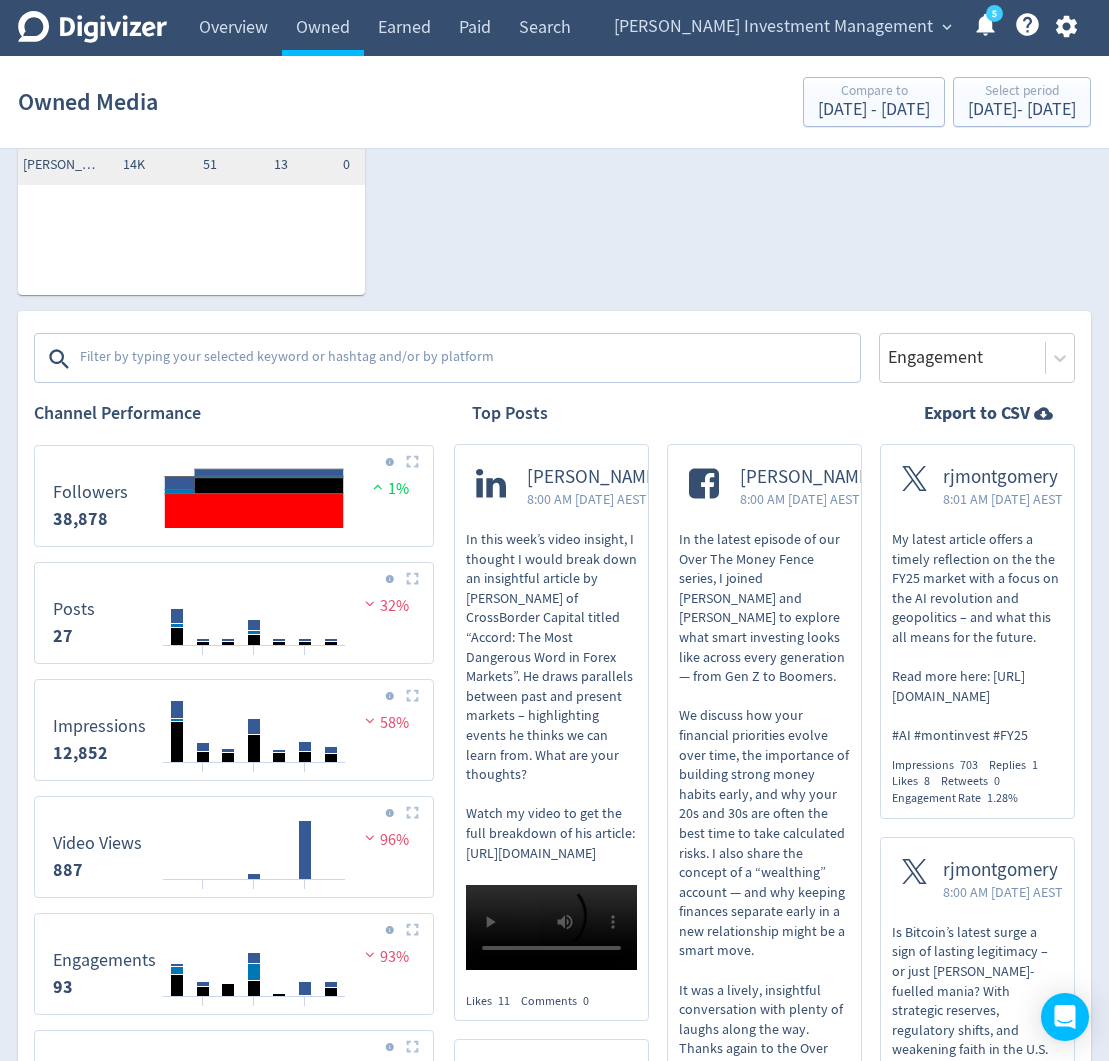 scroll, scrollTop: 323, scrollLeft: 0, axis: vertical 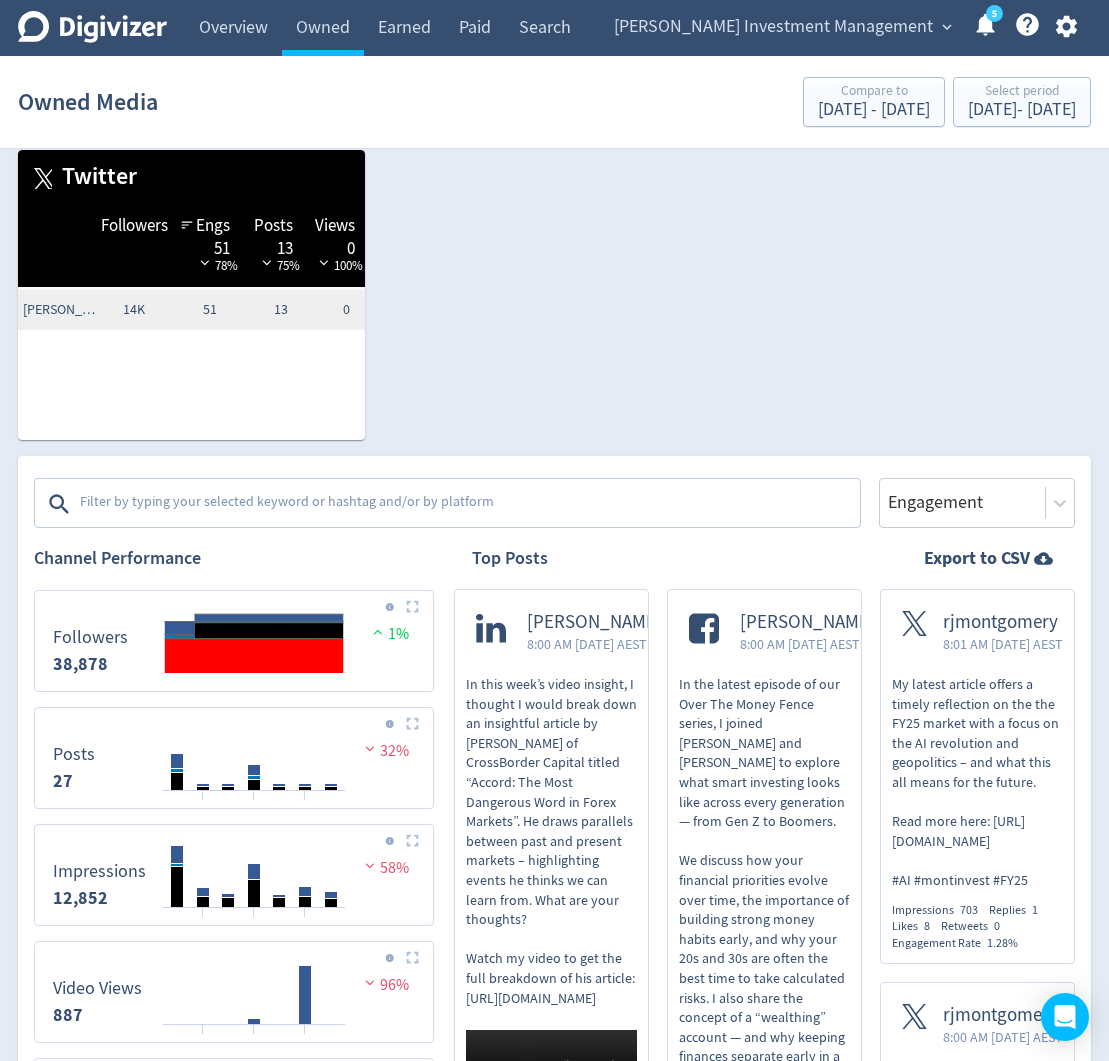 click at bounding box center (468, 504) 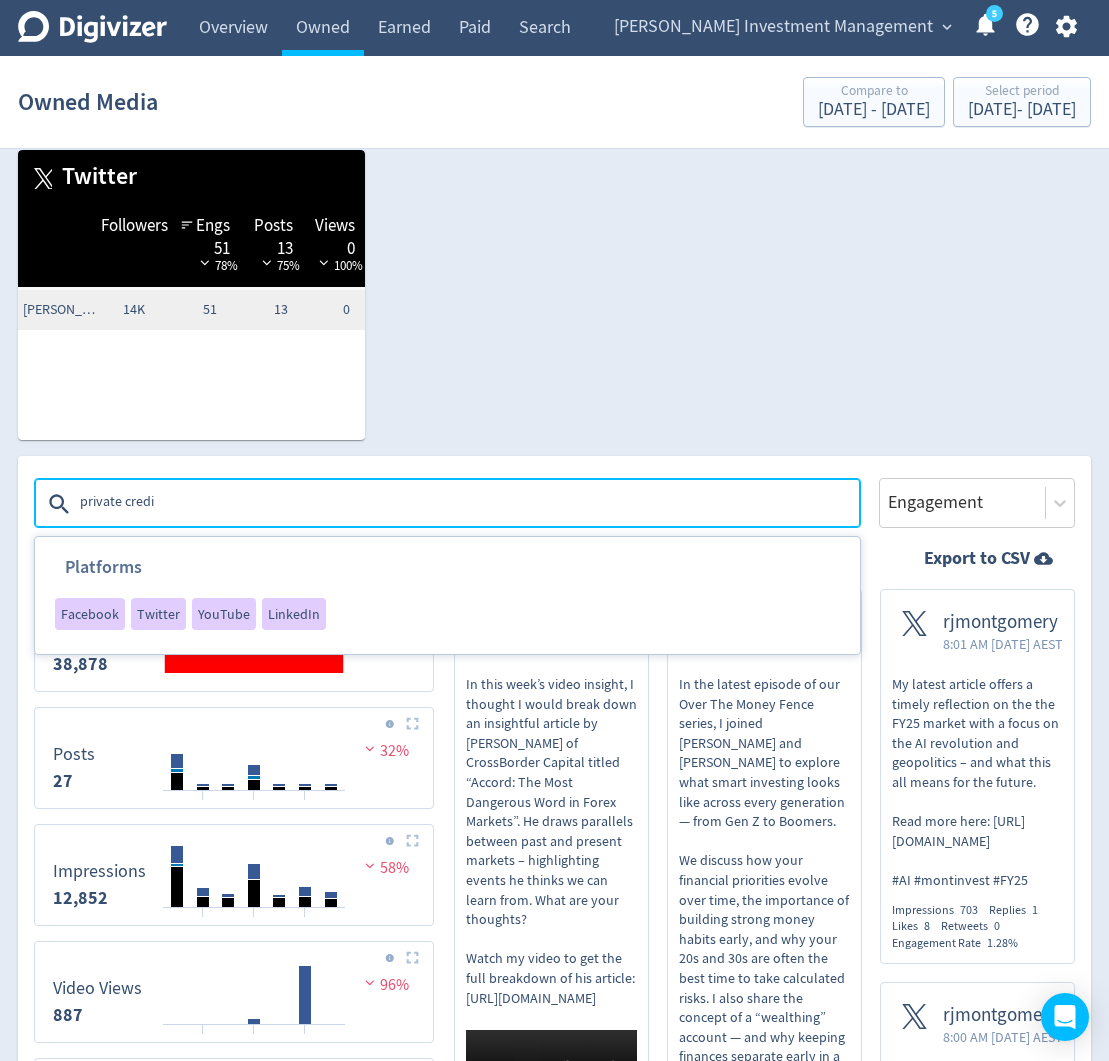 type on "private credit" 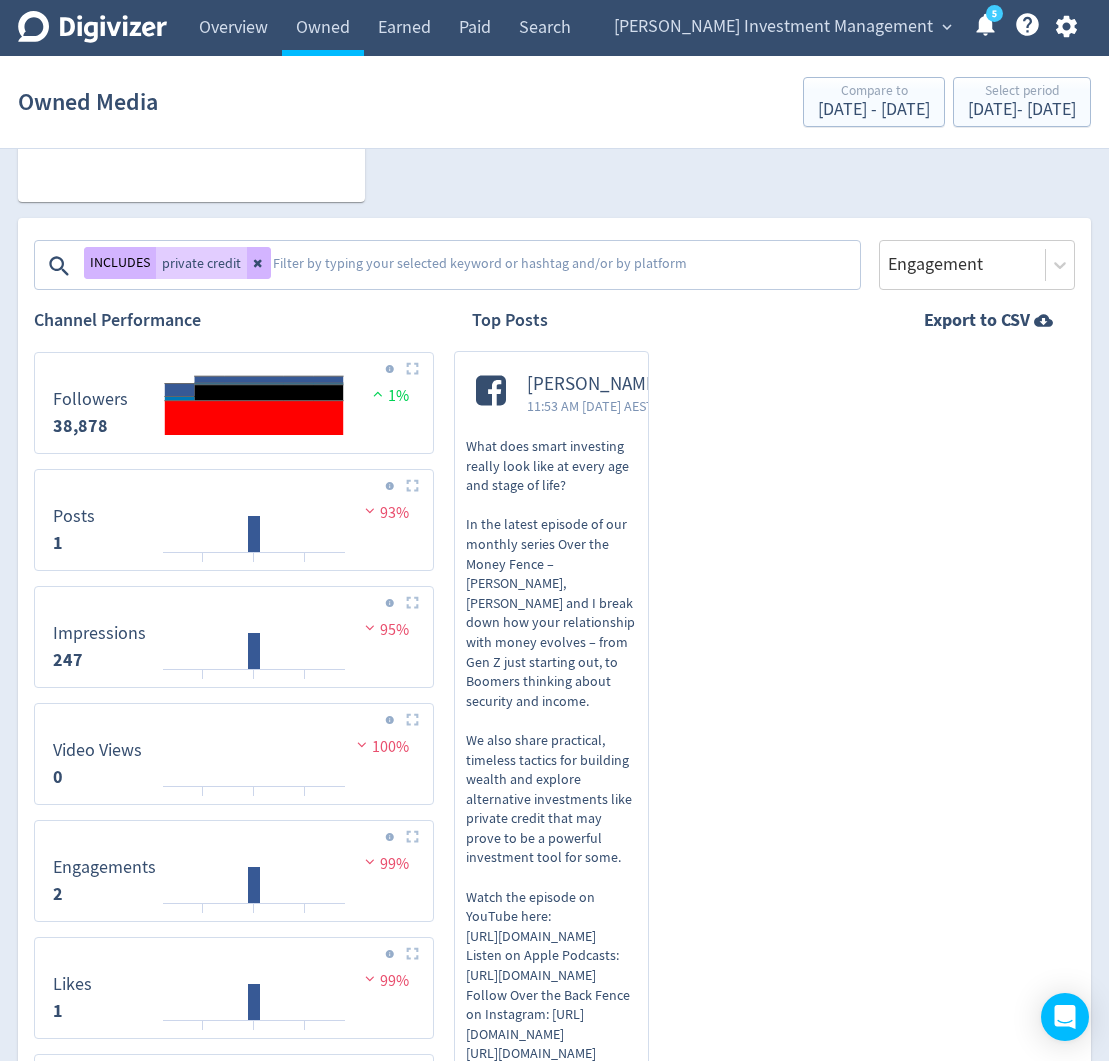scroll, scrollTop: 563, scrollLeft: 0, axis: vertical 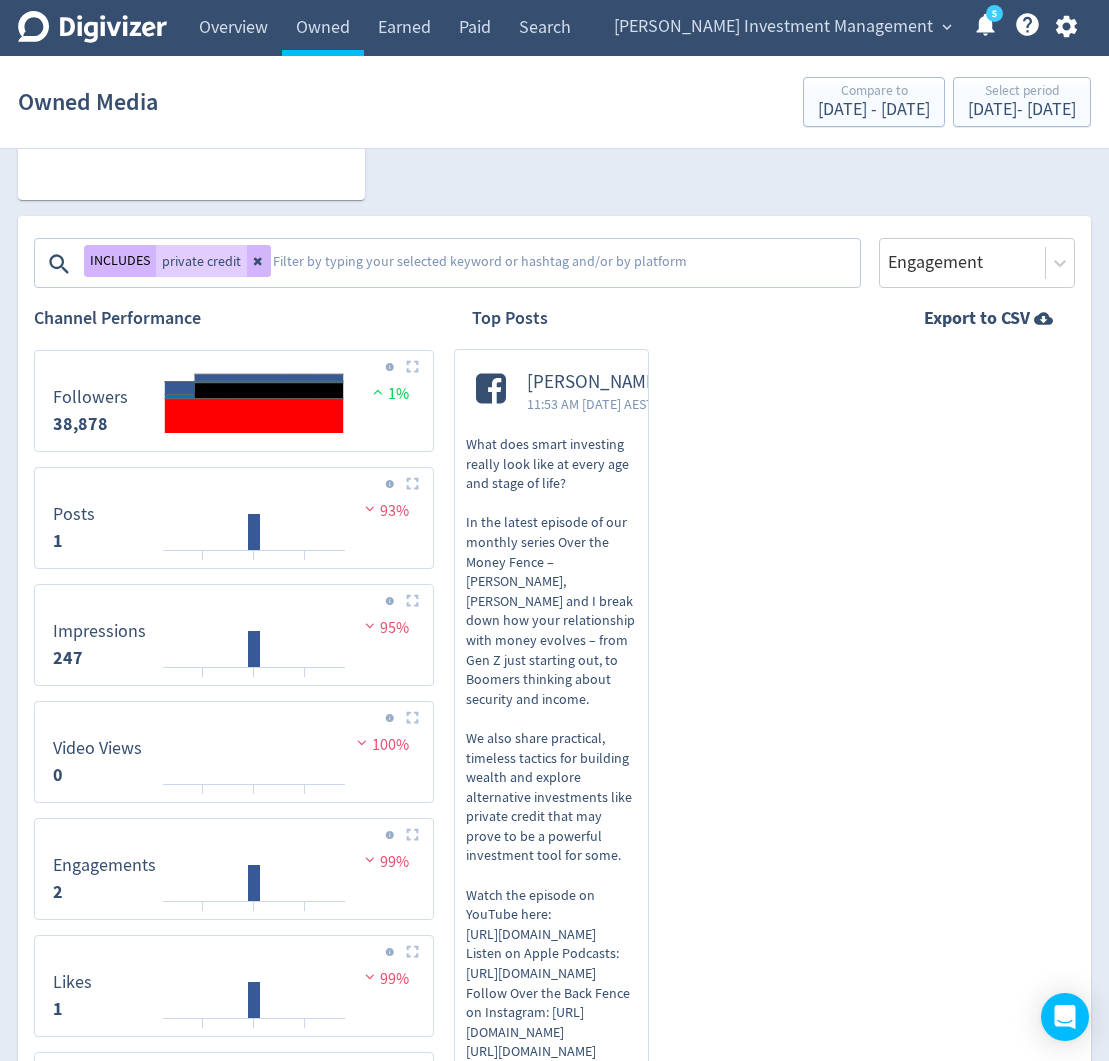 click at bounding box center [564, 264] 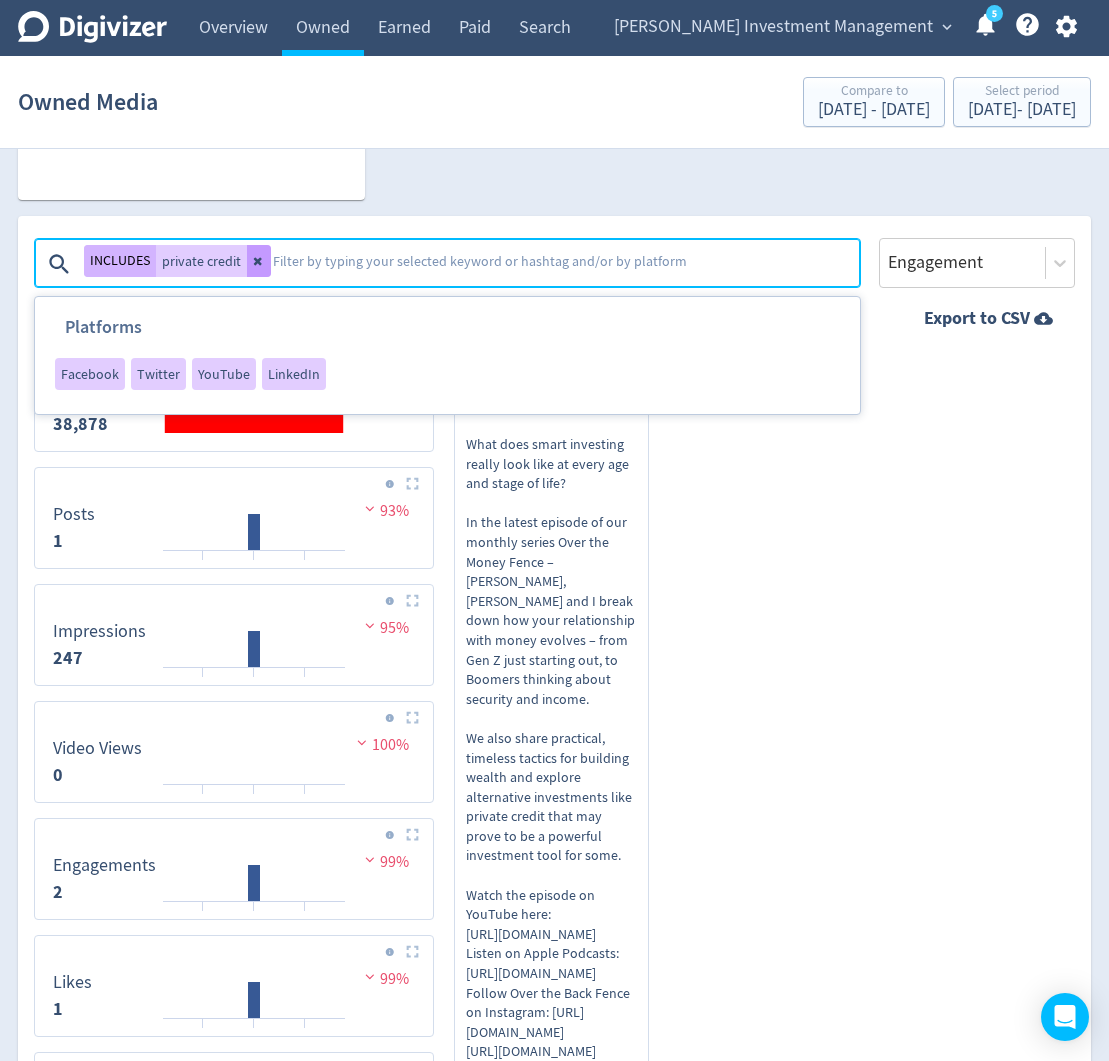 click at bounding box center (259, 261) 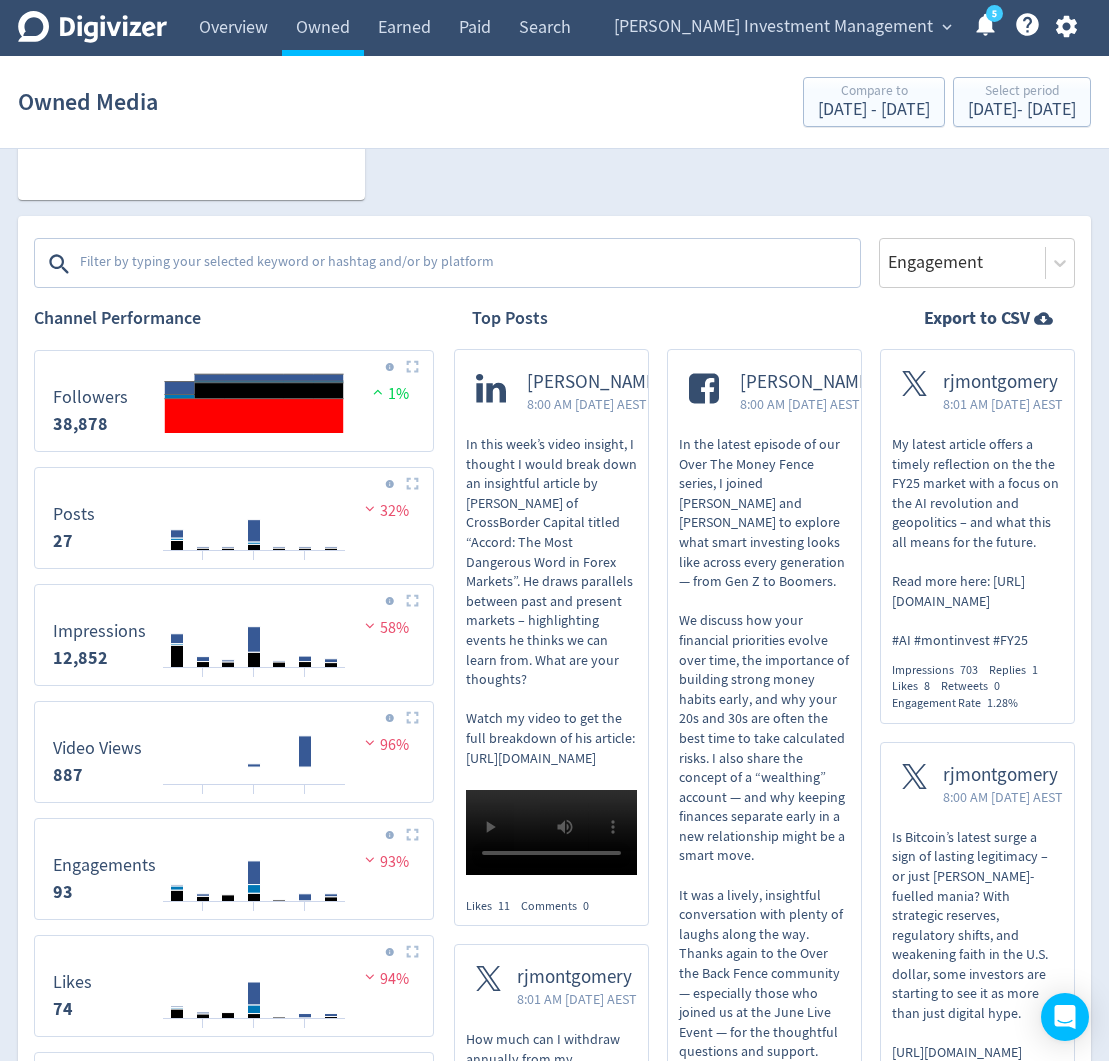 click at bounding box center [468, 264] 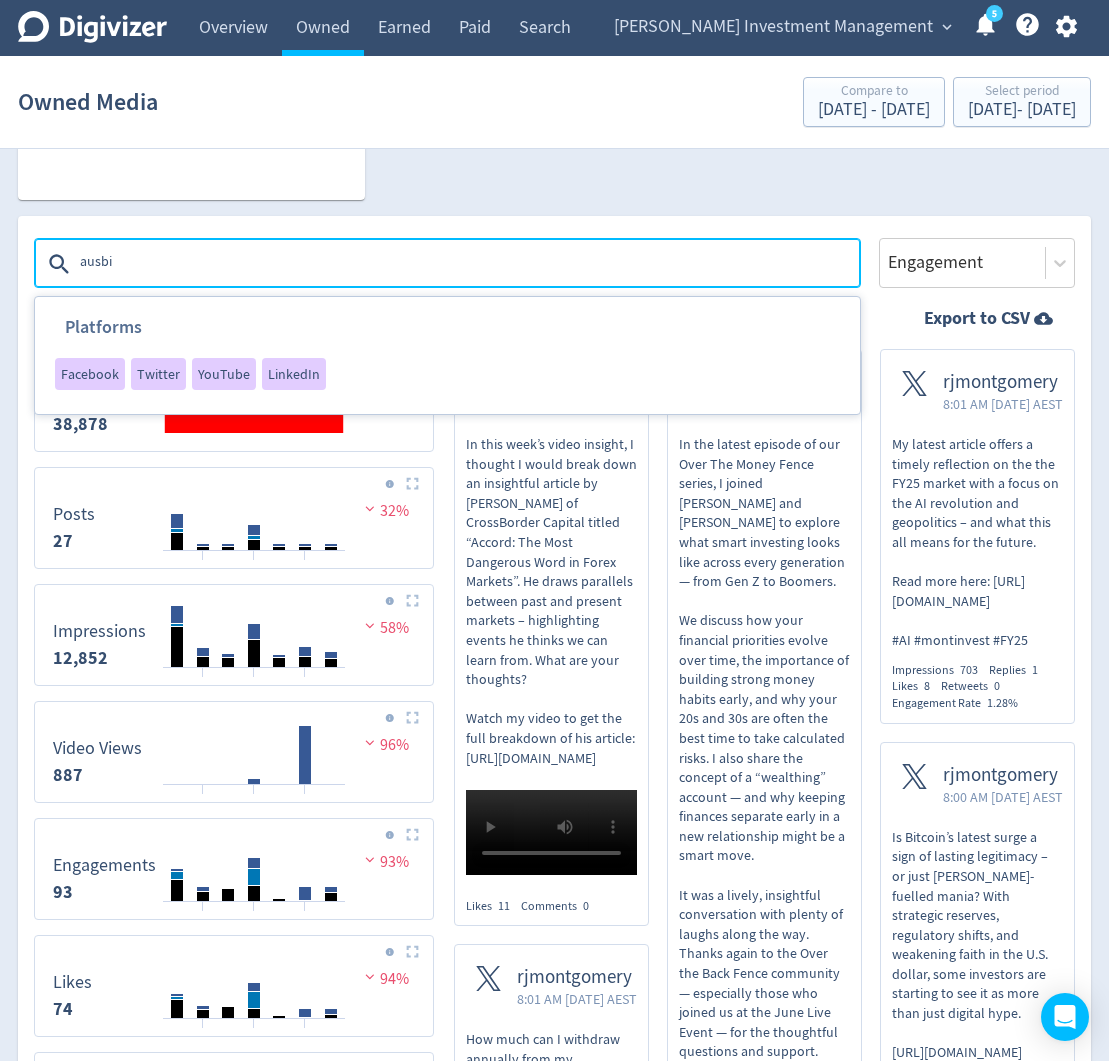 type on "ausbiz" 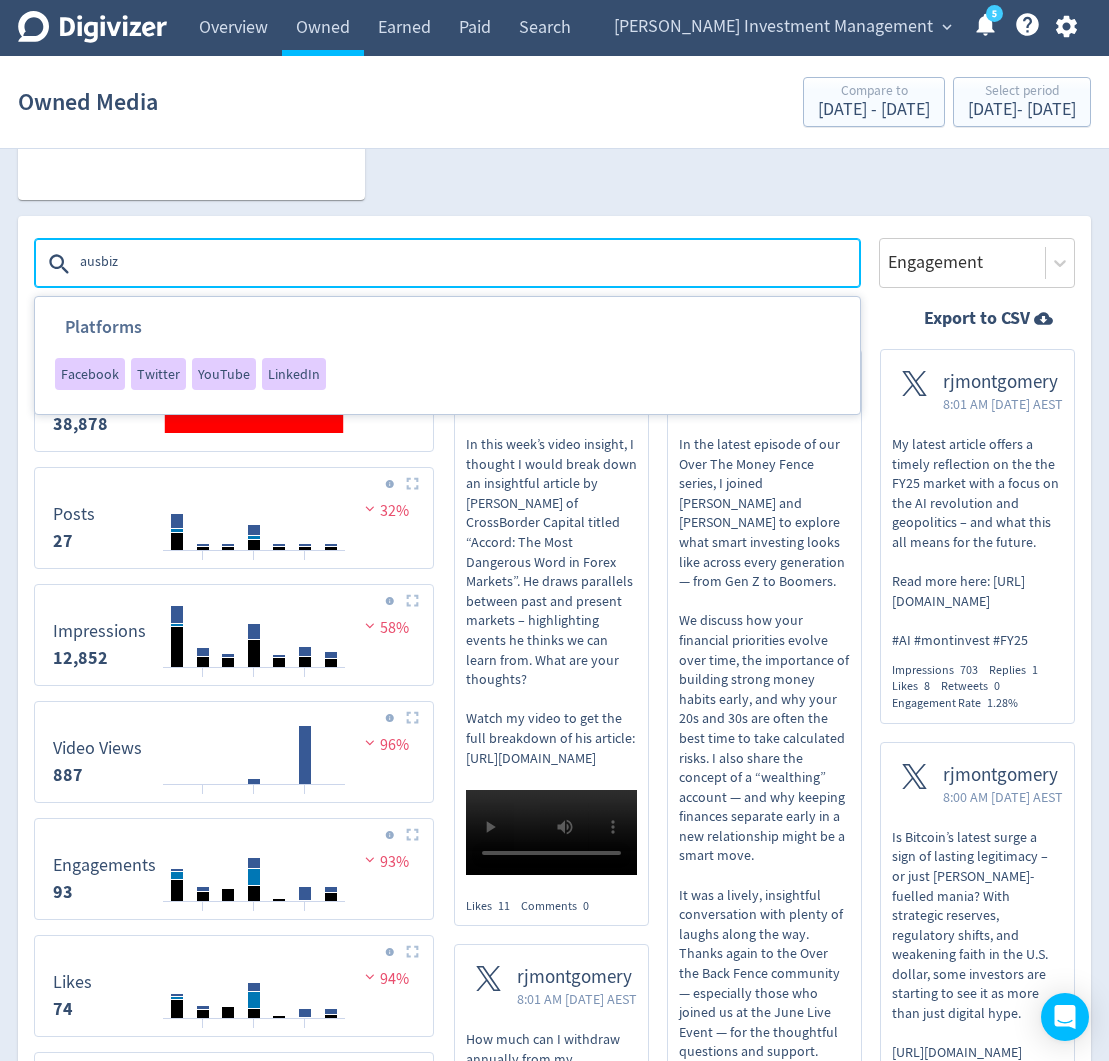type 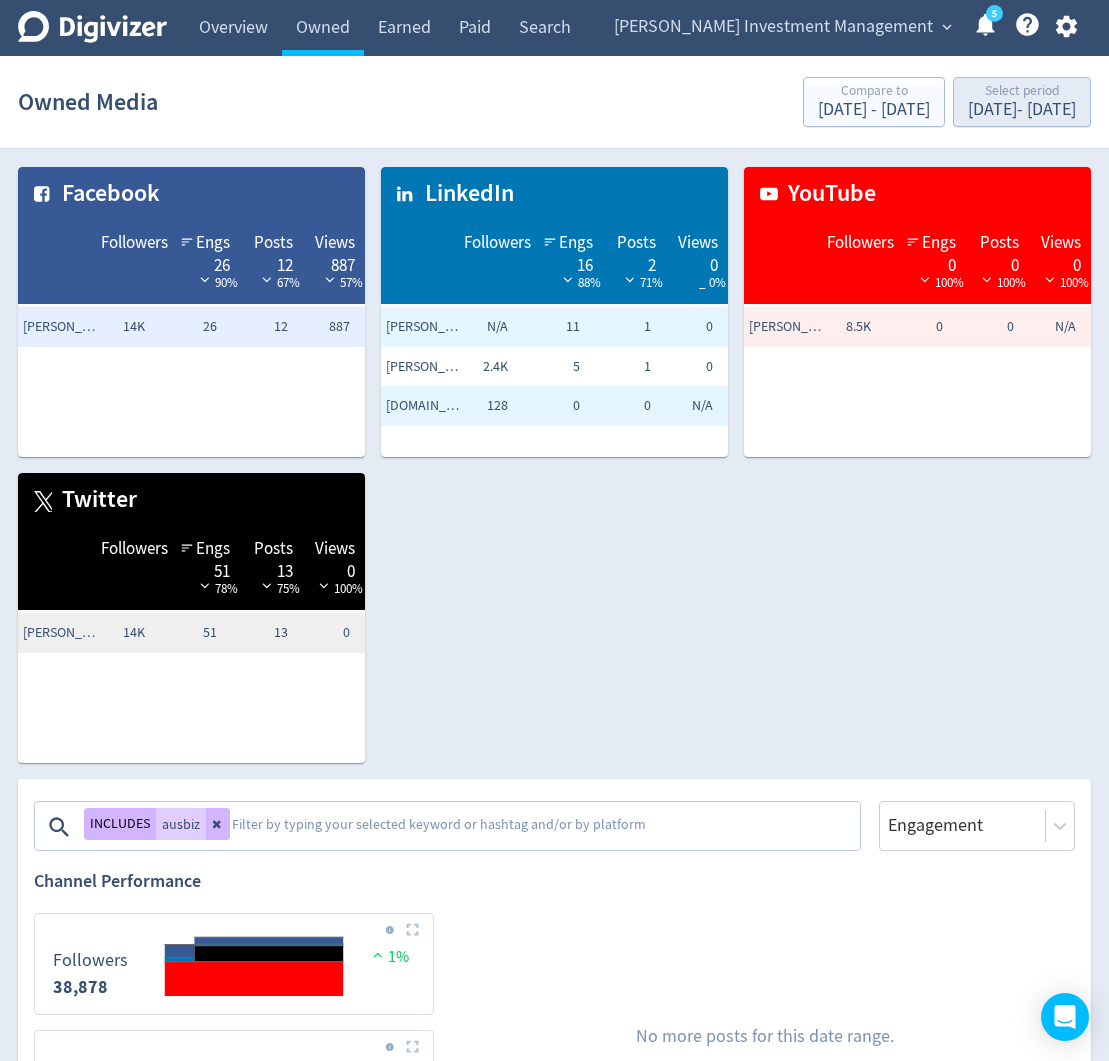 scroll, scrollTop: 1, scrollLeft: 0, axis: vertical 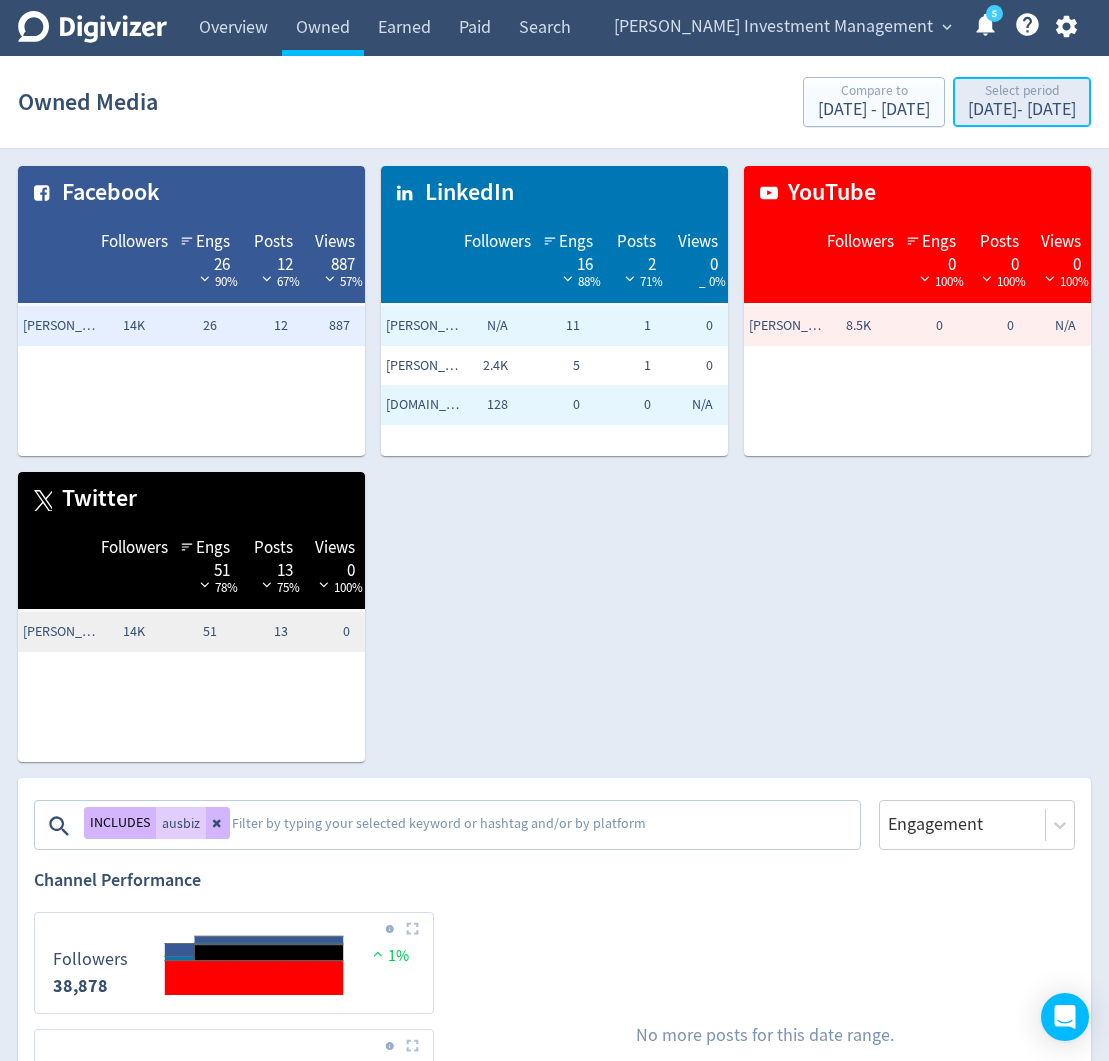 click on "[DATE]  -   [DATE]" at bounding box center [1022, 110] 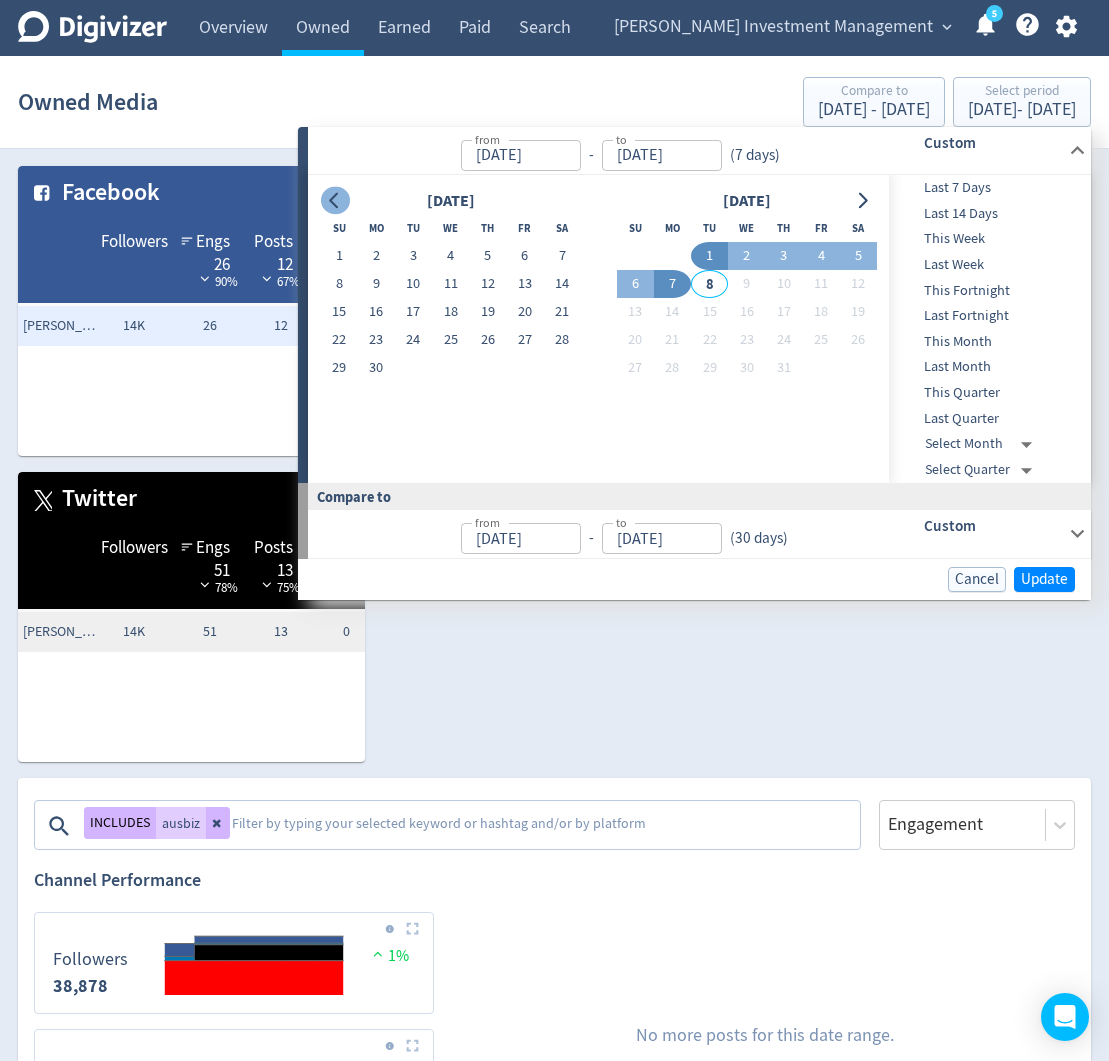 click 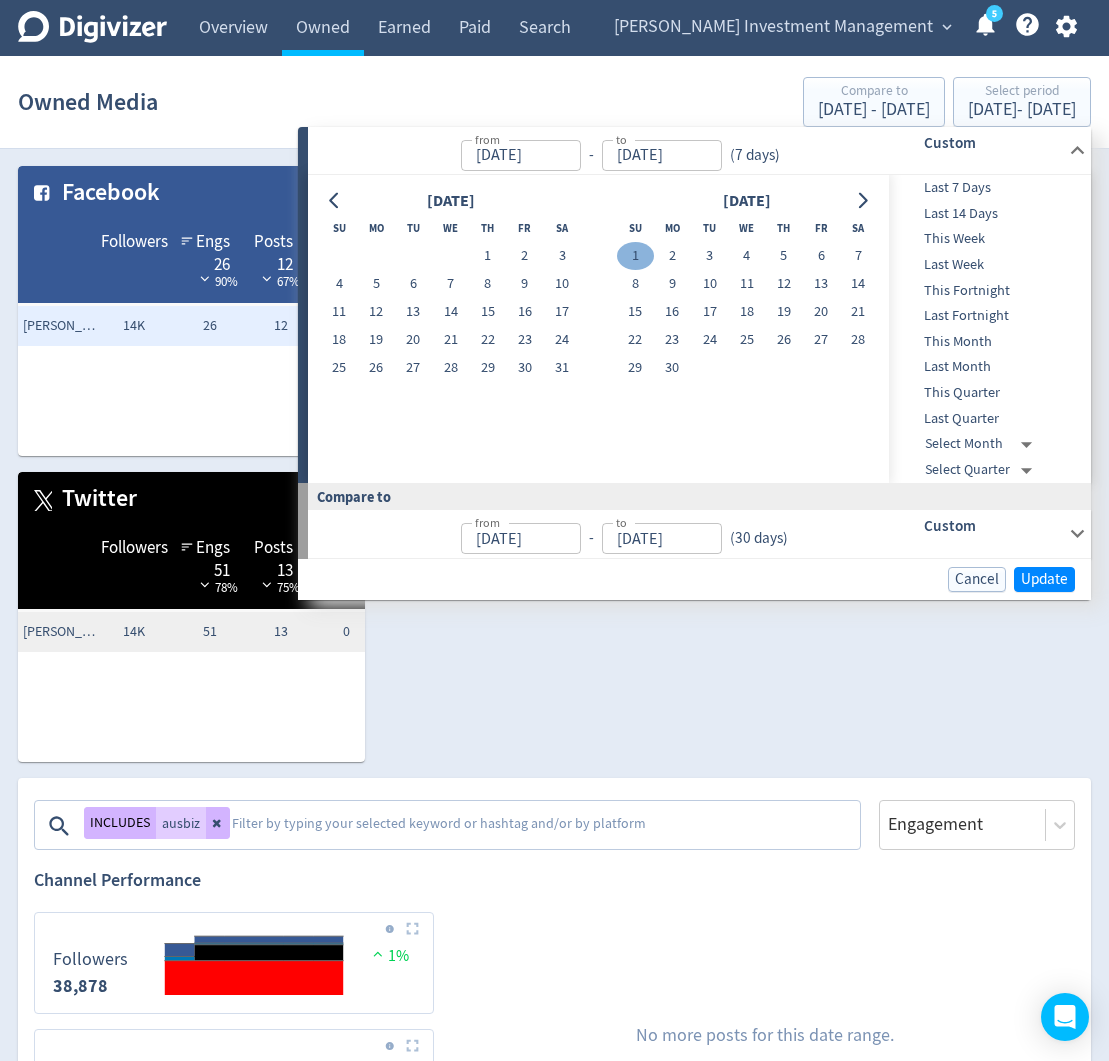 click on "1" at bounding box center (635, 256) 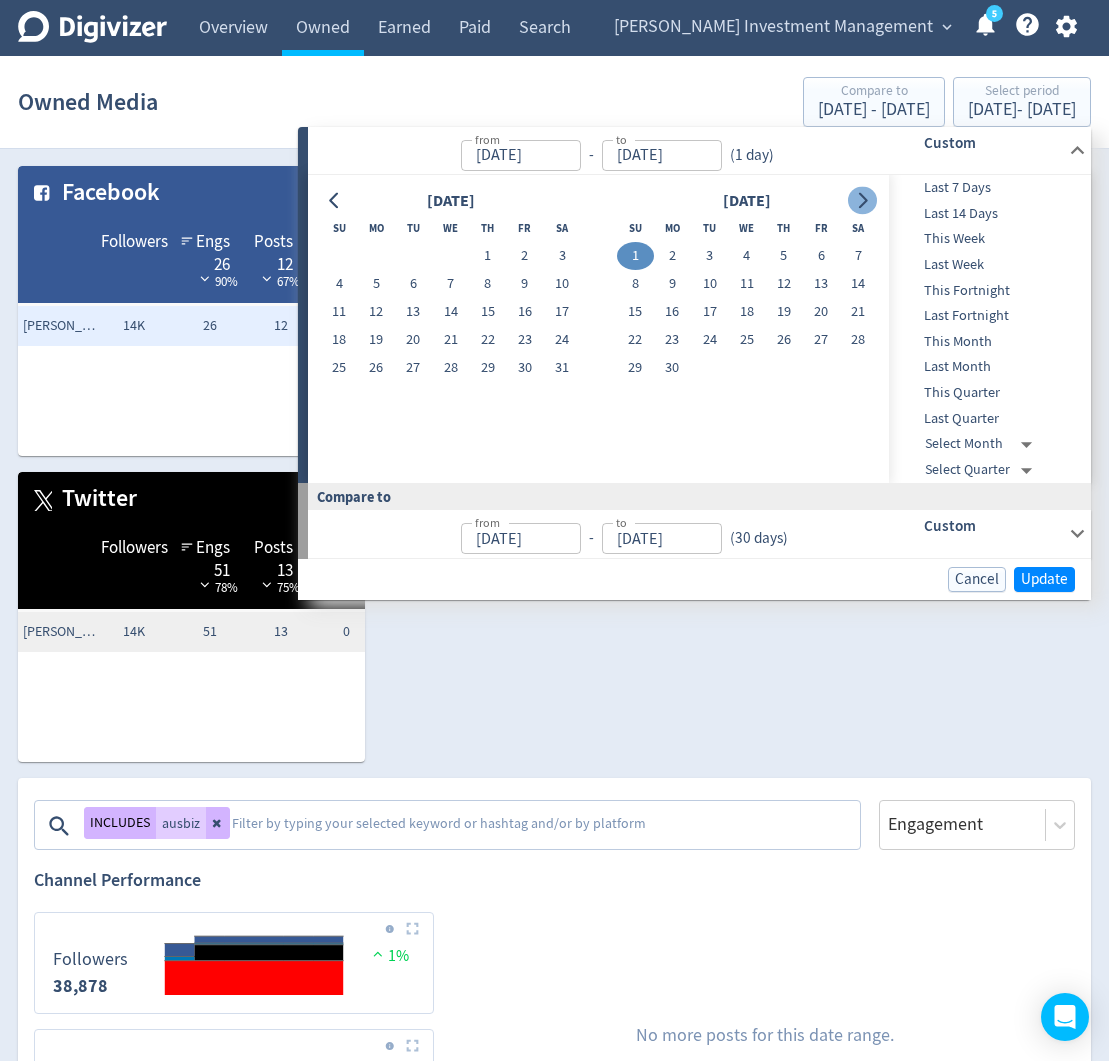 click 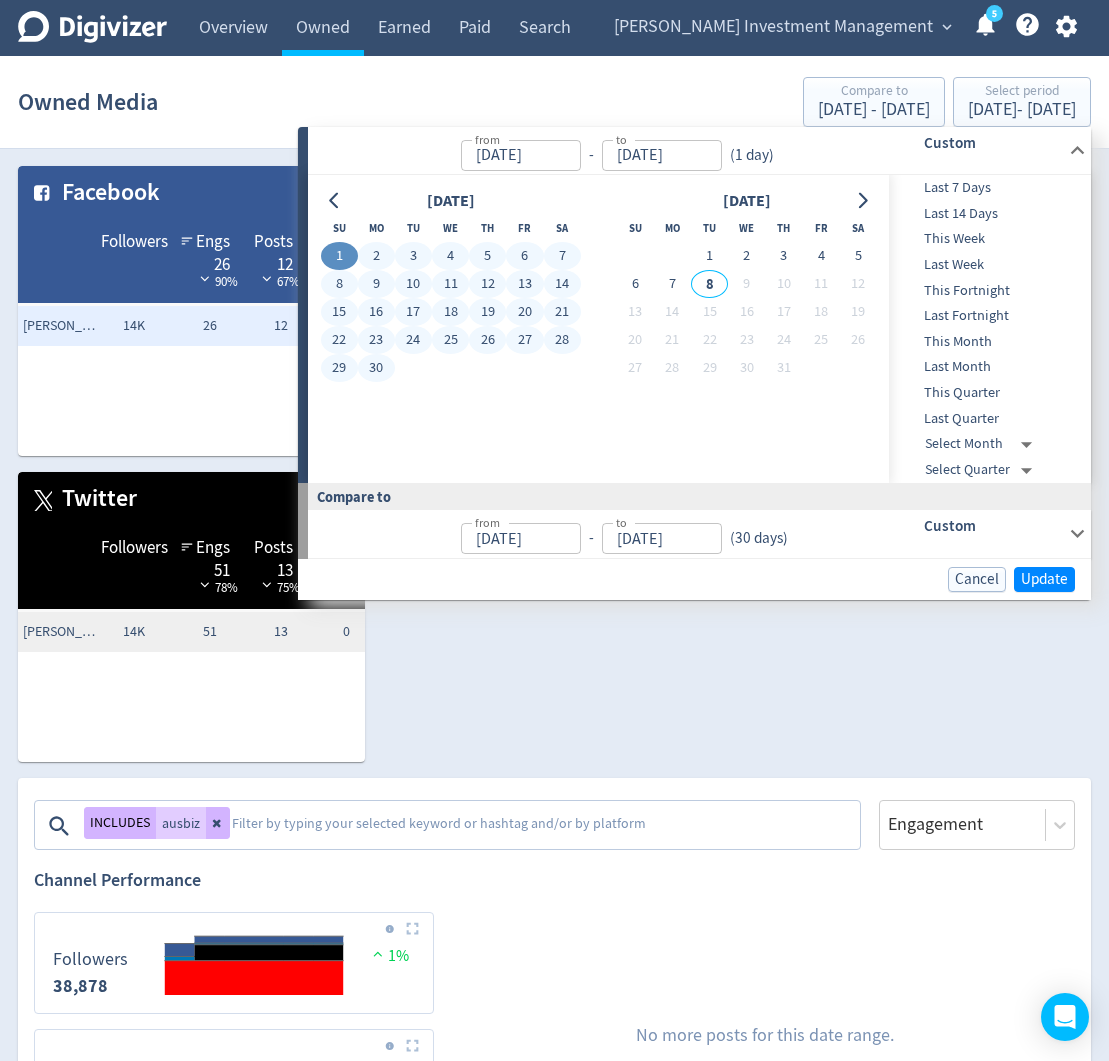 click on "30" at bounding box center [376, 368] 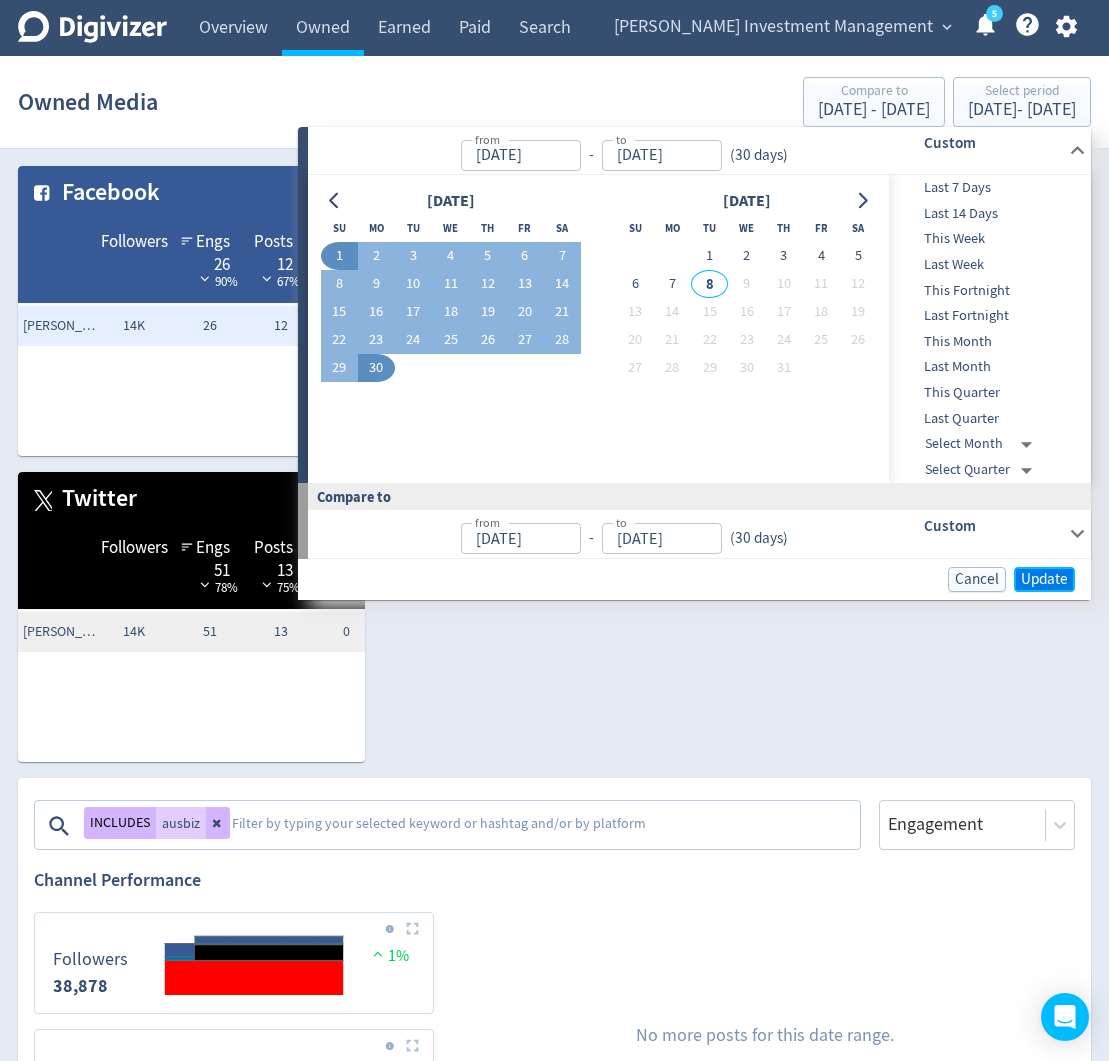 click on "Update" at bounding box center [1044, 579] 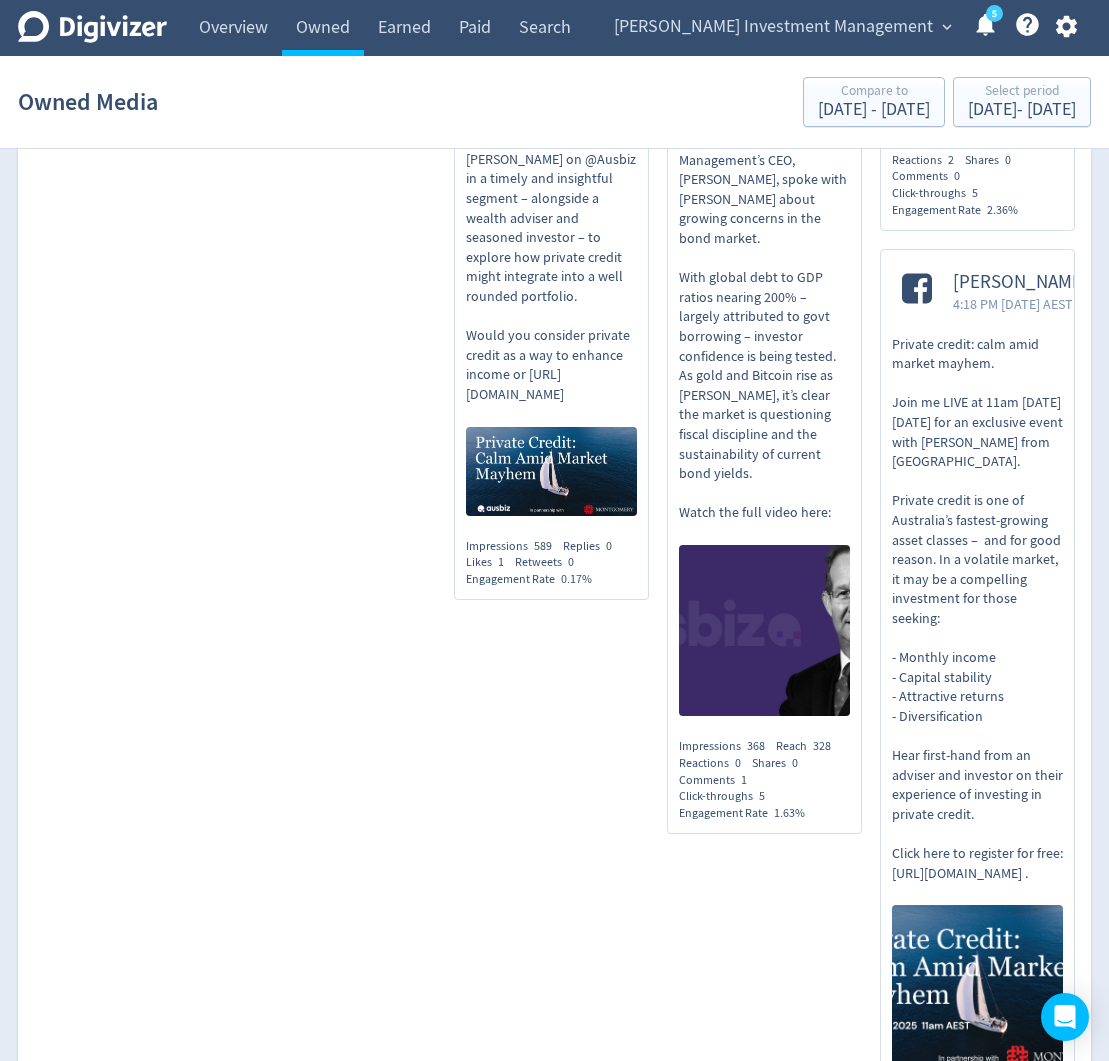 scroll, scrollTop: 2799, scrollLeft: 0, axis: vertical 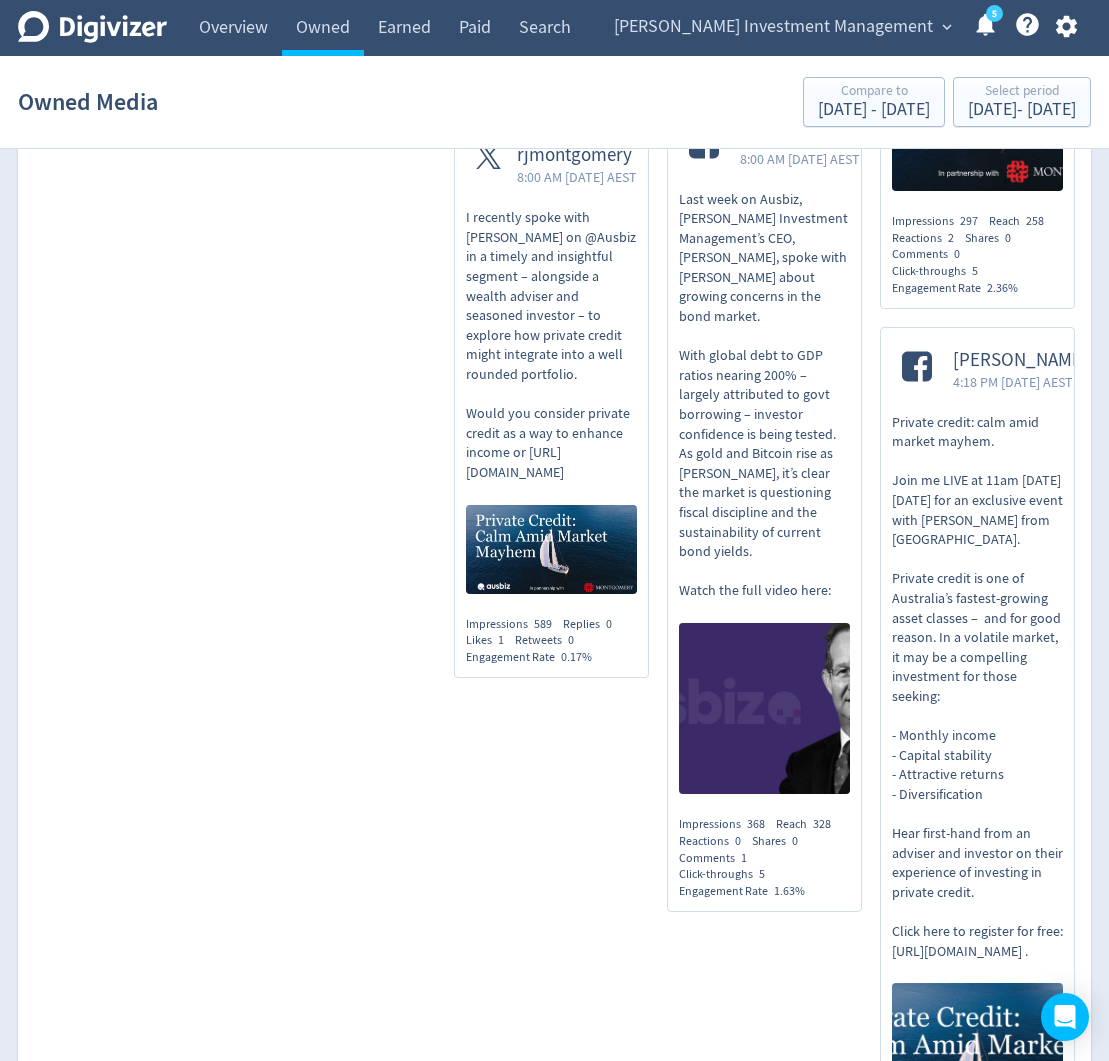 click on "[PERSON_NAME]  4:18 PM [DATE] AEST" at bounding box center [995, 370] 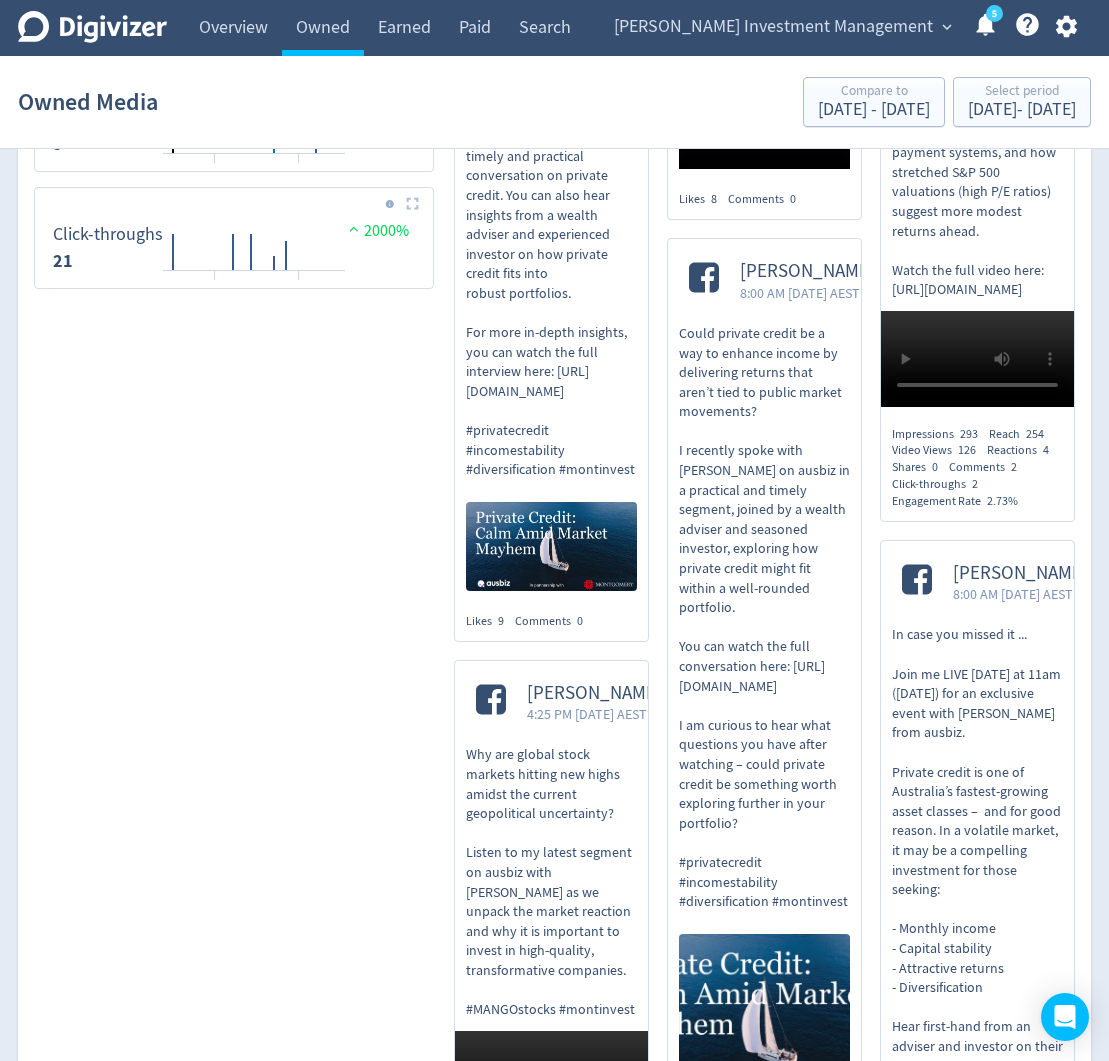 scroll, scrollTop: 1665, scrollLeft: 0, axis: vertical 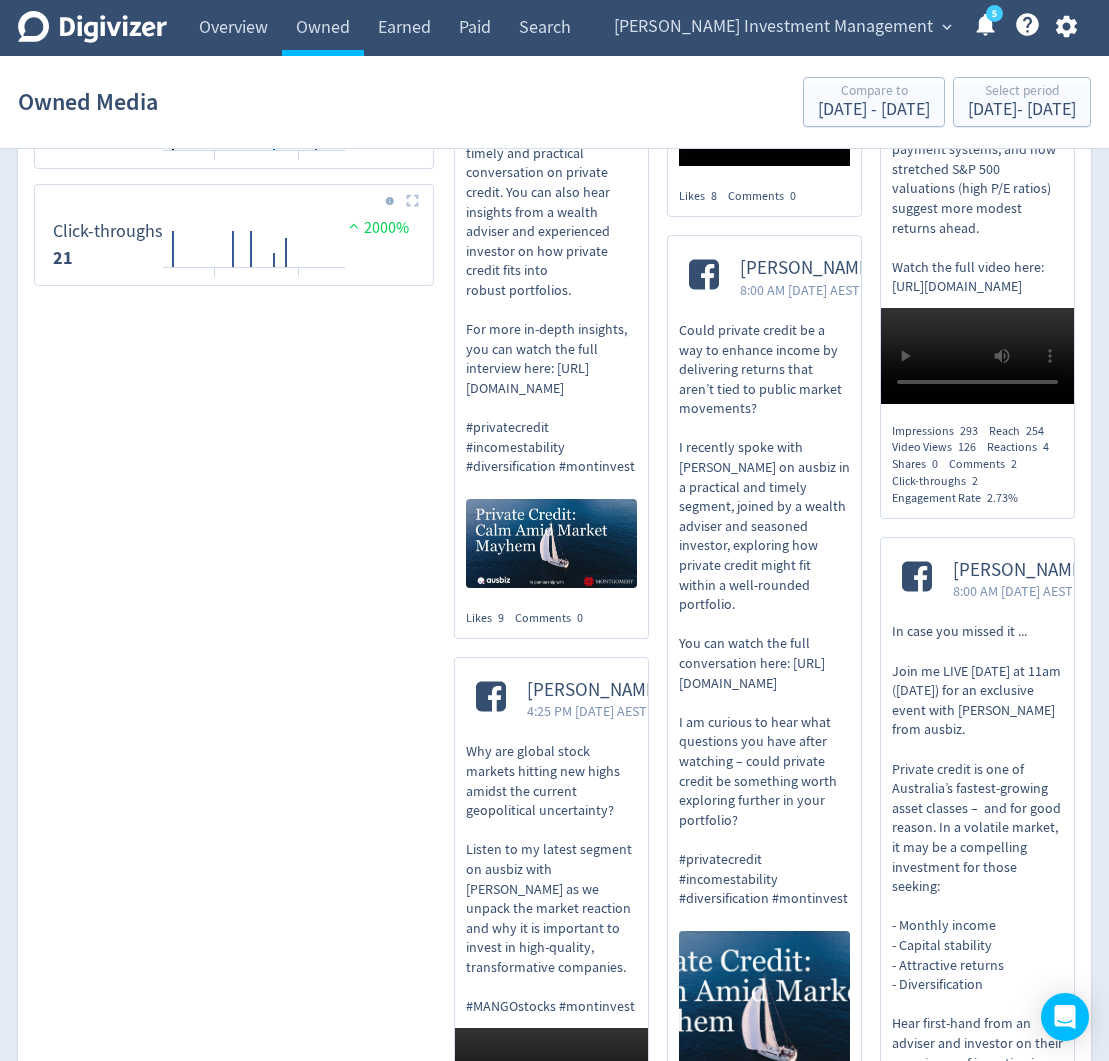 click on "[PERSON_NAME]  8:00 AM [DATE] AEST" at bounding box center (995, 580) 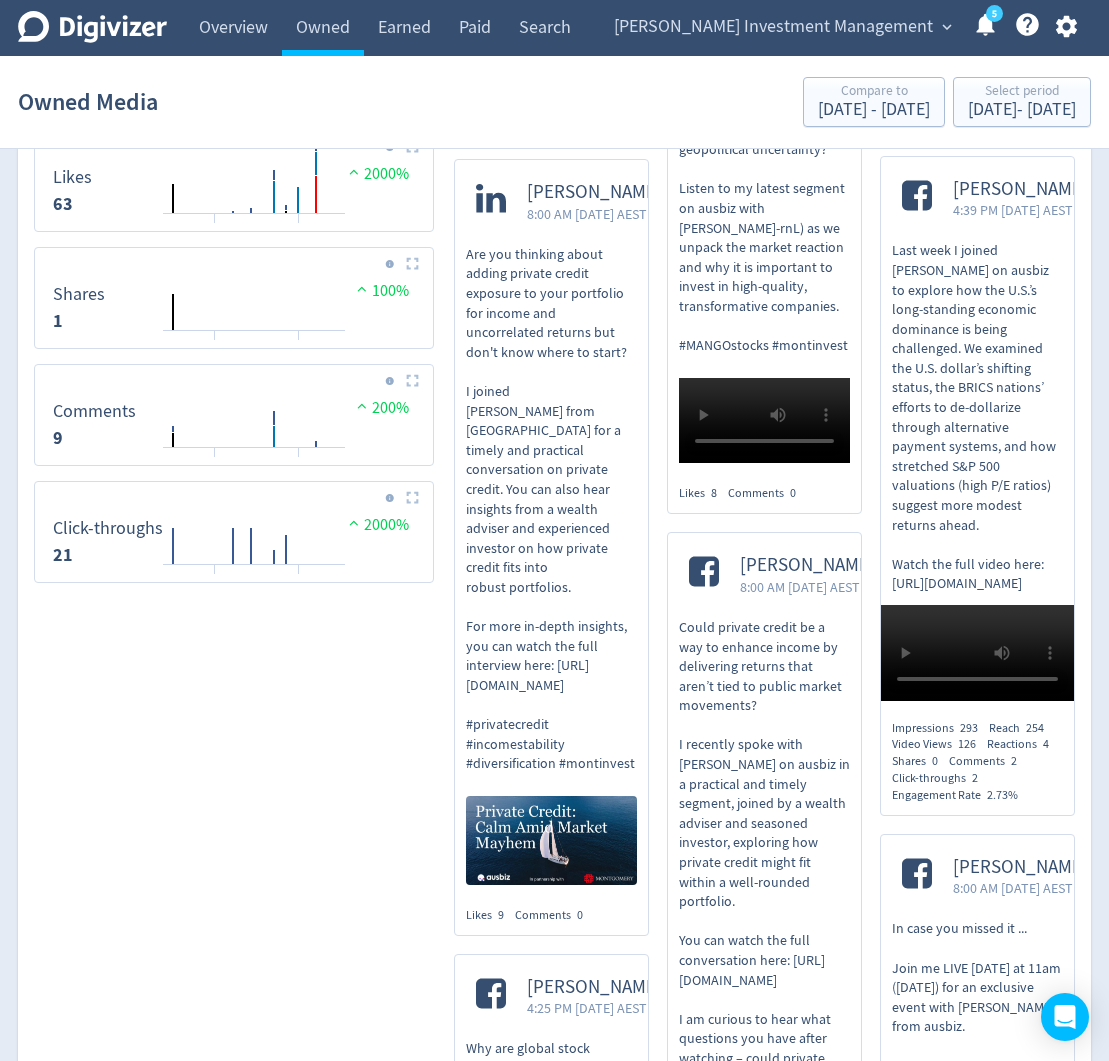 scroll, scrollTop: 1377, scrollLeft: 0, axis: vertical 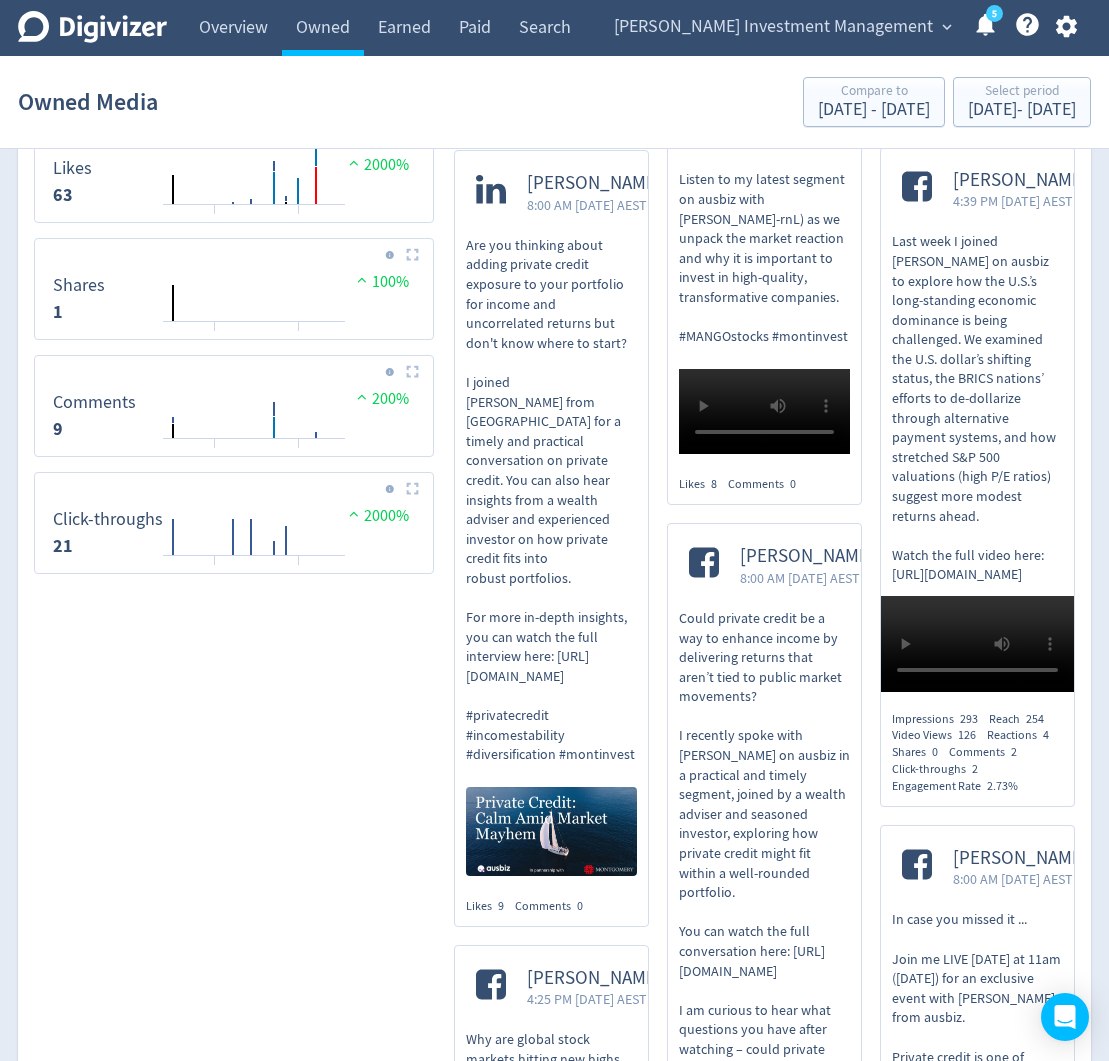 click on "Are you thinking about adding private credit exposure to your portfolio for income and uncorrelated returns but don't know where to start?
I joined [PERSON_NAME] from [GEOGRAPHIC_DATA] for a timely and practical conversation on private credit. You can also hear insights from a wealth adviser and experienced investor on how private credit fits into robust portfolios.
For more in-depth insights, you can watch the full interview here: [URL][DOMAIN_NAME]
#privatecredit #incomestability #diversification #montinvest" at bounding box center [551, 500] 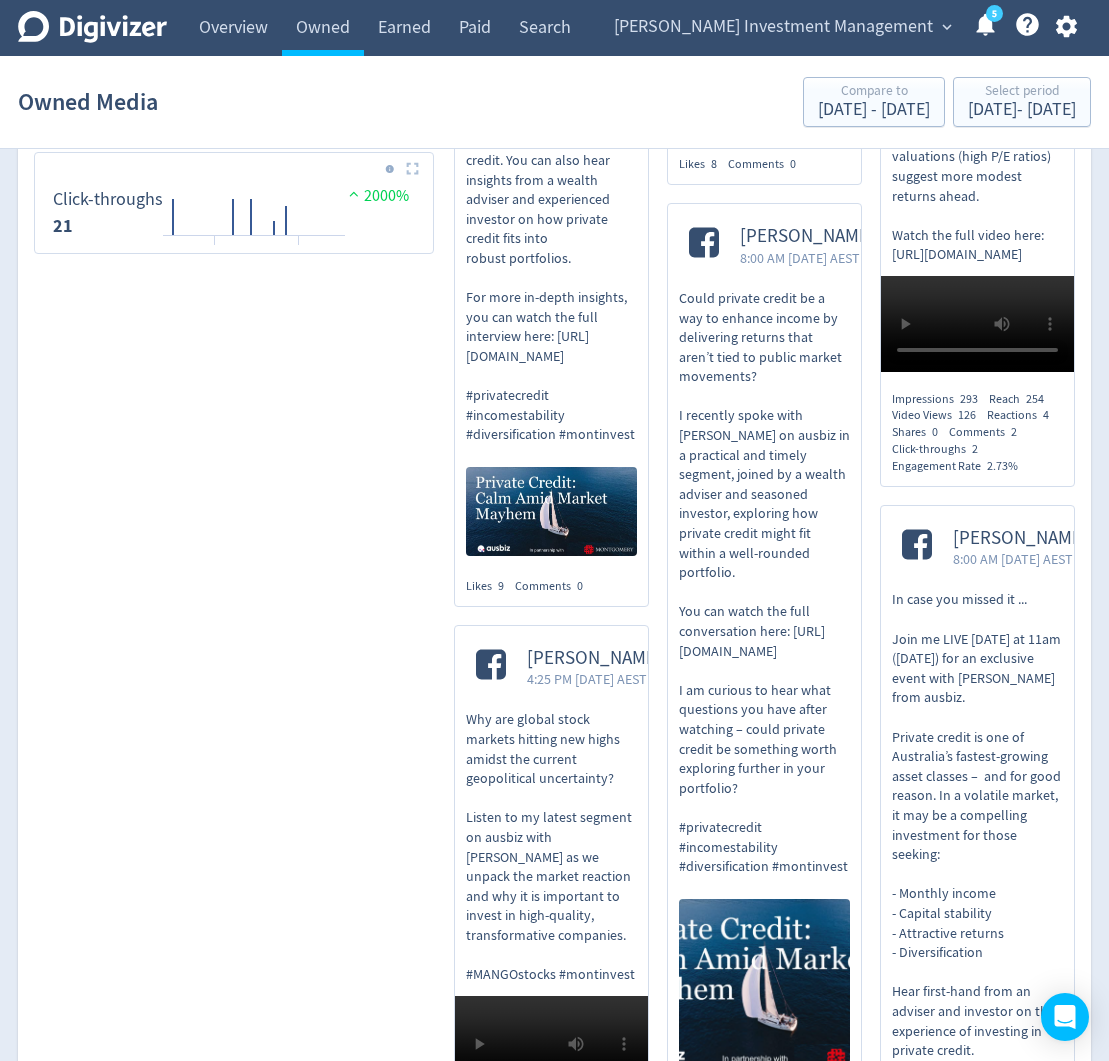 scroll, scrollTop: 1709, scrollLeft: 0, axis: vertical 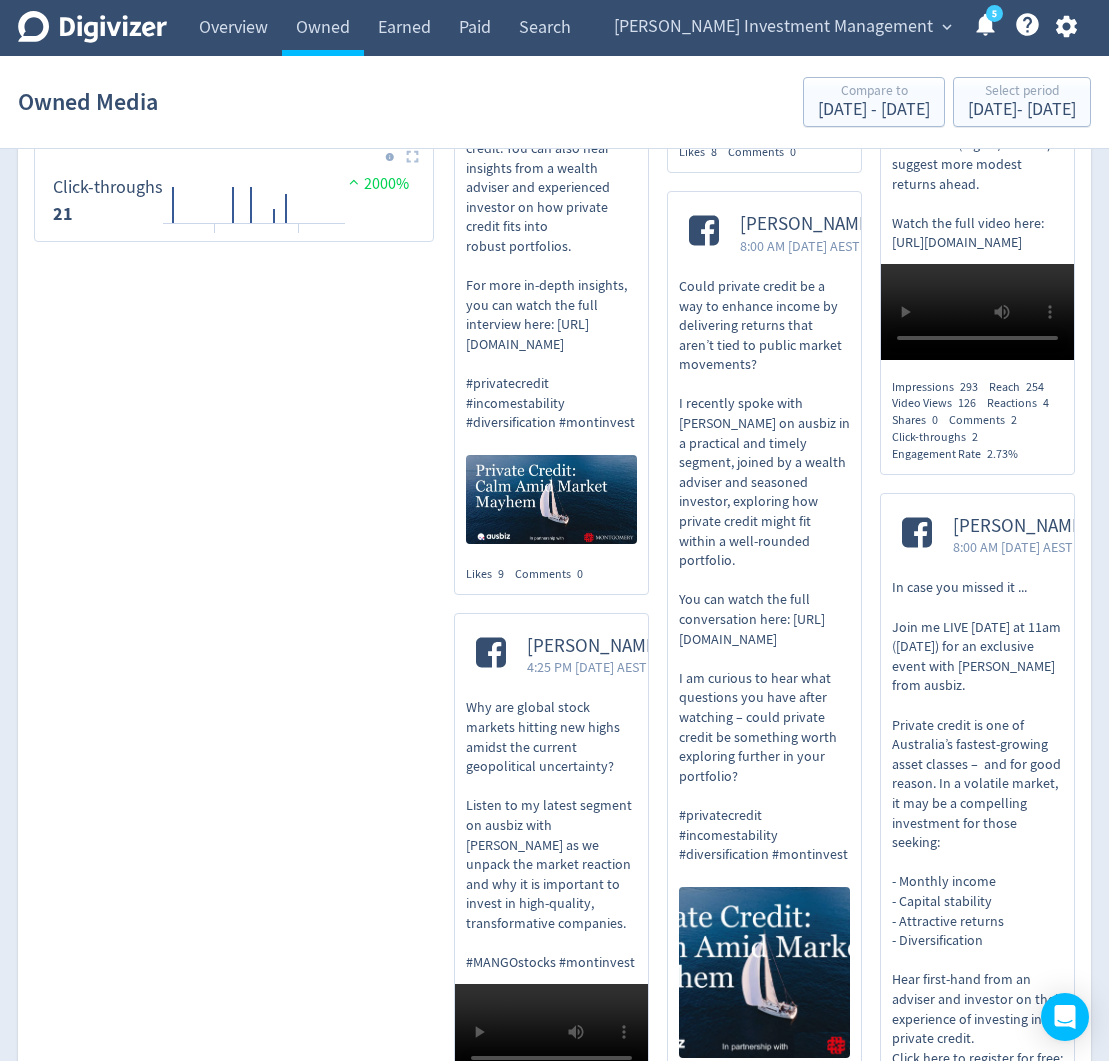 click on "Could private credit be a way to enhance income by delivering returns that aren’t tied to public market movements?
I recently spoke with [PERSON_NAME] on ausbiz in a practical and timely segment, joined by a wealth adviser and seasoned investor, exploring how private credit might fit within a well-rounded portfolio.
You can watch the full conversation here: [URL][DOMAIN_NAME]
I am curious to hear what questions you have after watching – could private credit be something worth exploring further in your portfolio?
#privatecredit #incomestability #diversification #montinvest" at bounding box center (764, 571) 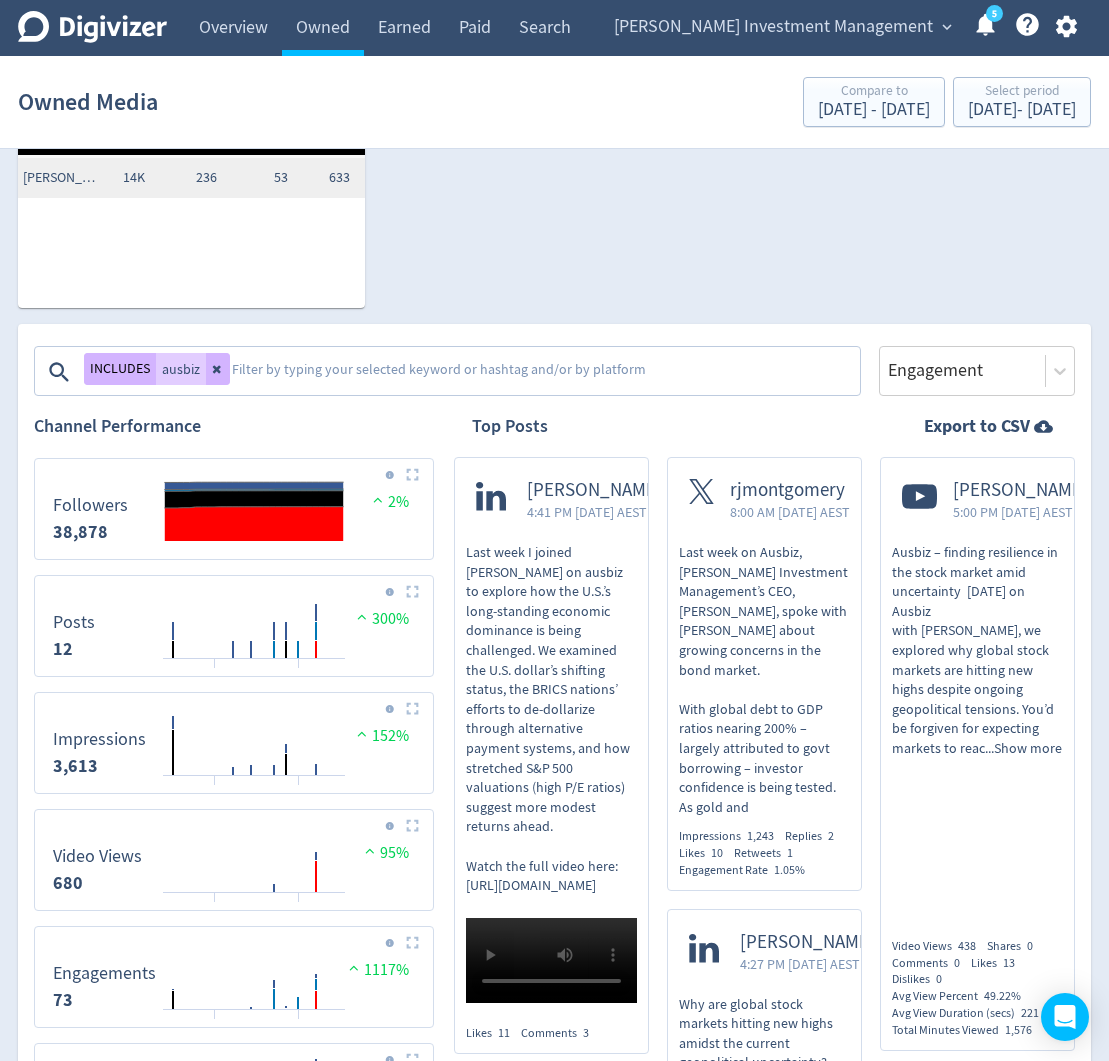 scroll, scrollTop: 460, scrollLeft: 0, axis: vertical 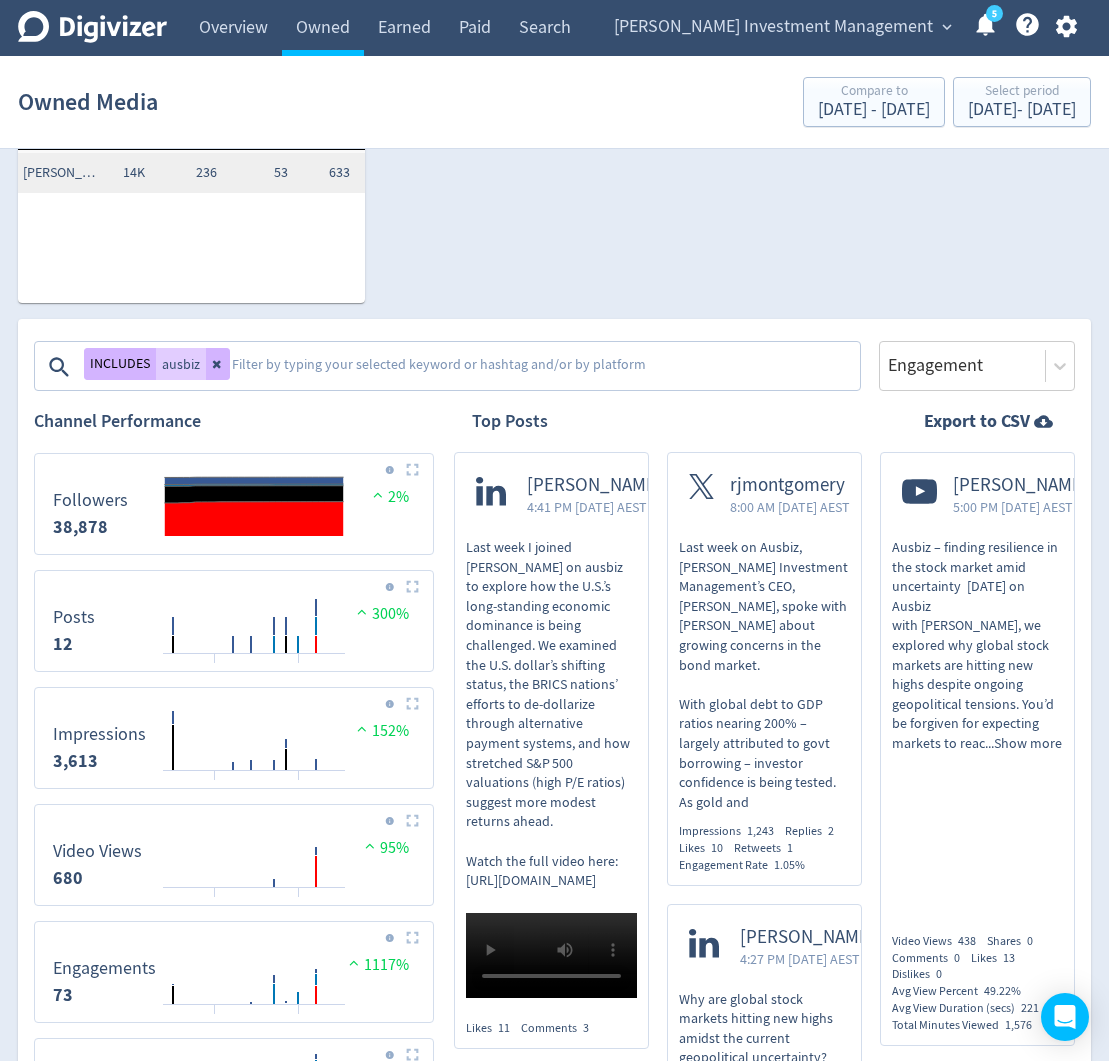 click on "Facebook Followers Engs 279 1% Posts 37 7% Views 2.1K 13% [PERSON_NAME] 14K 279 37 2.1K LinkedIn Followers Engs 143 67% Posts 7 41% Views 0 100% [PERSON_NAME] N/A 143 7 0 [PERSON_NAME] Investment Management 2.4K 0 0 N/A [DOMAIN_NAME]: How to value the best stocks and buy them for less than they're worth 128 0 0 N/A YouTube Followers Engs 945 480% Posts 6 20% Views 24K 287% [PERSON_NAME] 8.5K 945 6 24K Twitter Followers Engs 236 50% Posts 53 4% Views 633 28% [PERSON_NAME] 14K 236 53 633" at bounding box center [546, -3] 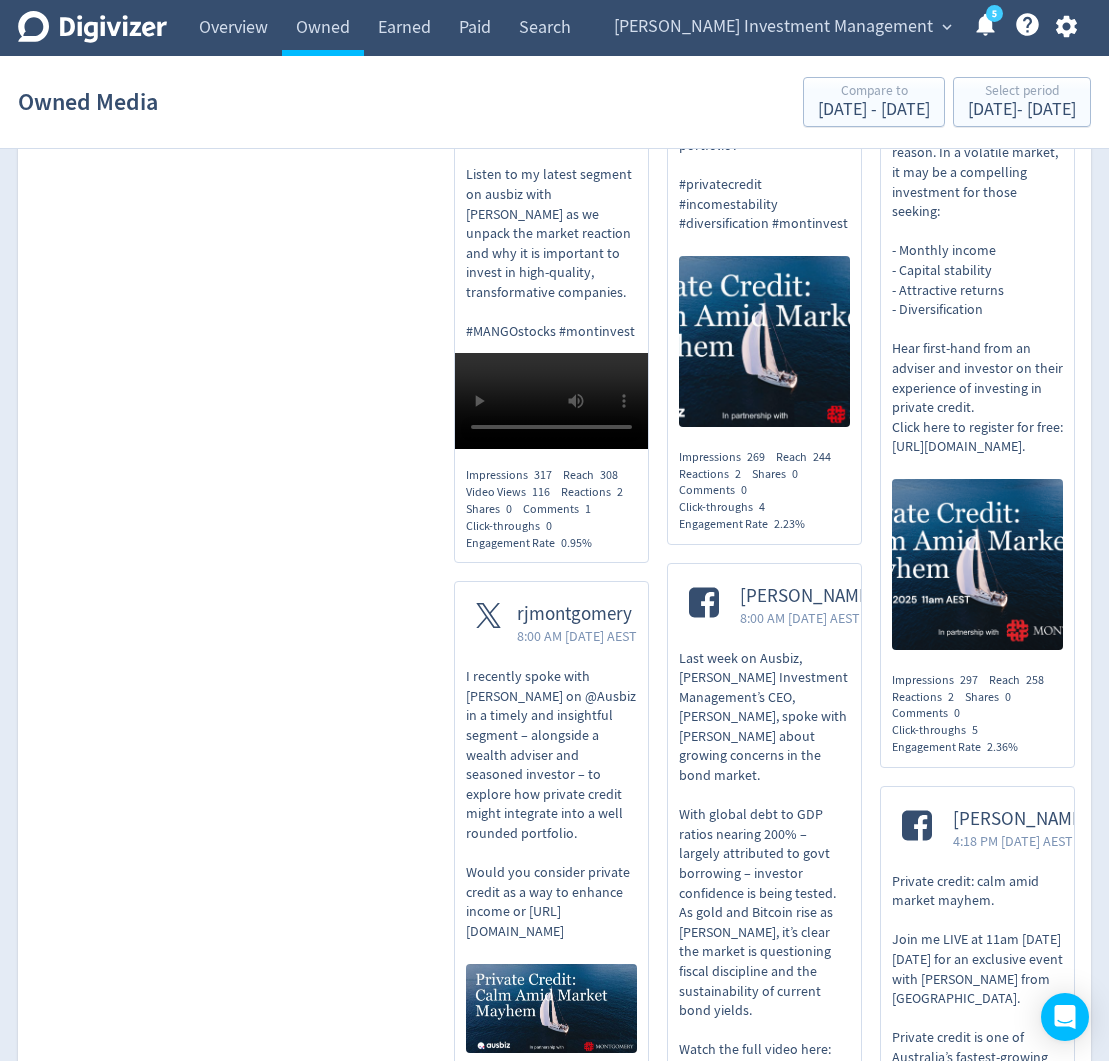 scroll, scrollTop: 2239, scrollLeft: 0, axis: vertical 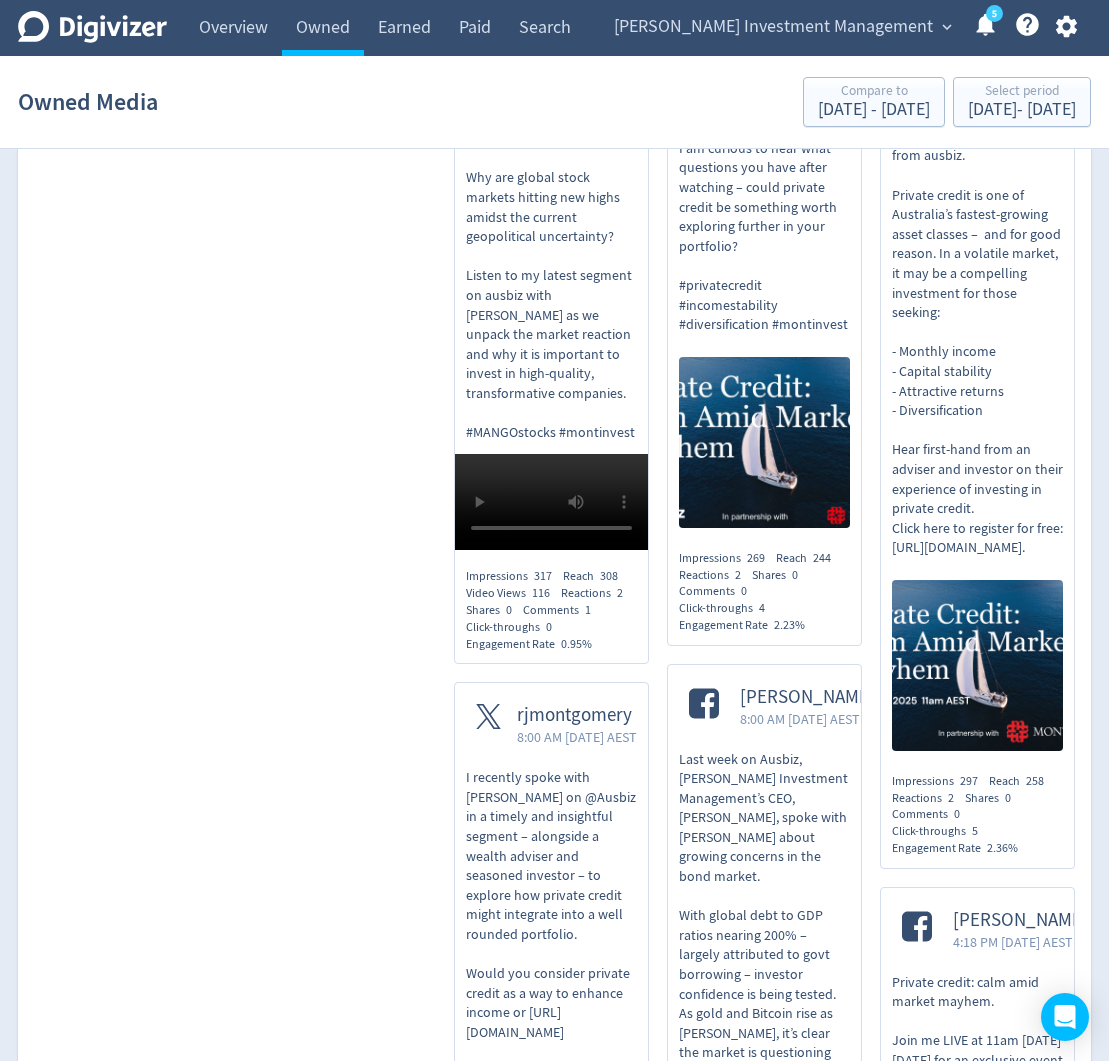 click on "I recently spoke with [PERSON_NAME] on @Ausbiz in a timely and insightful segment – alongside a wealth adviser and seasoned investor – to explore how private credit might integrate into a well rounded portfolio.
Would you consider private credit as a way to enhance income or [URL][DOMAIN_NAME]" at bounding box center [551, 905] 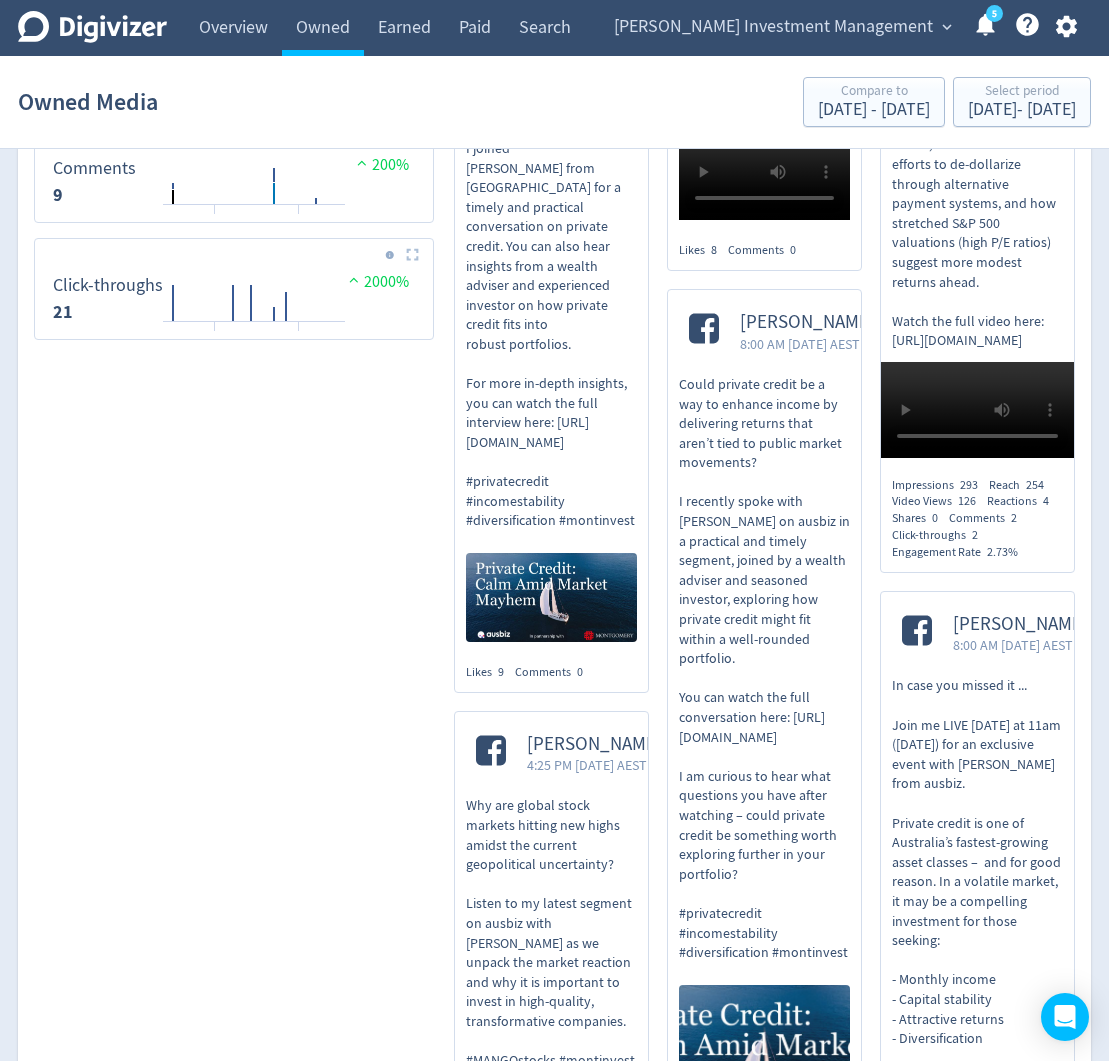 scroll, scrollTop: 1780, scrollLeft: 0, axis: vertical 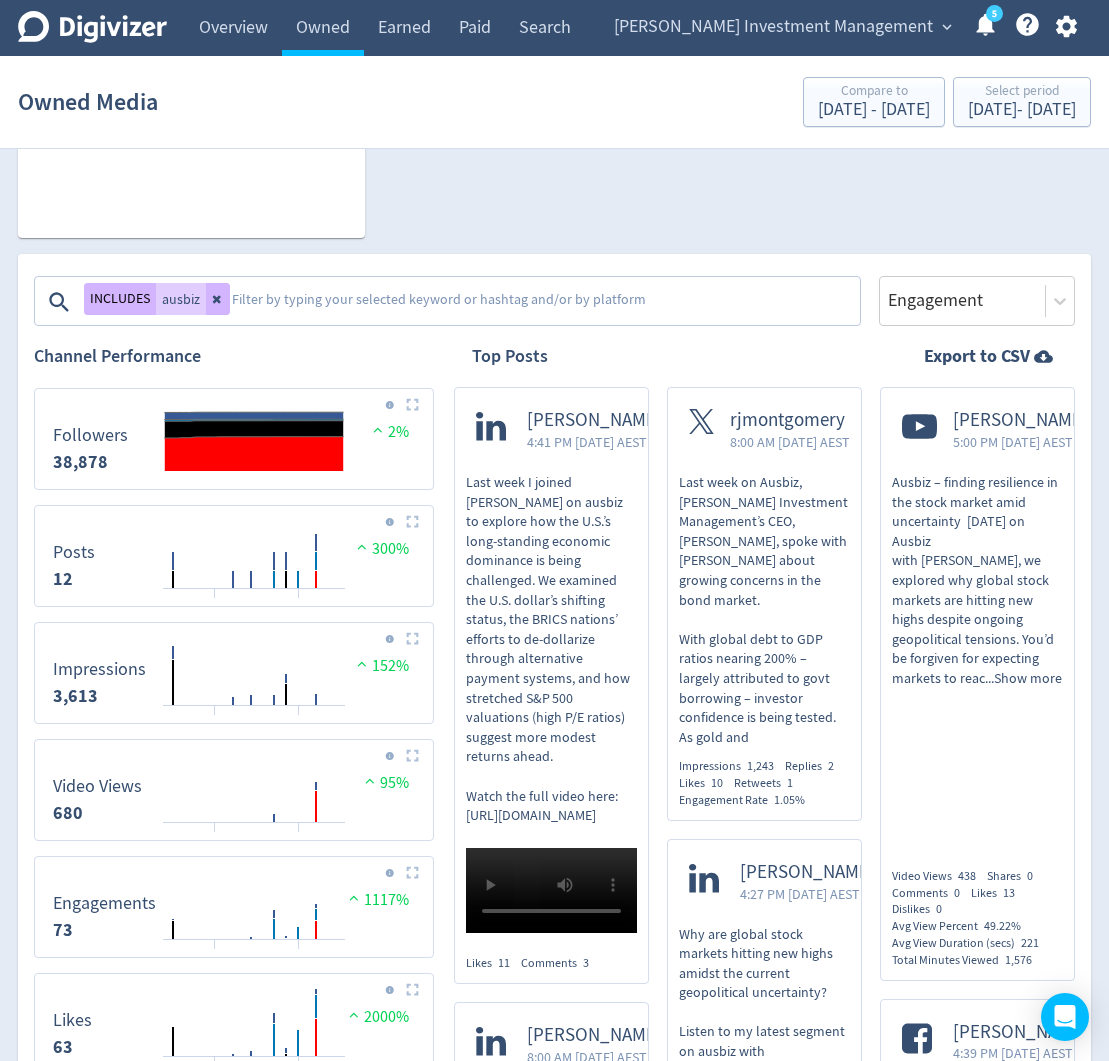 click on "Last week on Ausbiz, [PERSON_NAME] Investment Management’s CEO, [PERSON_NAME], spoke with [PERSON_NAME] about growing concerns in the bond market.
With global debt to GDP ratios nearing 200% – largely attributed to govt borrowing – investor confidence is being tested. As gold and" at bounding box center [764, 610] 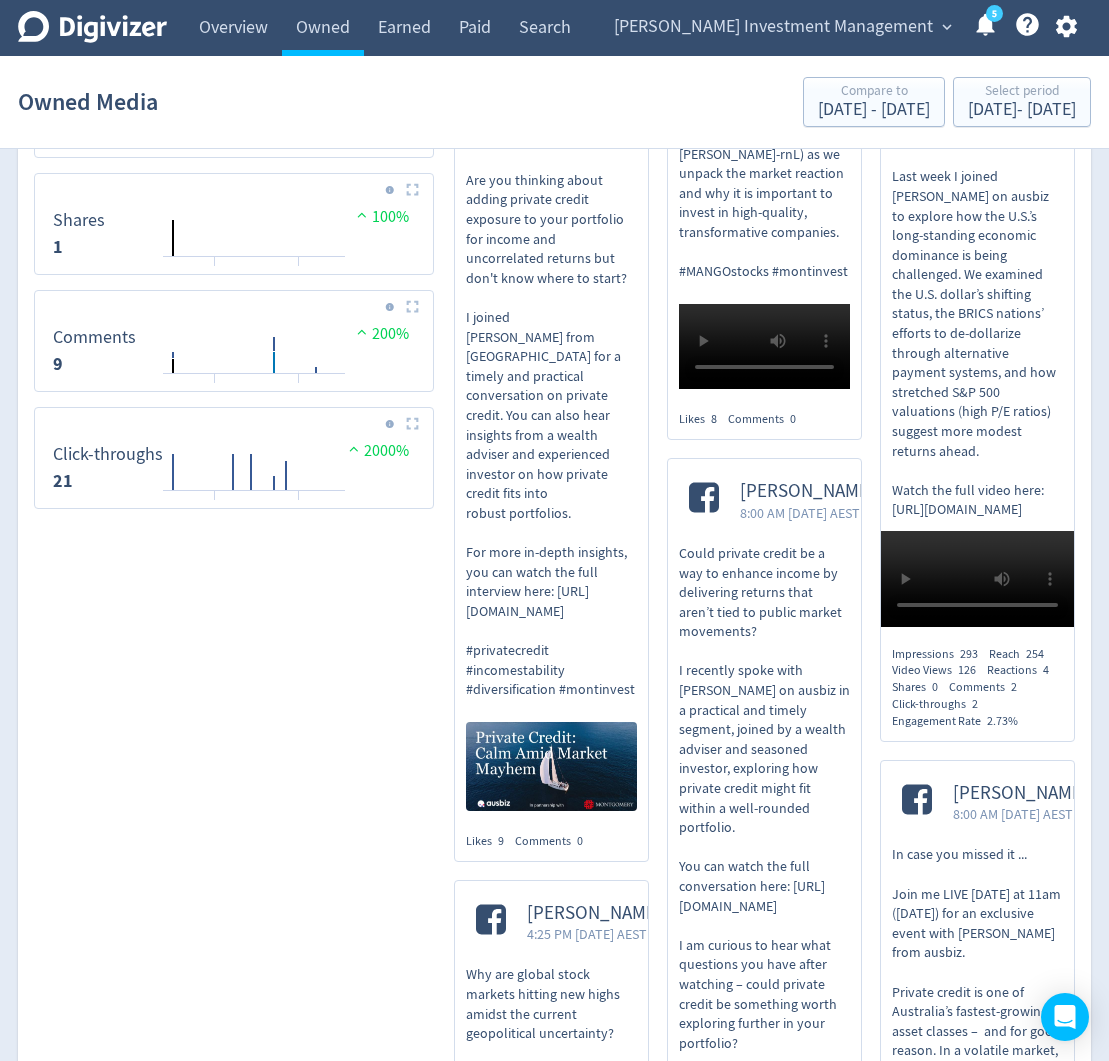 scroll, scrollTop: 1465, scrollLeft: 0, axis: vertical 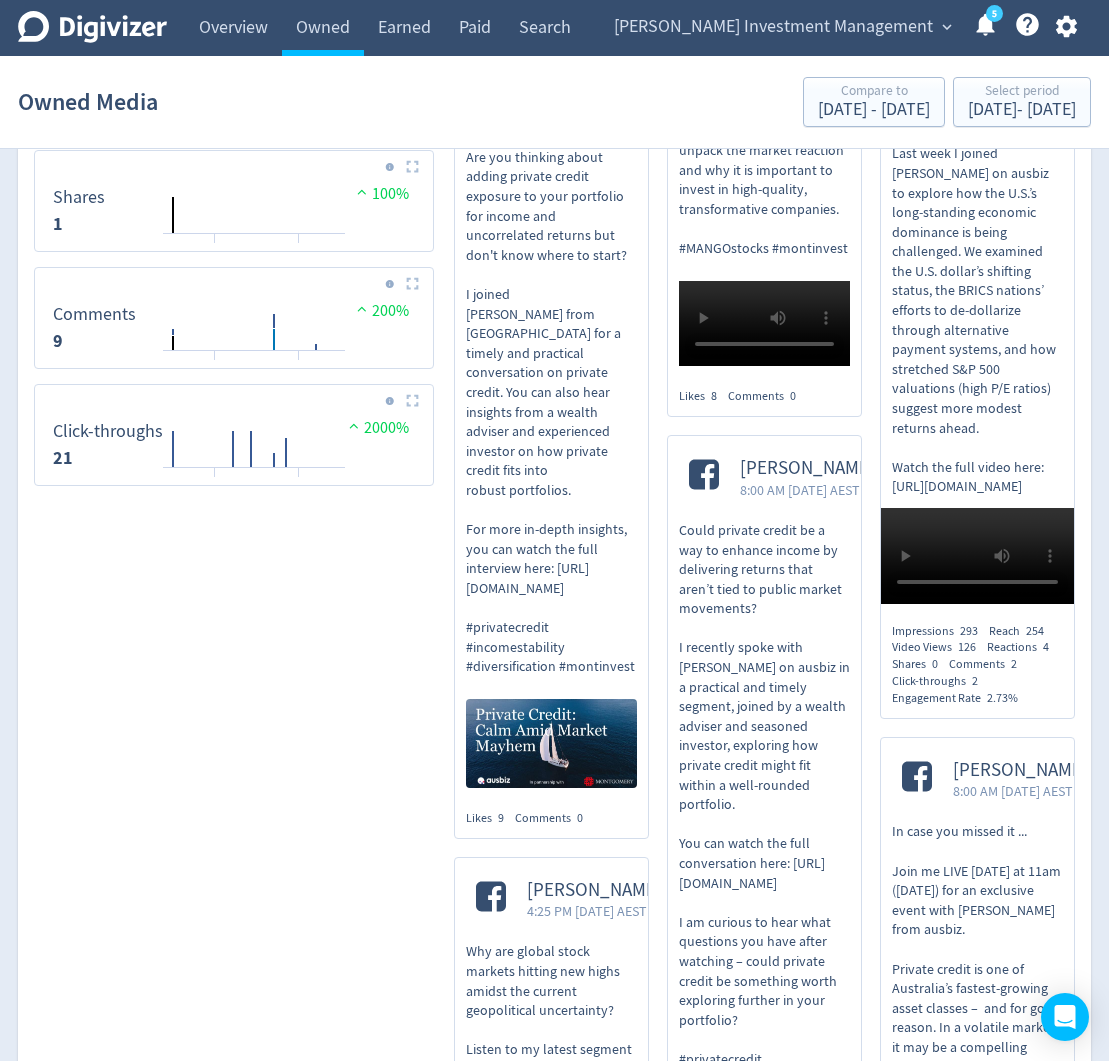 click on "Are you thinking about adding private credit exposure to your portfolio for income and uncorrelated returns but don't know where to start?
I joined [PERSON_NAME] from [GEOGRAPHIC_DATA] for a timely and practical conversation on private credit. You can also hear insights from a wealth adviser and experienced investor on how private credit fits into robust portfolios.
For more in-depth insights, you can watch the full interview here: [URL][DOMAIN_NAME]
#privatecredit #incomestability #diversification #montinvest" at bounding box center (551, 412) 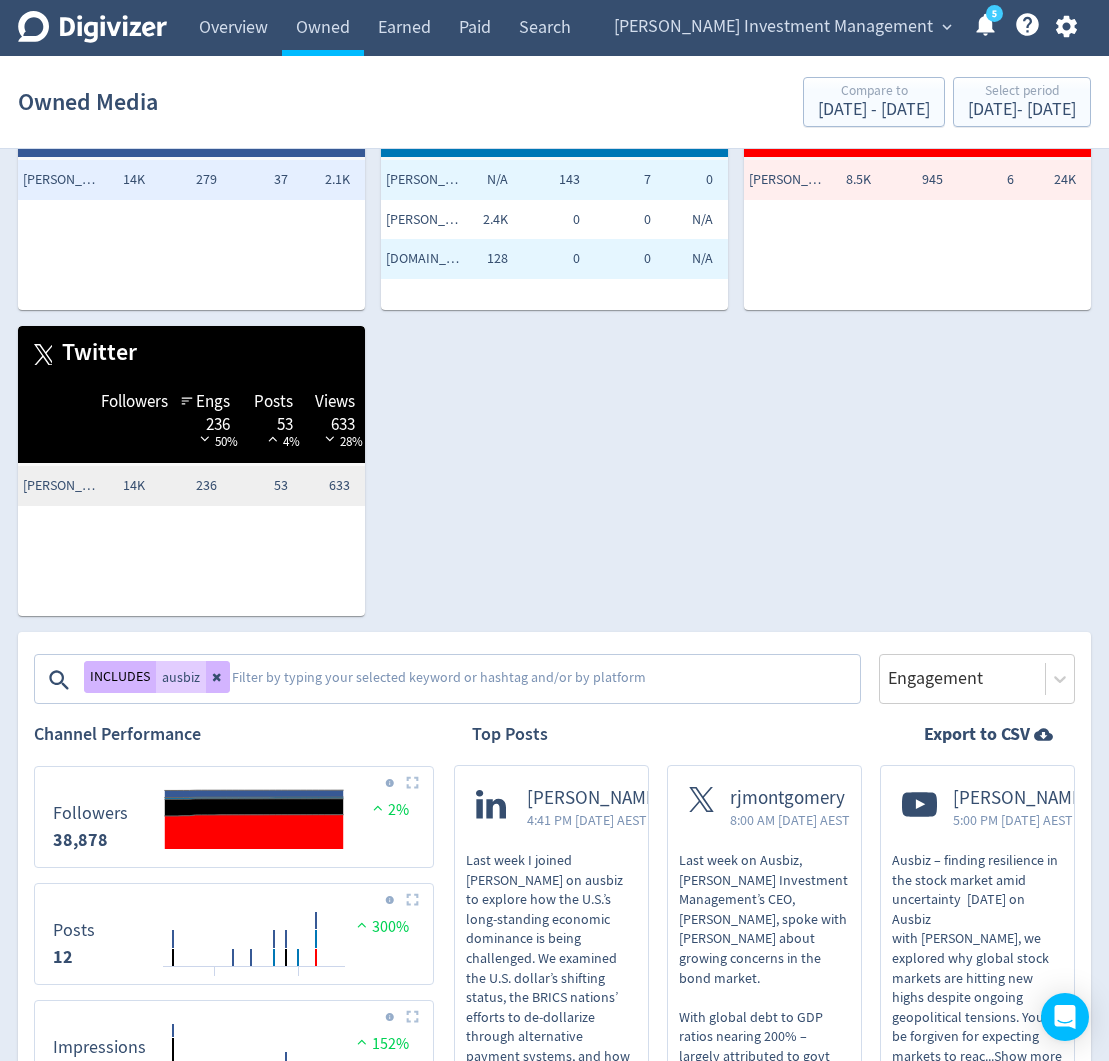 scroll, scrollTop: 141, scrollLeft: 0, axis: vertical 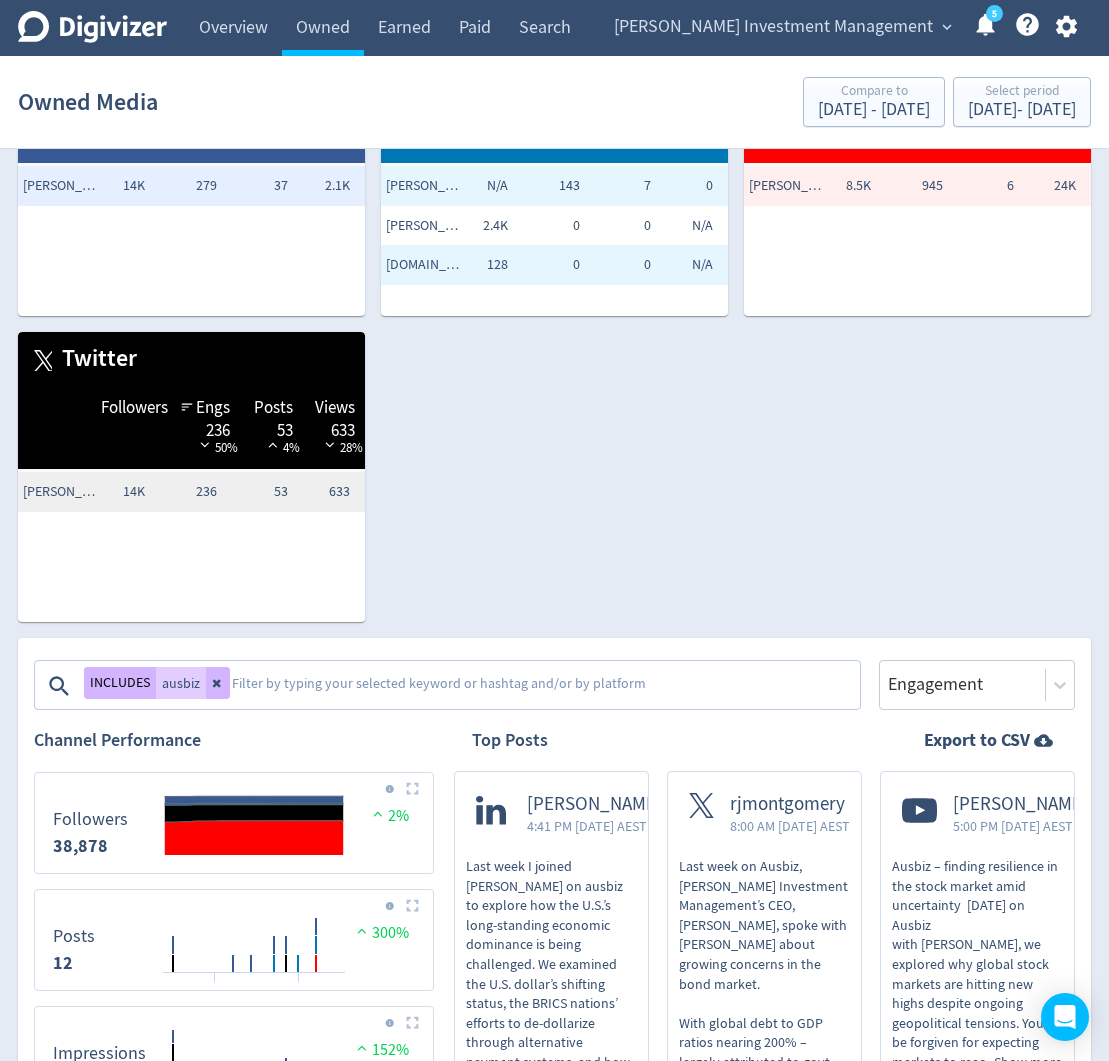 click on "Facebook Followers Engs 279 1% Posts 37 7% Views 2.1K 13% [PERSON_NAME] 14K 279 37 2.1K LinkedIn Followers Engs 143 67% Posts 7 41% Views 0 100% [PERSON_NAME] N/A 143 7 0 [PERSON_NAME] Investment Management 2.4K 0 0 N/A [DOMAIN_NAME]: How to value the best stocks and buy them for less than they're worth 128 0 0 N/A YouTube Followers Engs 945 480% Posts 6 20% Views 24K 287% [PERSON_NAME] 8.5K 945 6 24K Twitter Followers Engs 236 50% Posts 53 4% Views 633 28% [PERSON_NAME] 14K 236 53 633" at bounding box center (546, 316) 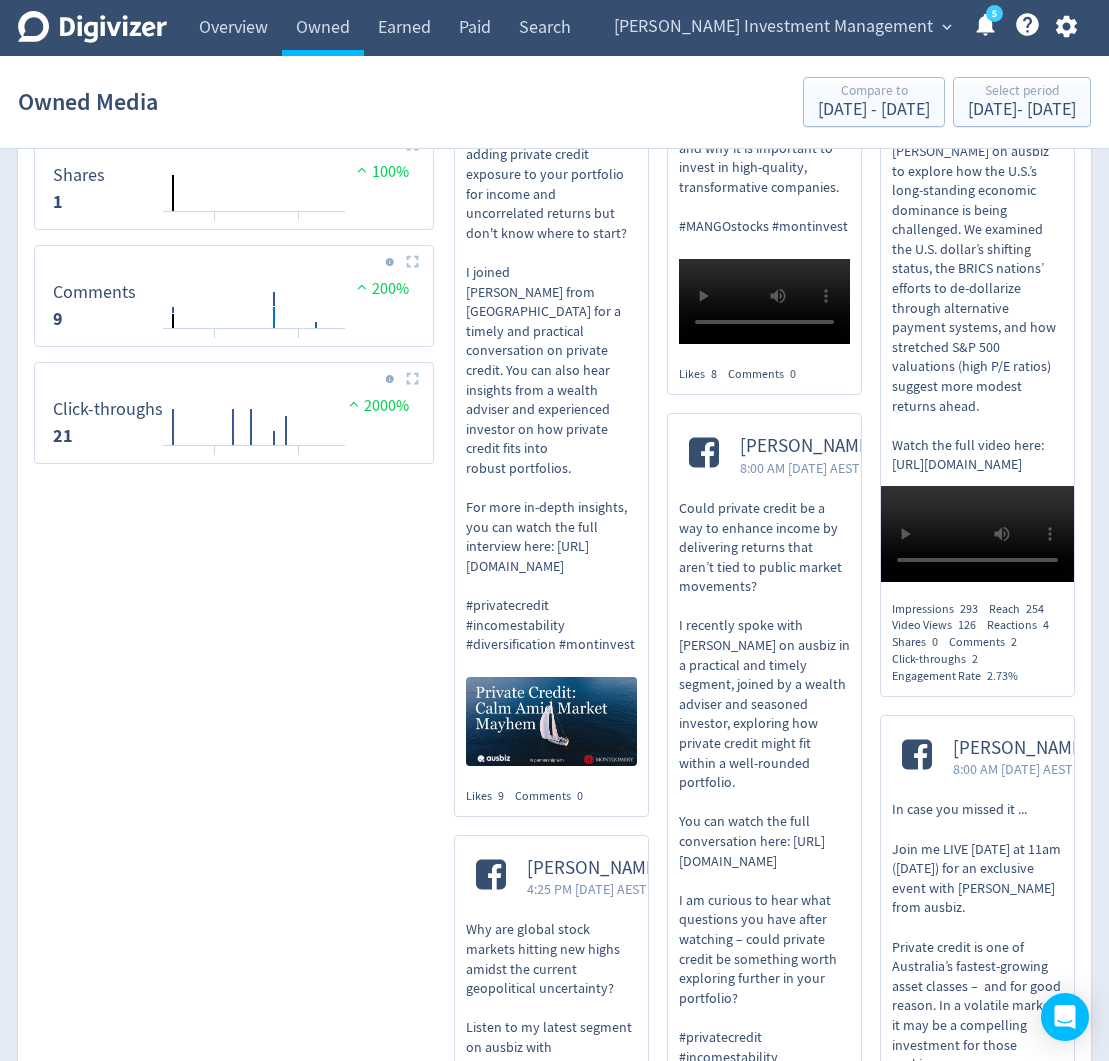 scroll, scrollTop: 1582, scrollLeft: 0, axis: vertical 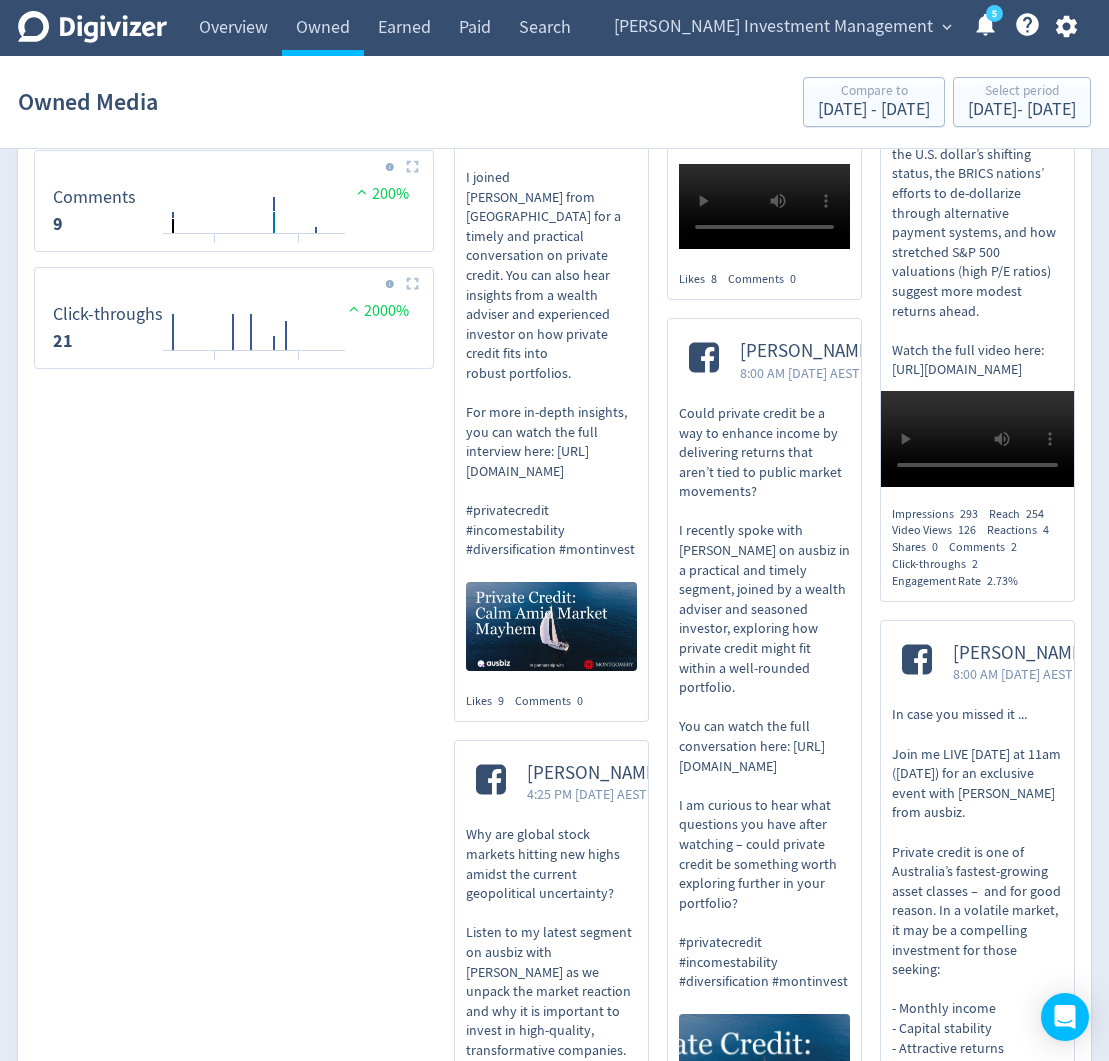 click on "Are you thinking about adding private credit exposure to your portfolio for income and uncorrelated returns but don't know where to start?
I joined [PERSON_NAME] from [GEOGRAPHIC_DATA] for a timely and practical conversation on private credit. You can also hear insights from a wealth adviser and experienced investor on how private credit fits into robust portfolios.
For more in-depth insights, you can watch the full interview here: [URL][DOMAIN_NAME]
#privatecredit #incomestability #diversification #montinvest" at bounding box center (551, 295) 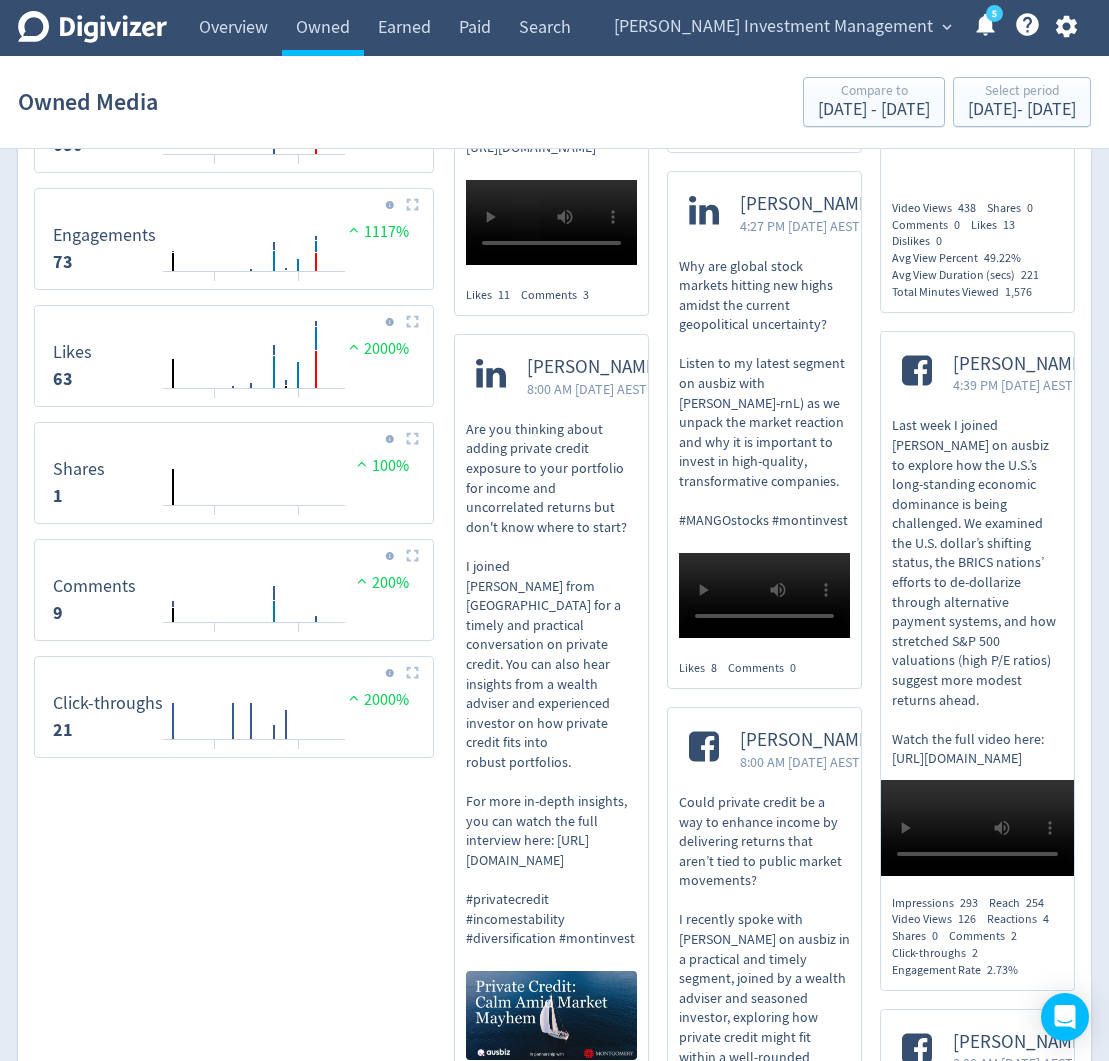 scroll, scrollTop: 1122, scrollLeft: 0, axis: vertical 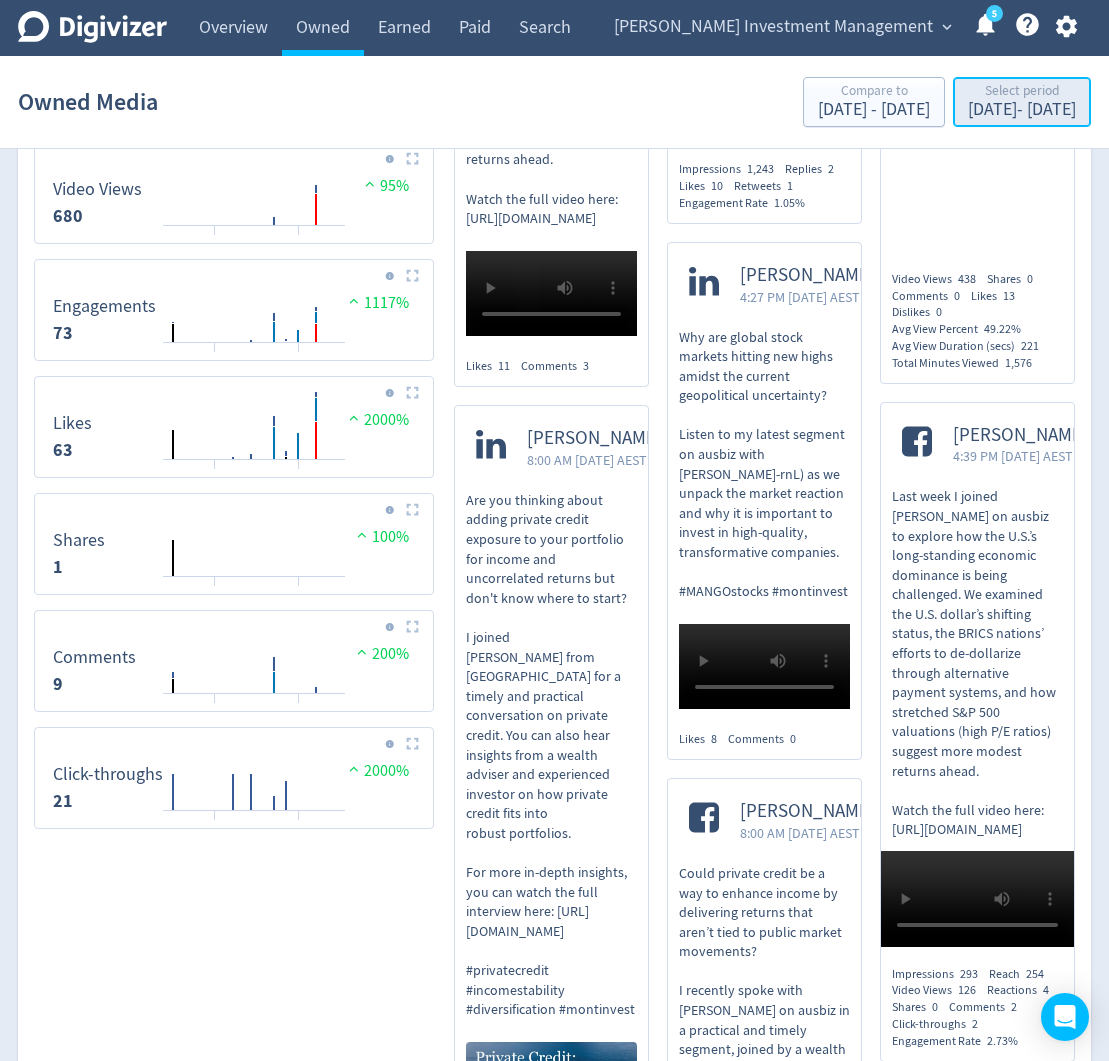 click on "Select period" at bounding box center [1022, 92] 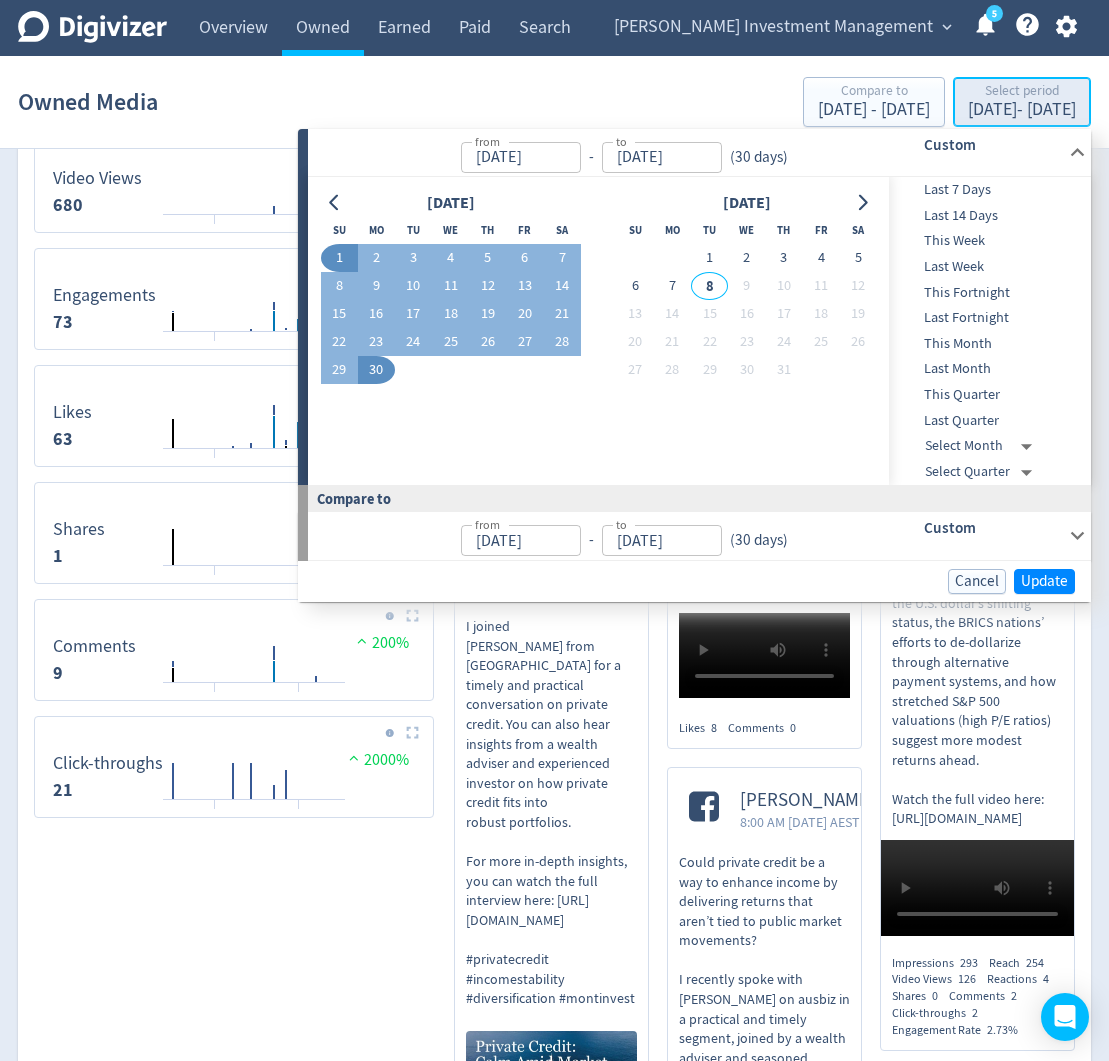scroll, scrollTop: 1135, scrollLeft: 0, axis: vertical 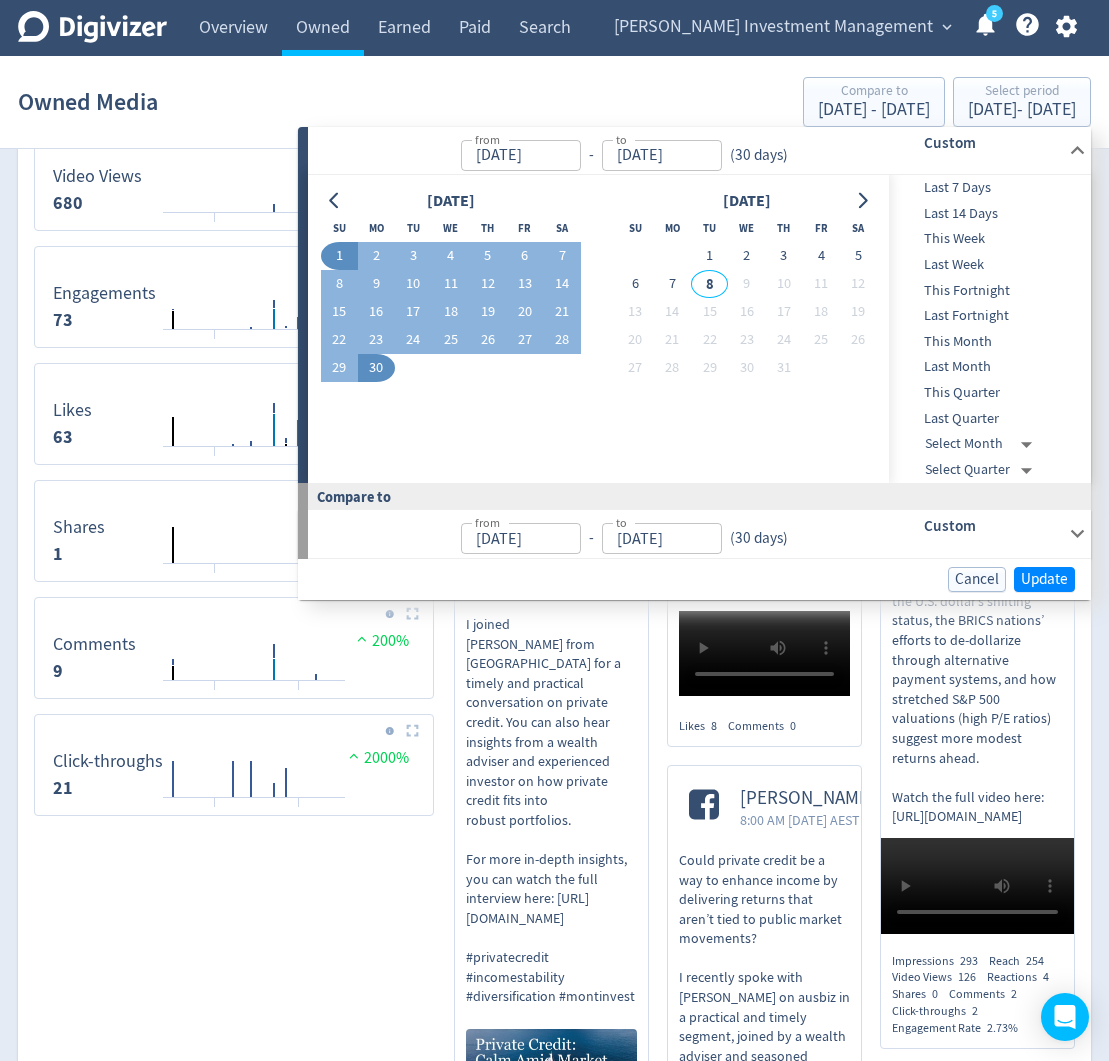 click on "1" at bounding box center [339, 256] 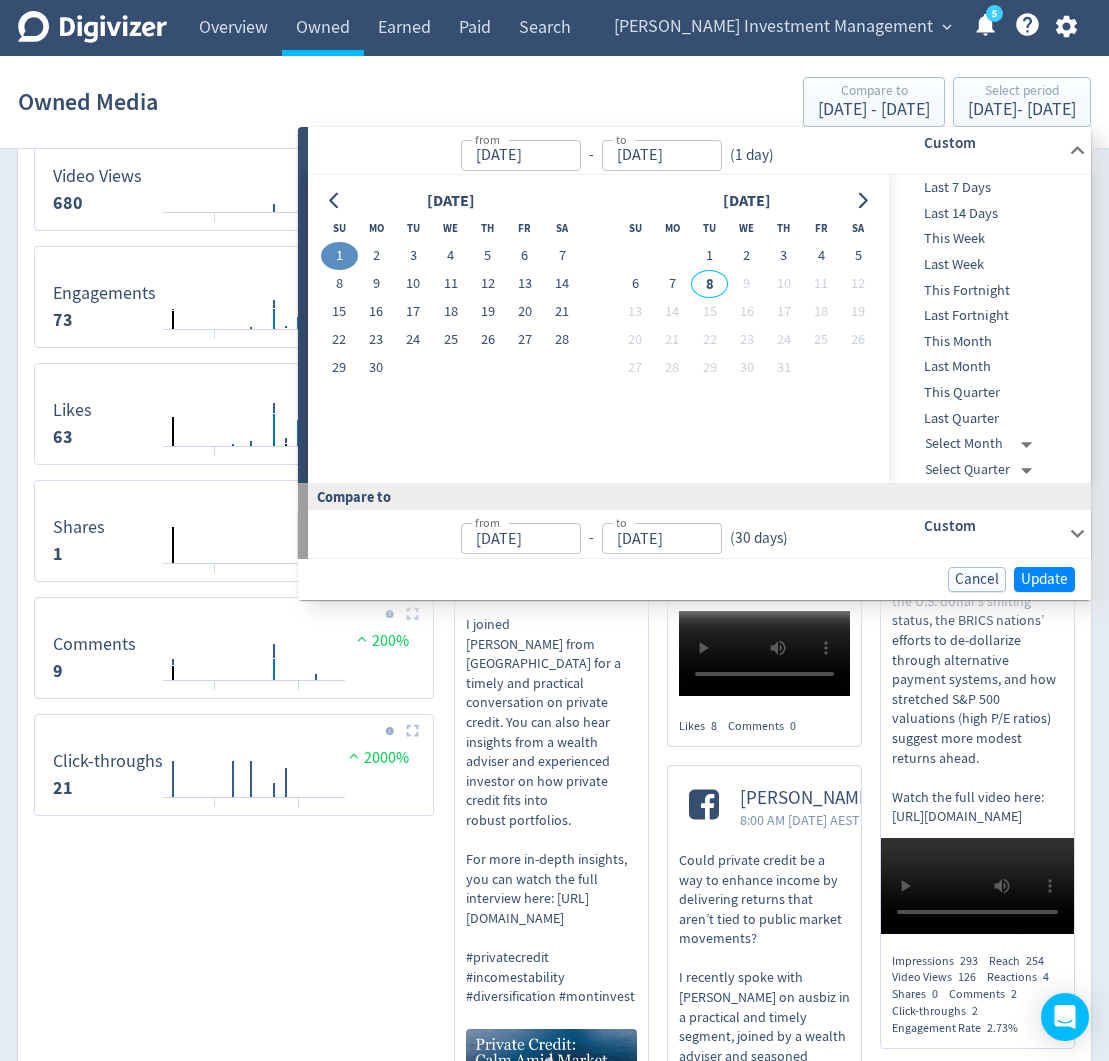 click on "1" at bounding box center [339, 256] 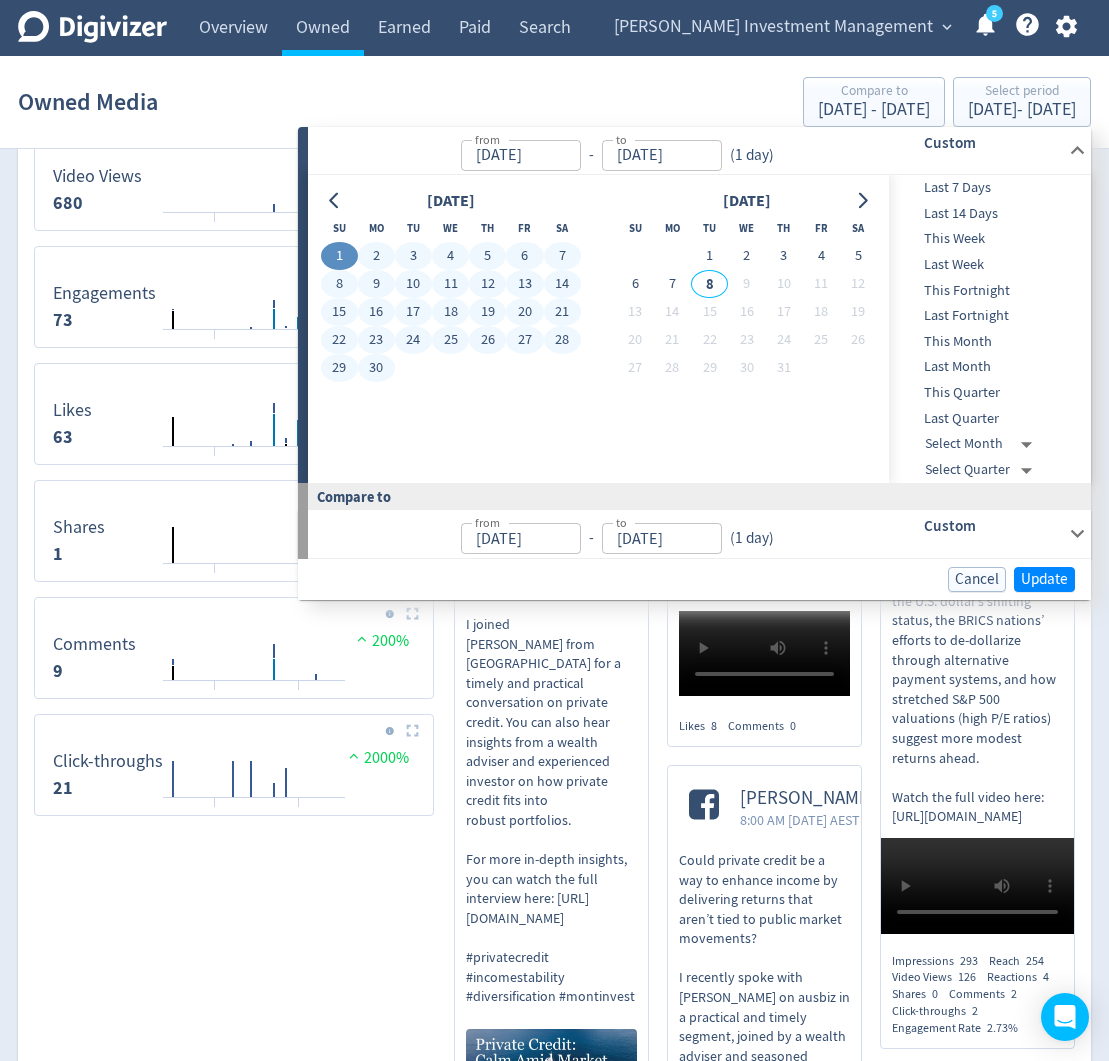 click on "30" at bounding box center (376, 368) 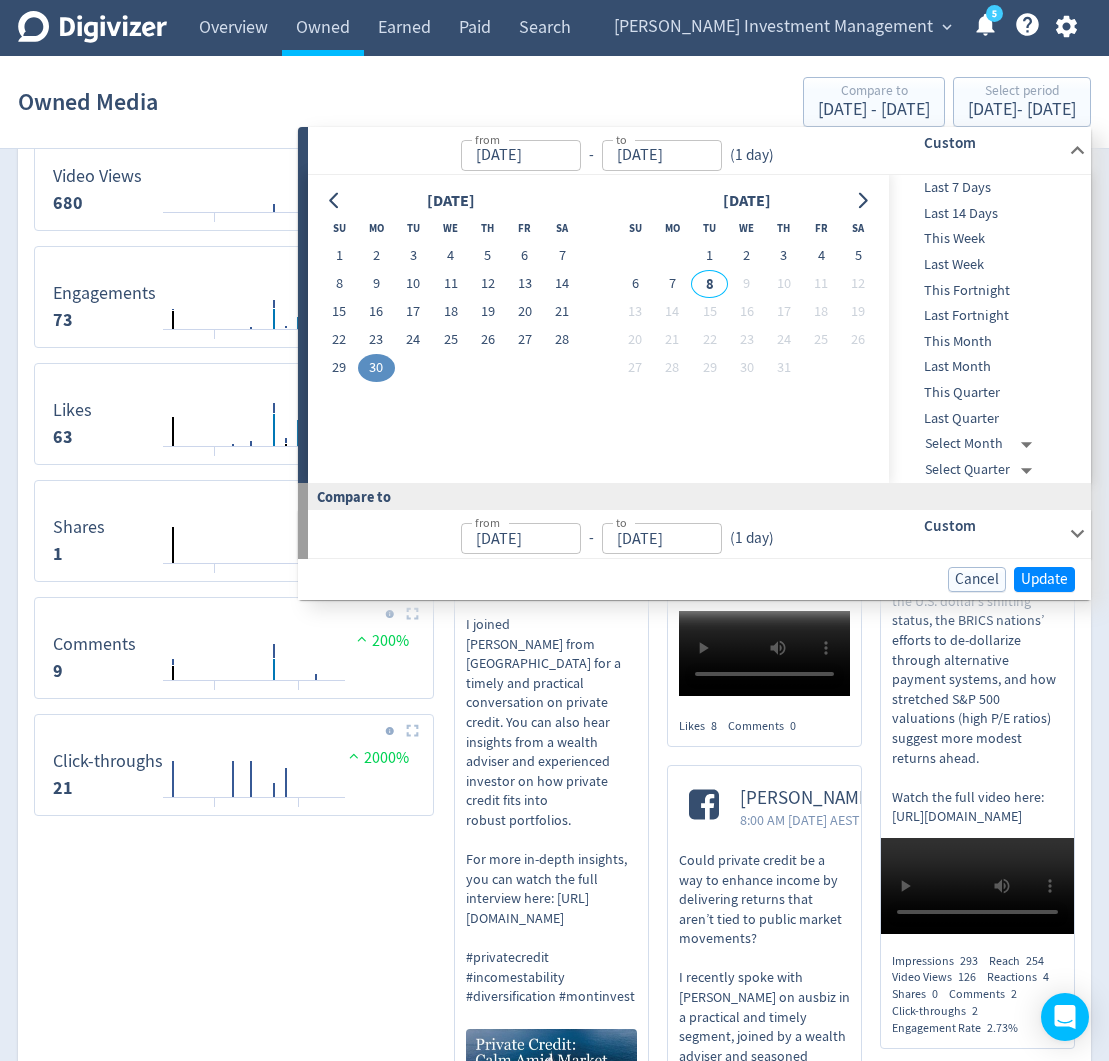 type on "[DATE]" 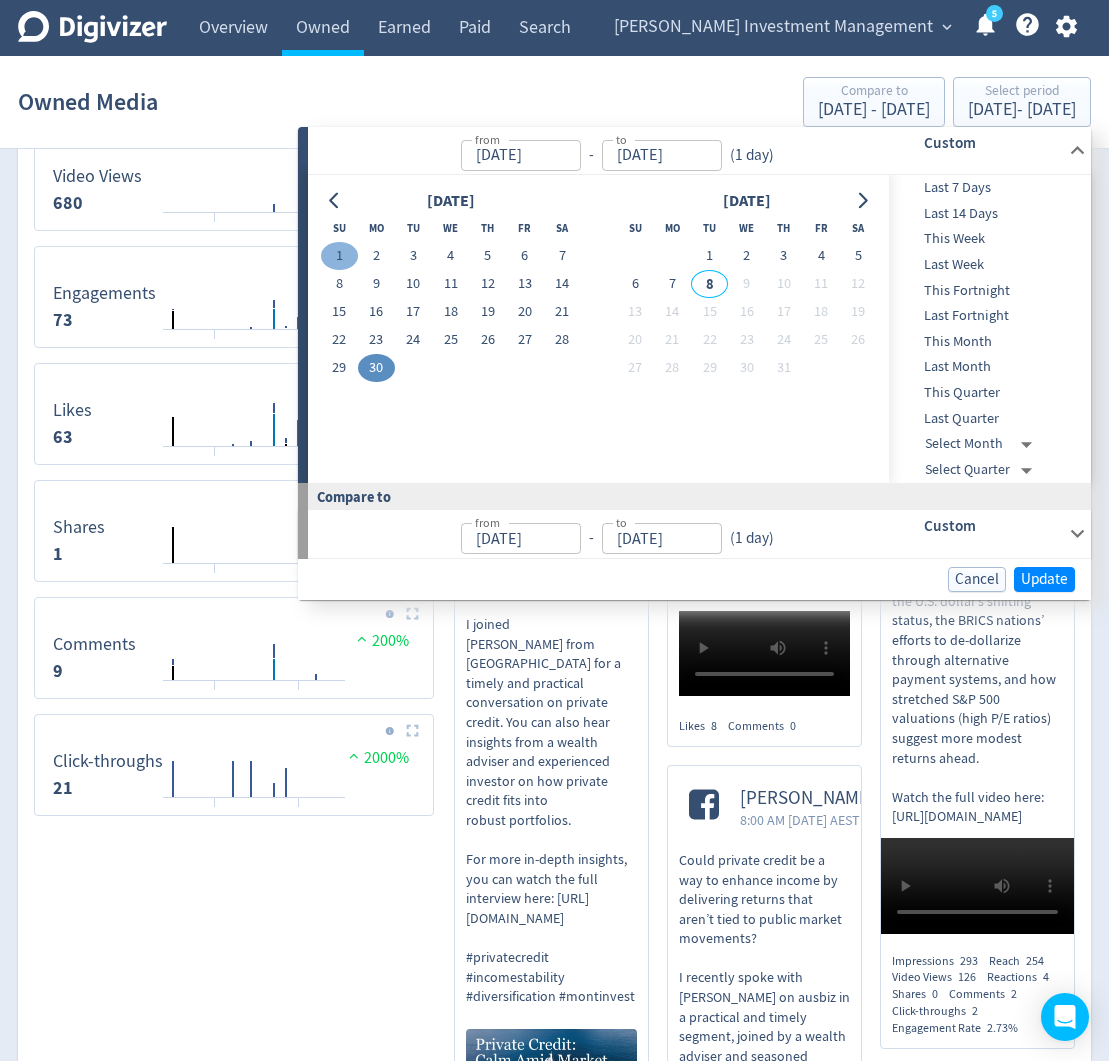 click on "1" at bounding box center [339, 256] 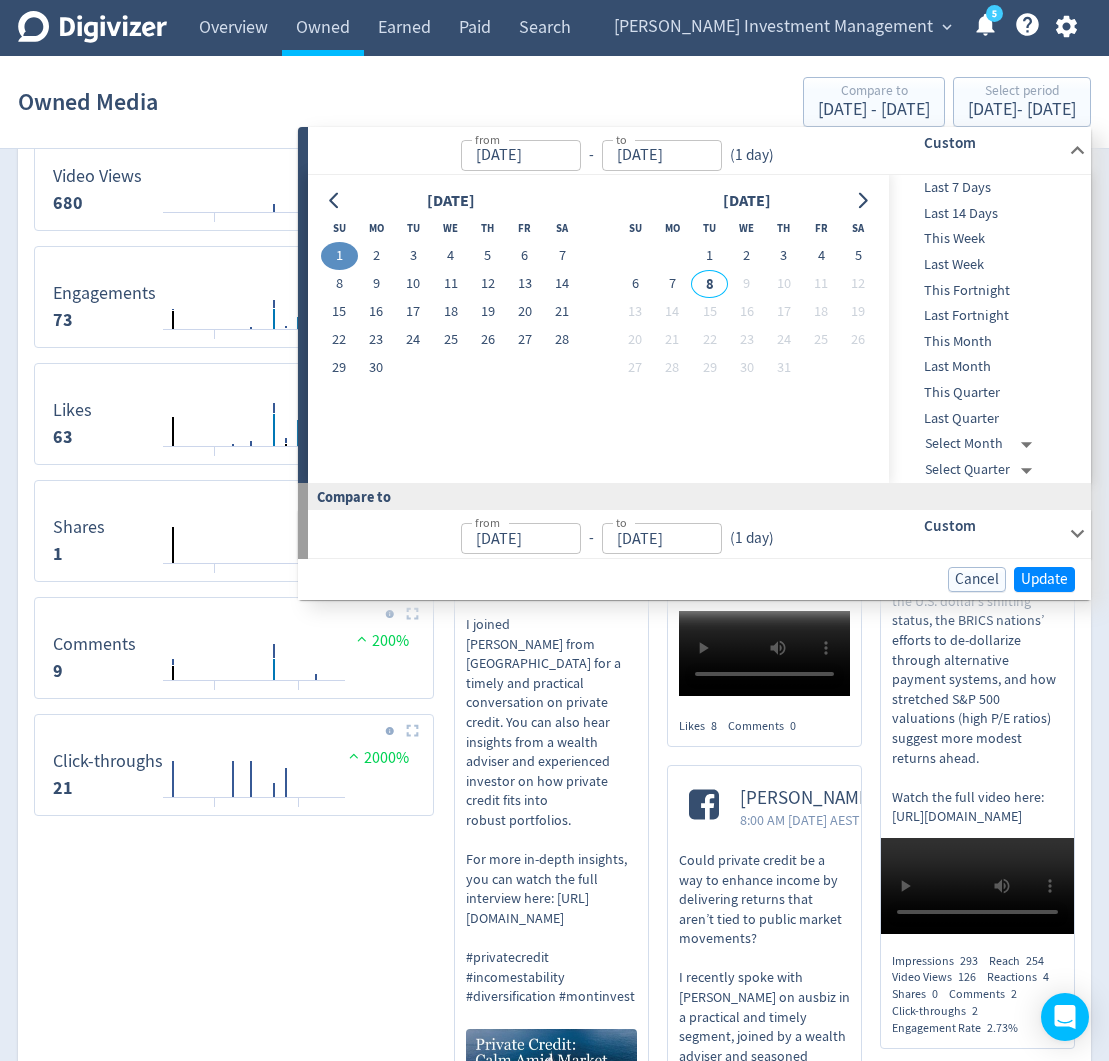 click on "1" at bounding box center (339, 256) 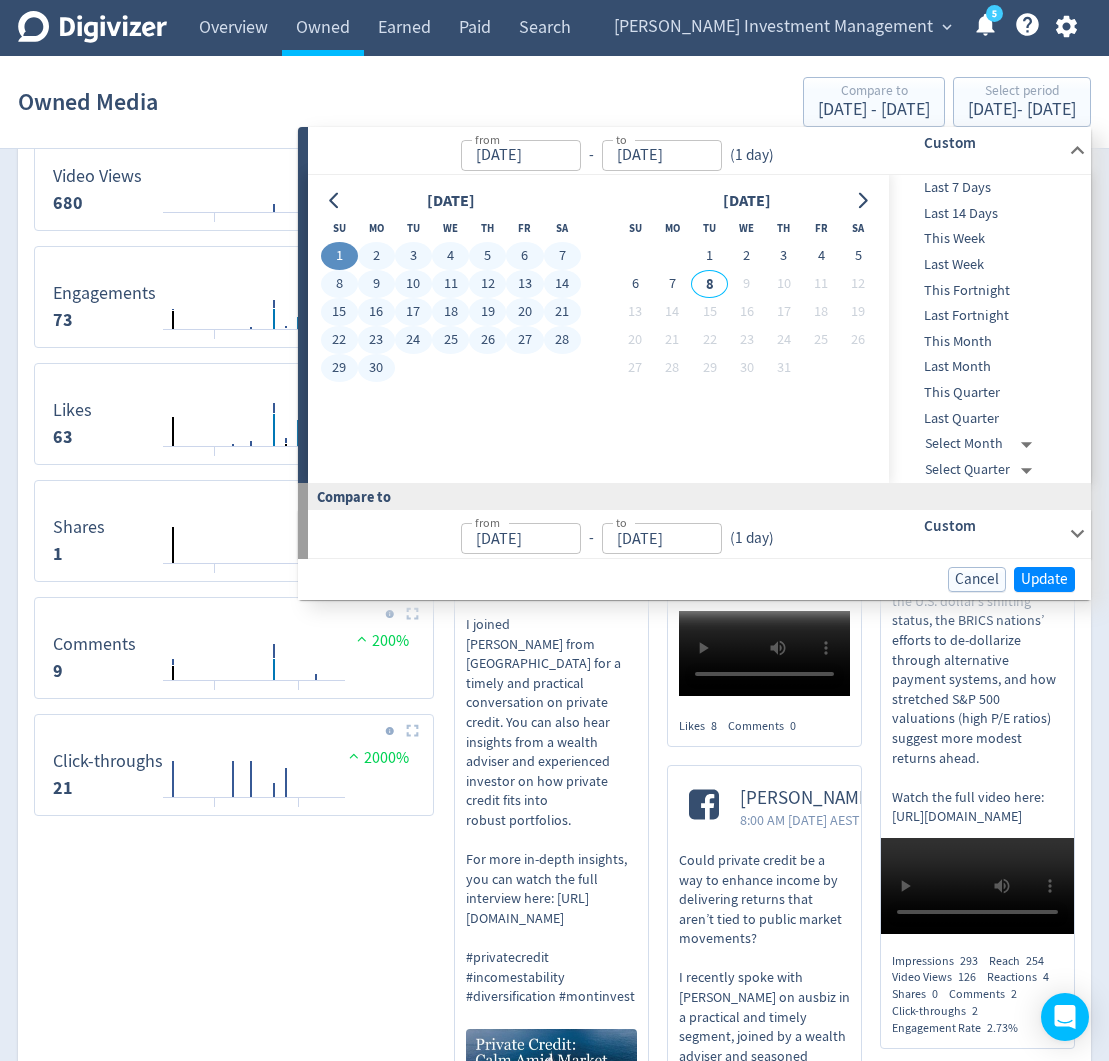 click on "30" at bounding box center [376, 368] 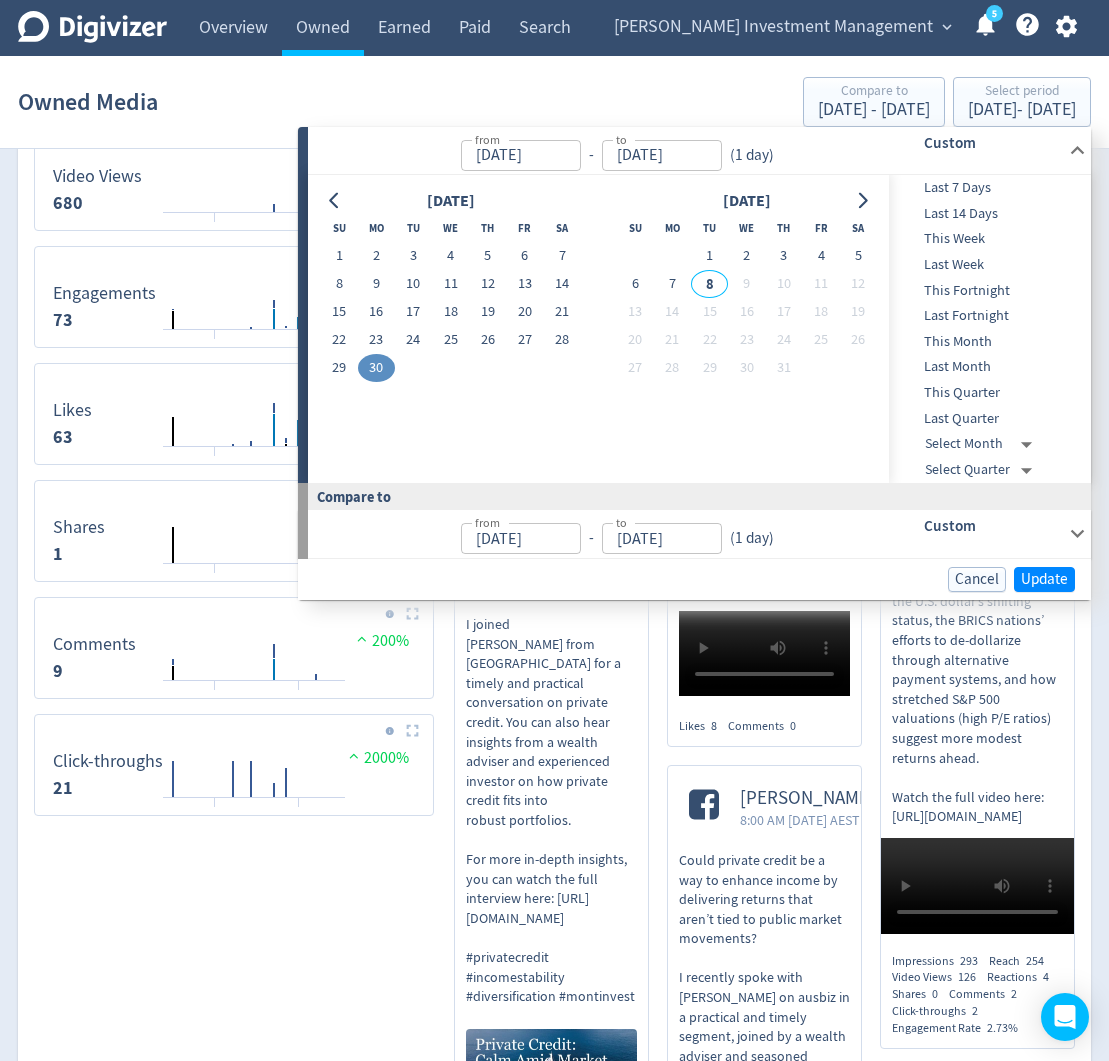 type on "[DATE]" 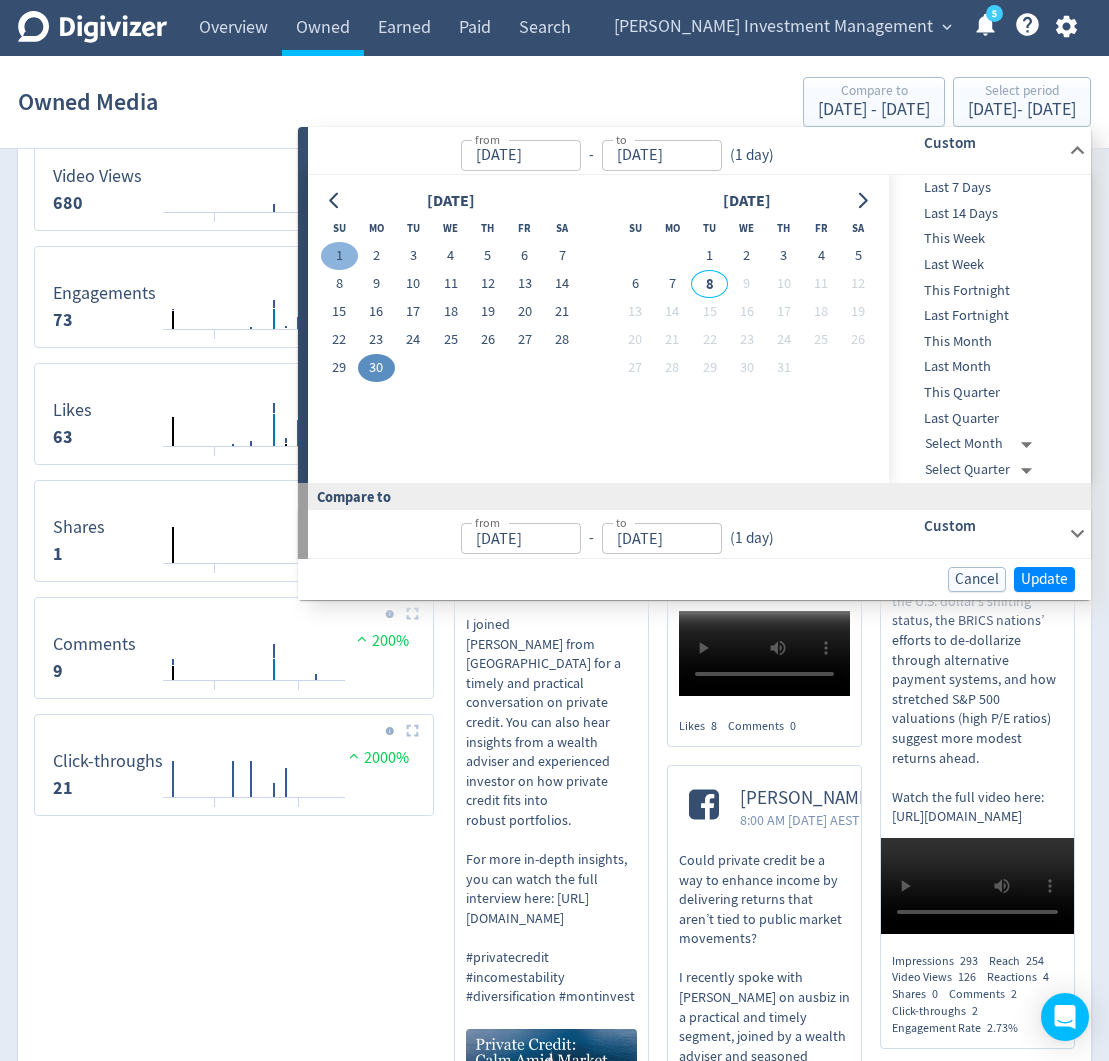 click on "1" at bounding box center [339, 256] 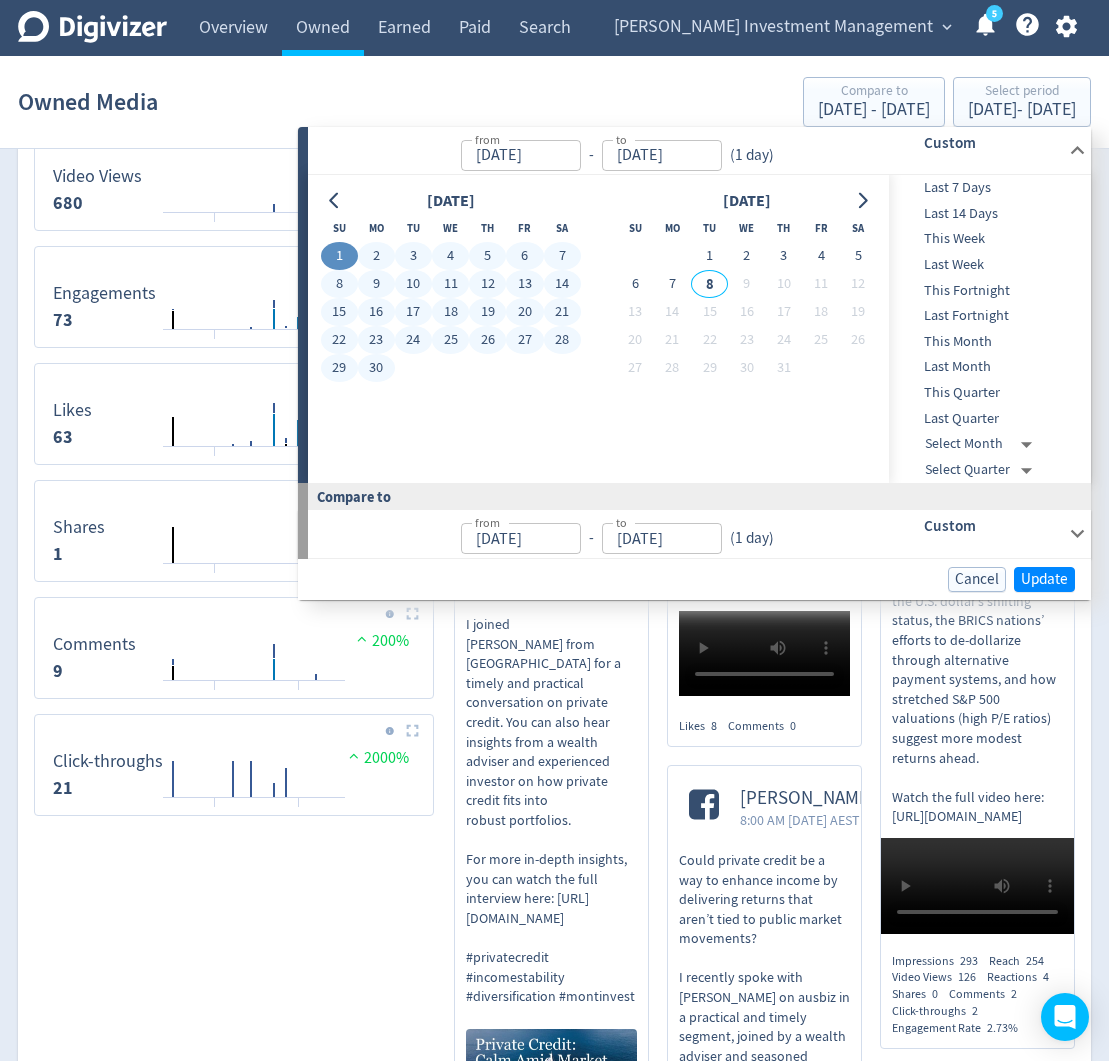 click on "30" at bounding box center [376, 368] 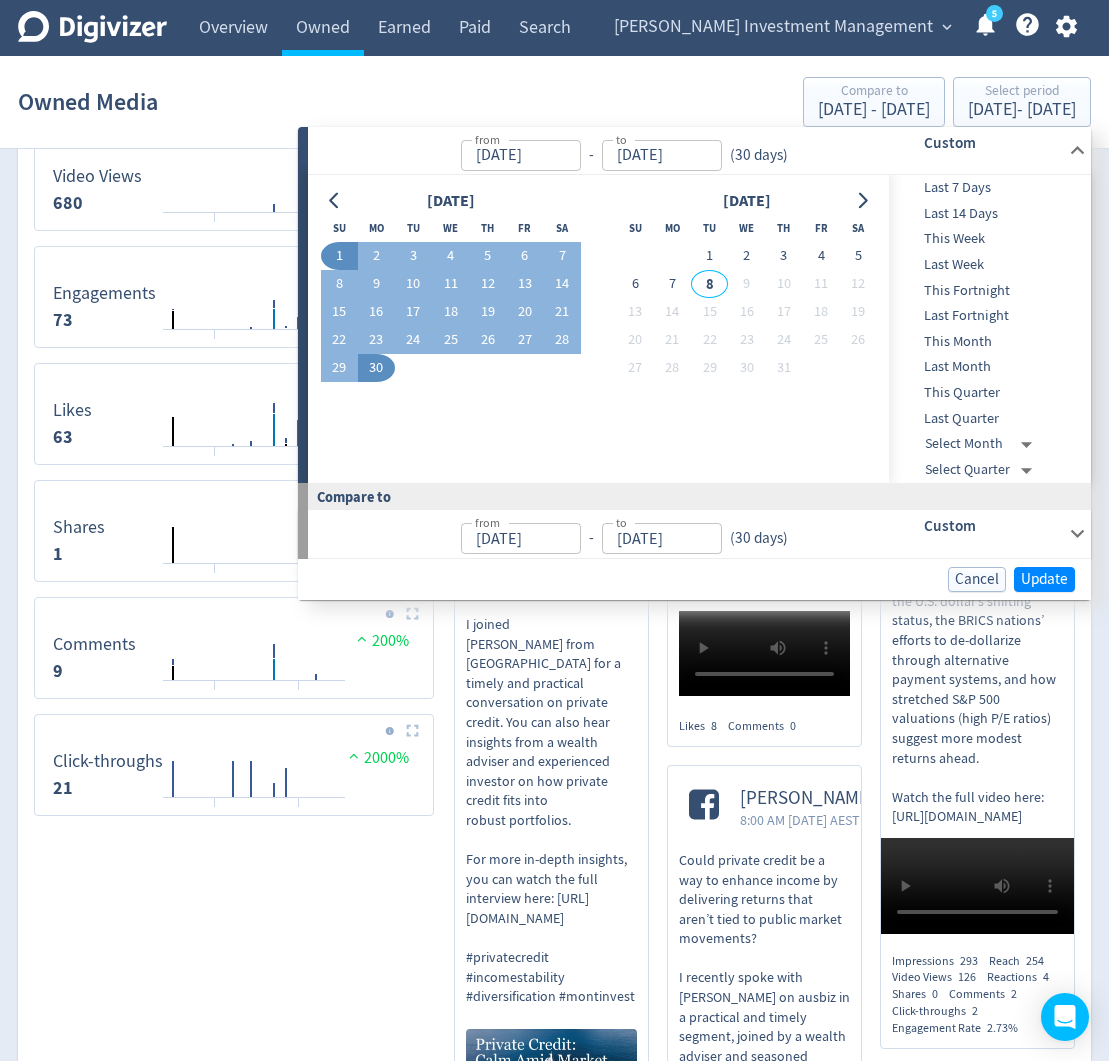 type on "[DATE]" 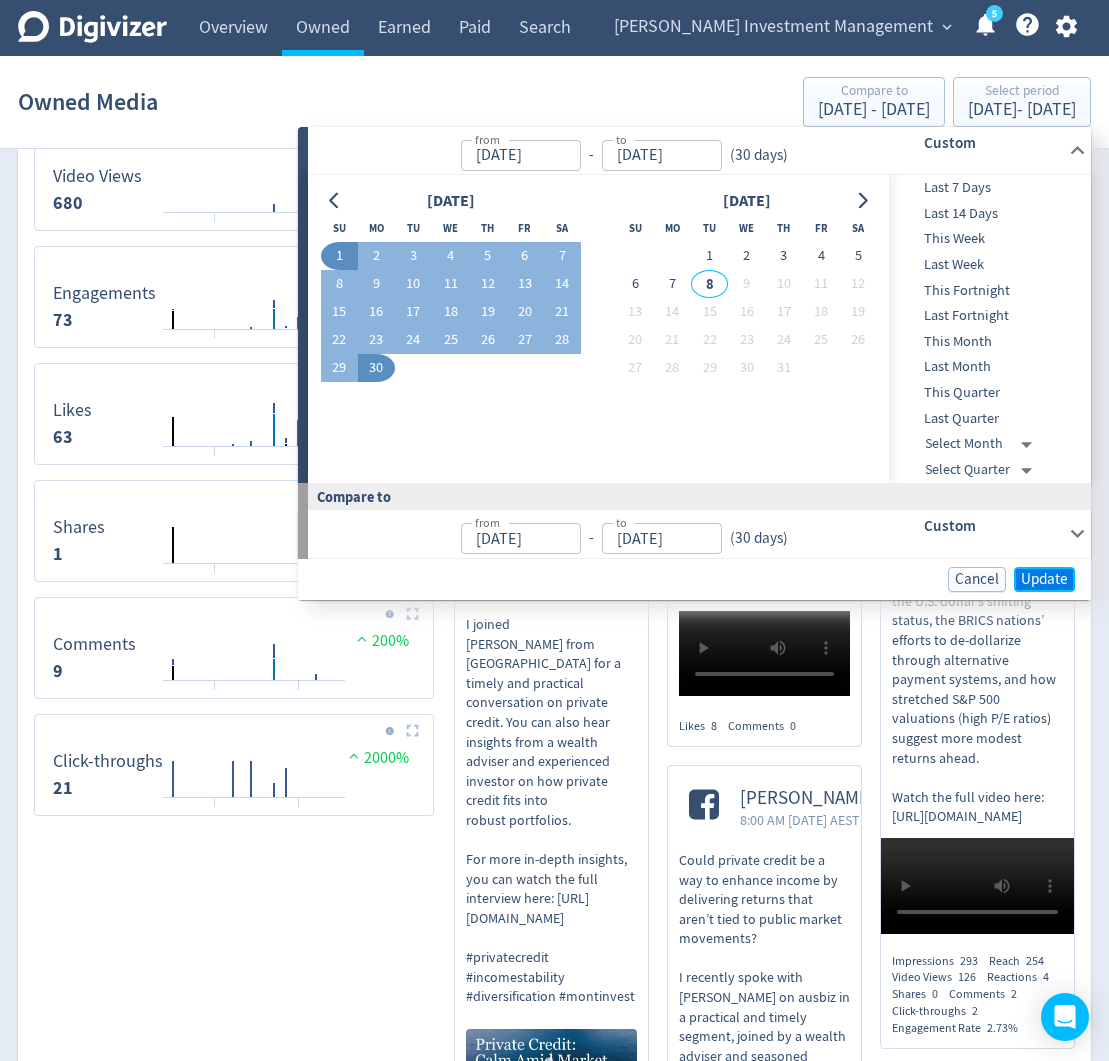 click on "Update" at bounding box center (1044, 579) 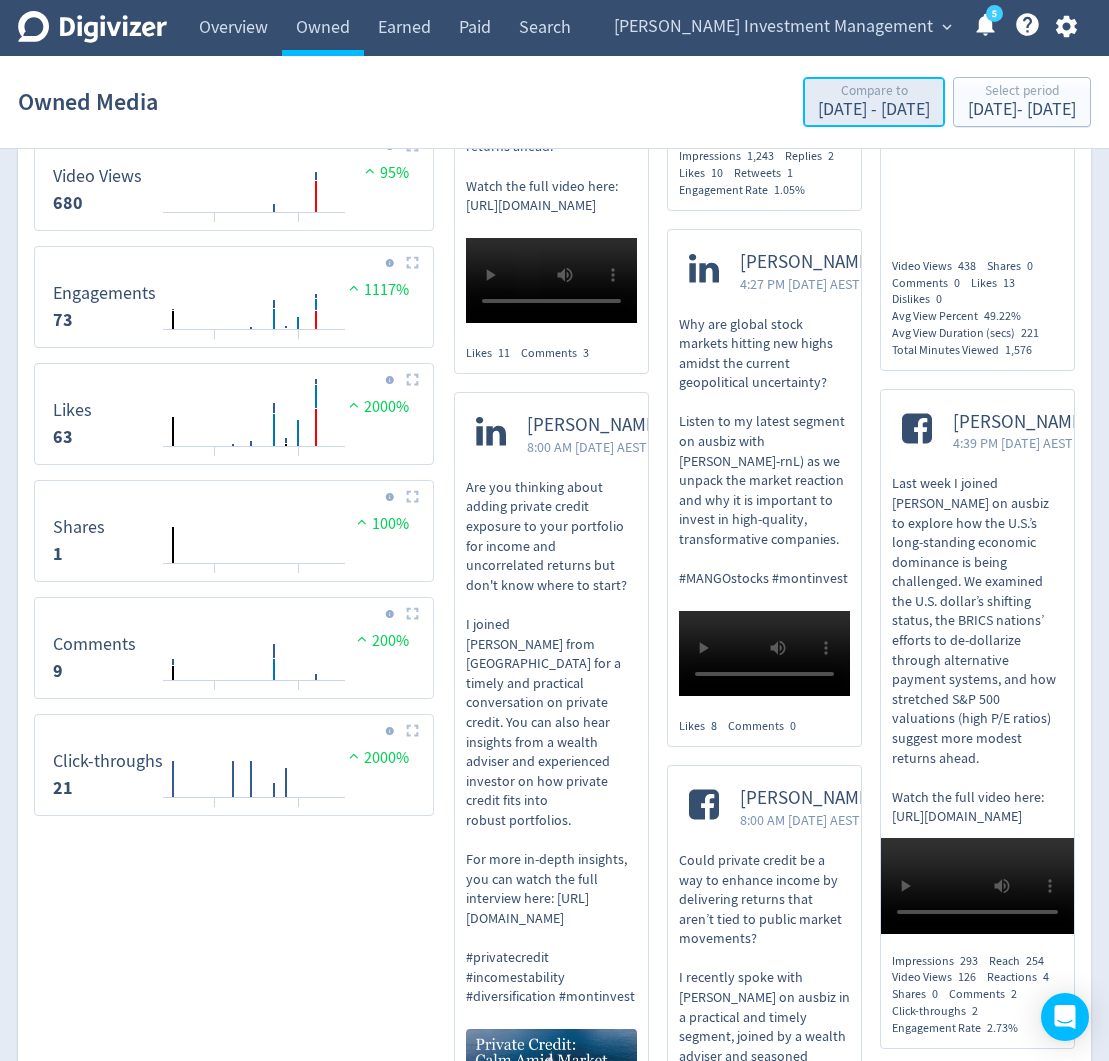 click on "[DATE]   -   [DATE]" at bounding box center (874, 110) 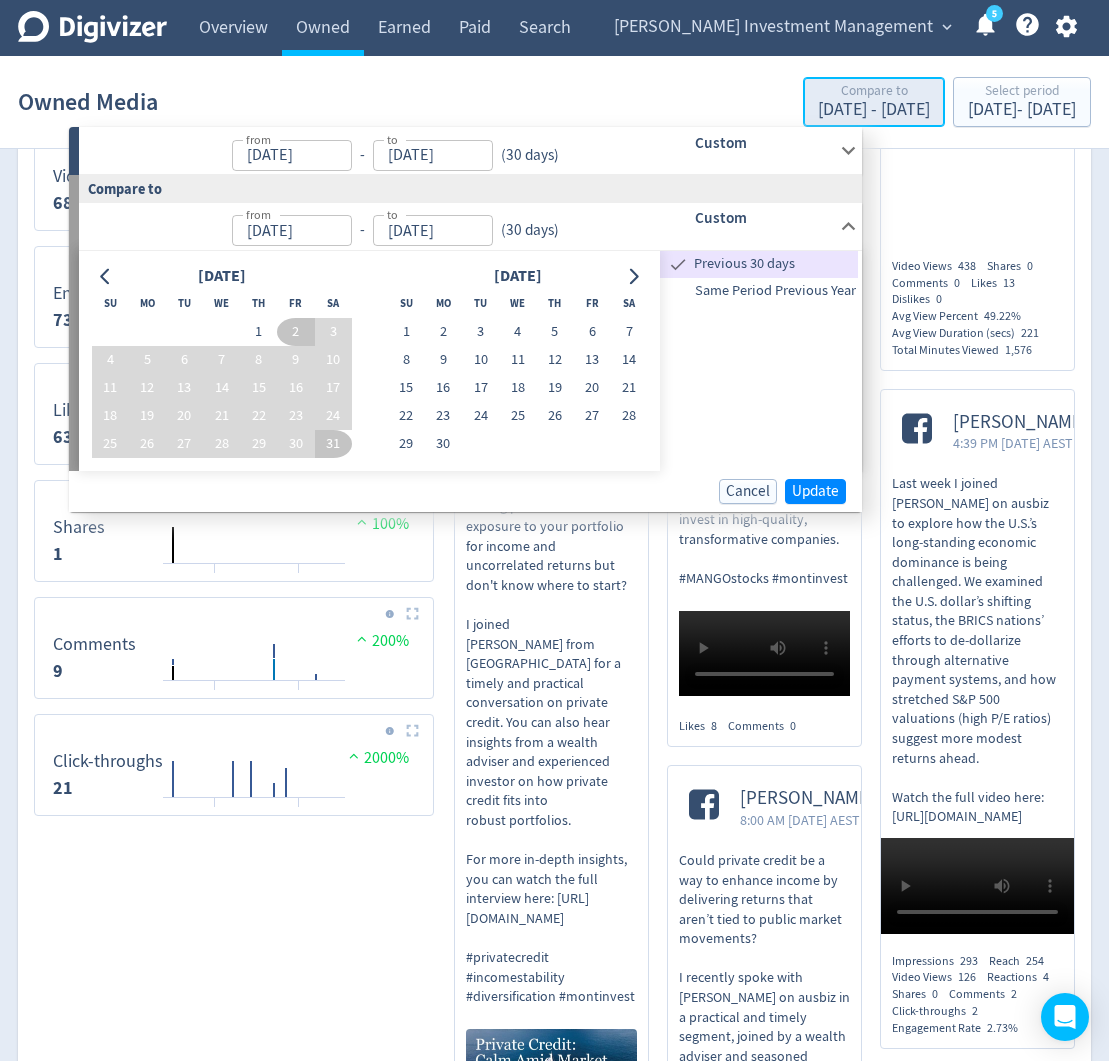 type on "[DATE]" 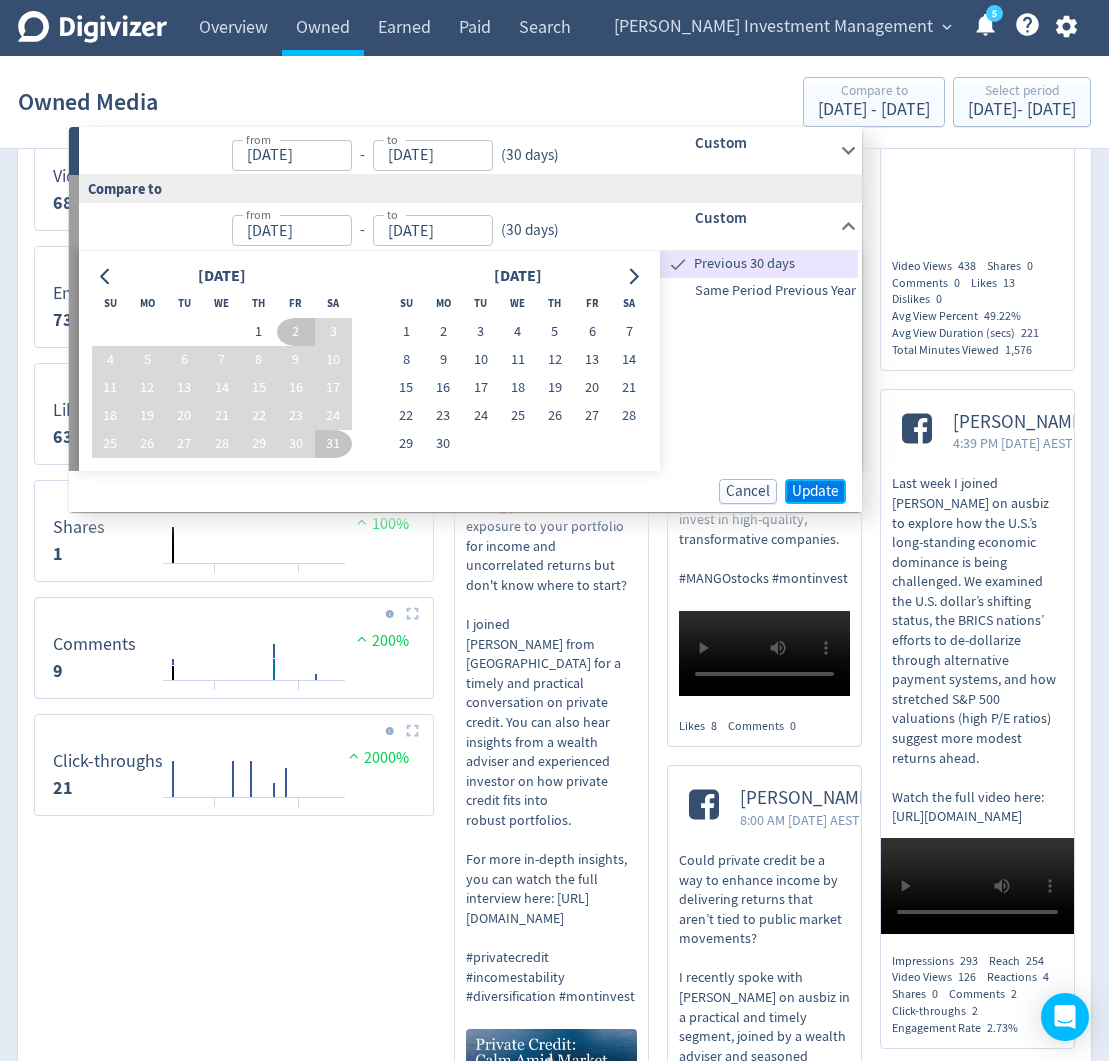 click on "Update" at bounding box center [815, 491] 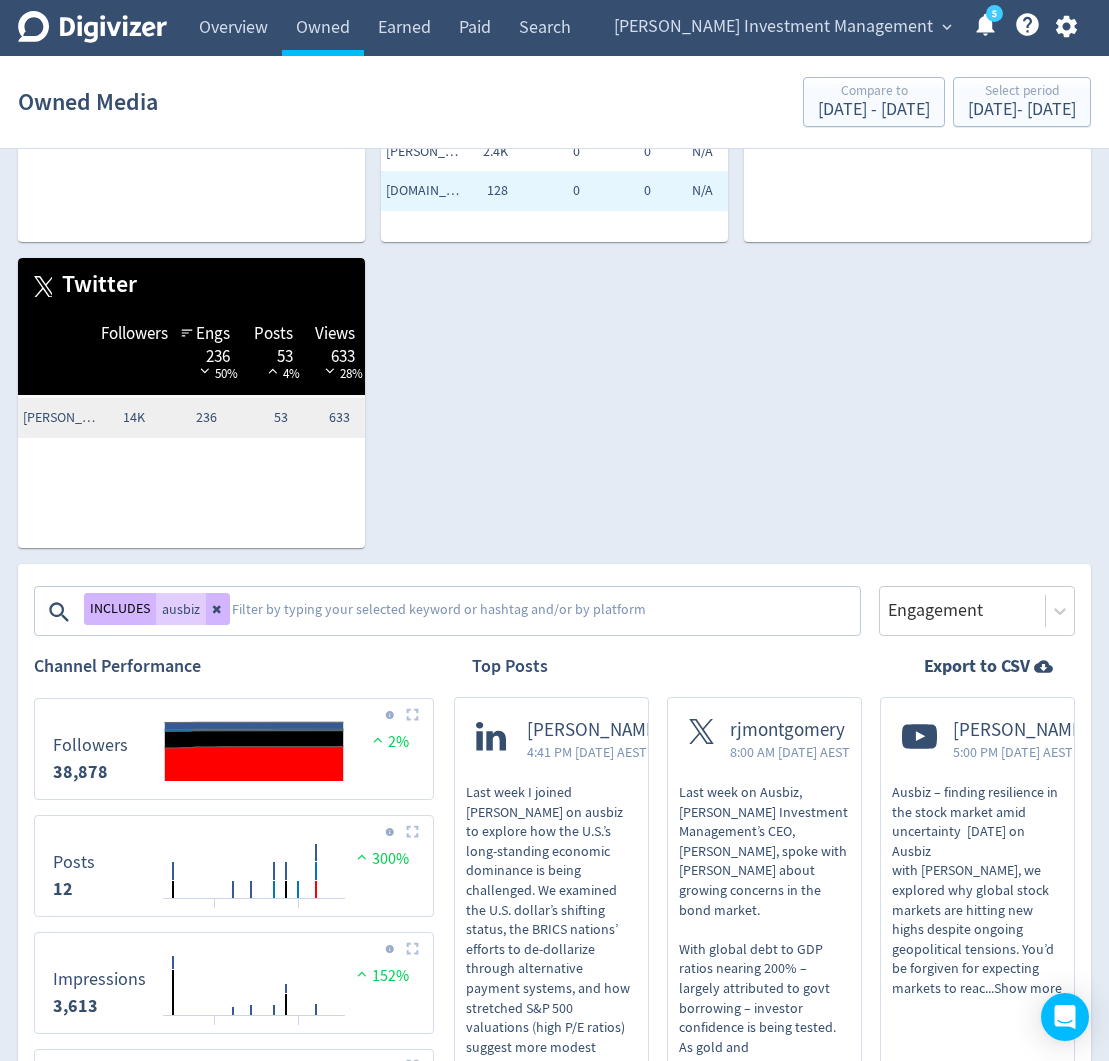 scroll, scrollTop: 0, scrollLeft: 0, axis: both 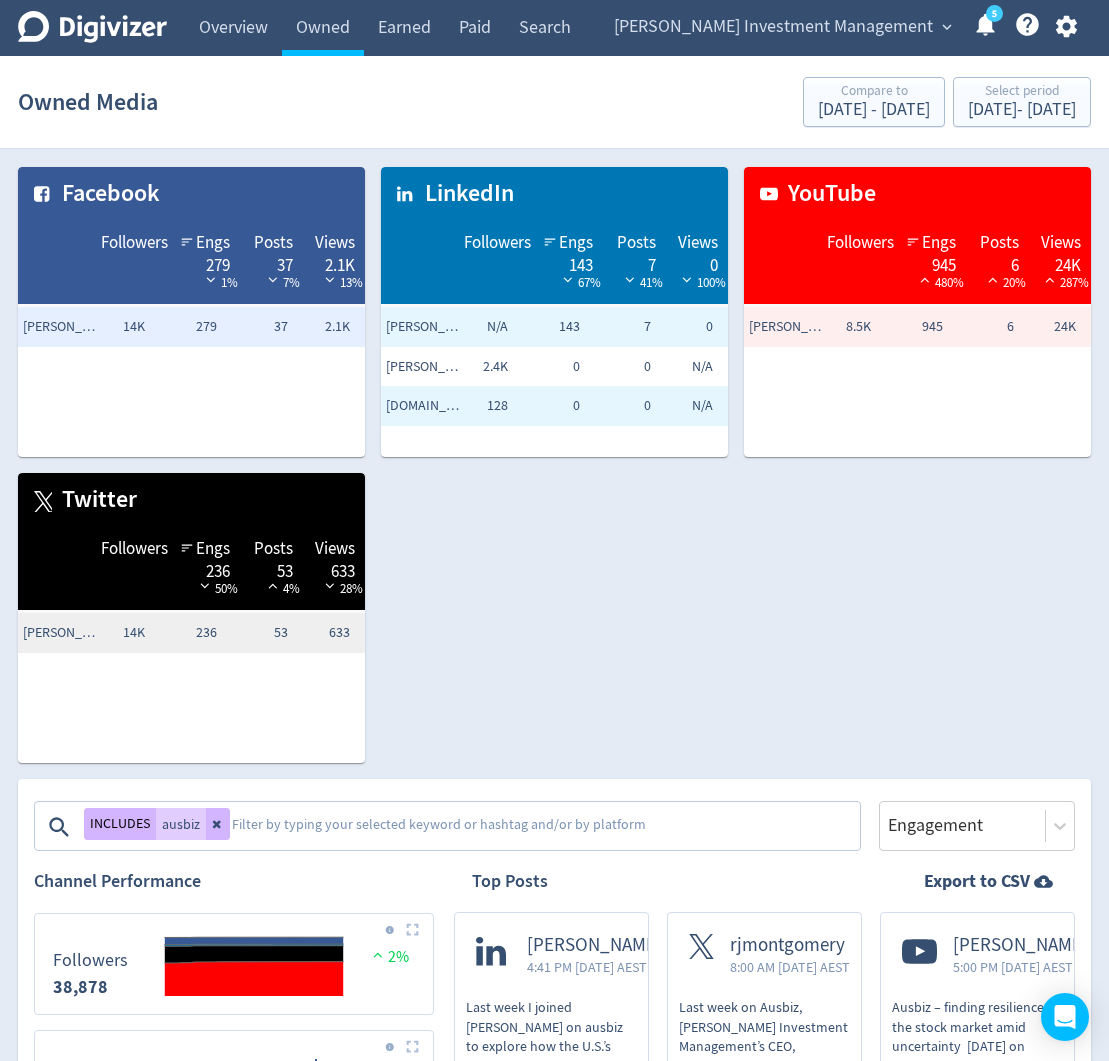 click at bounding box center [544, 827] 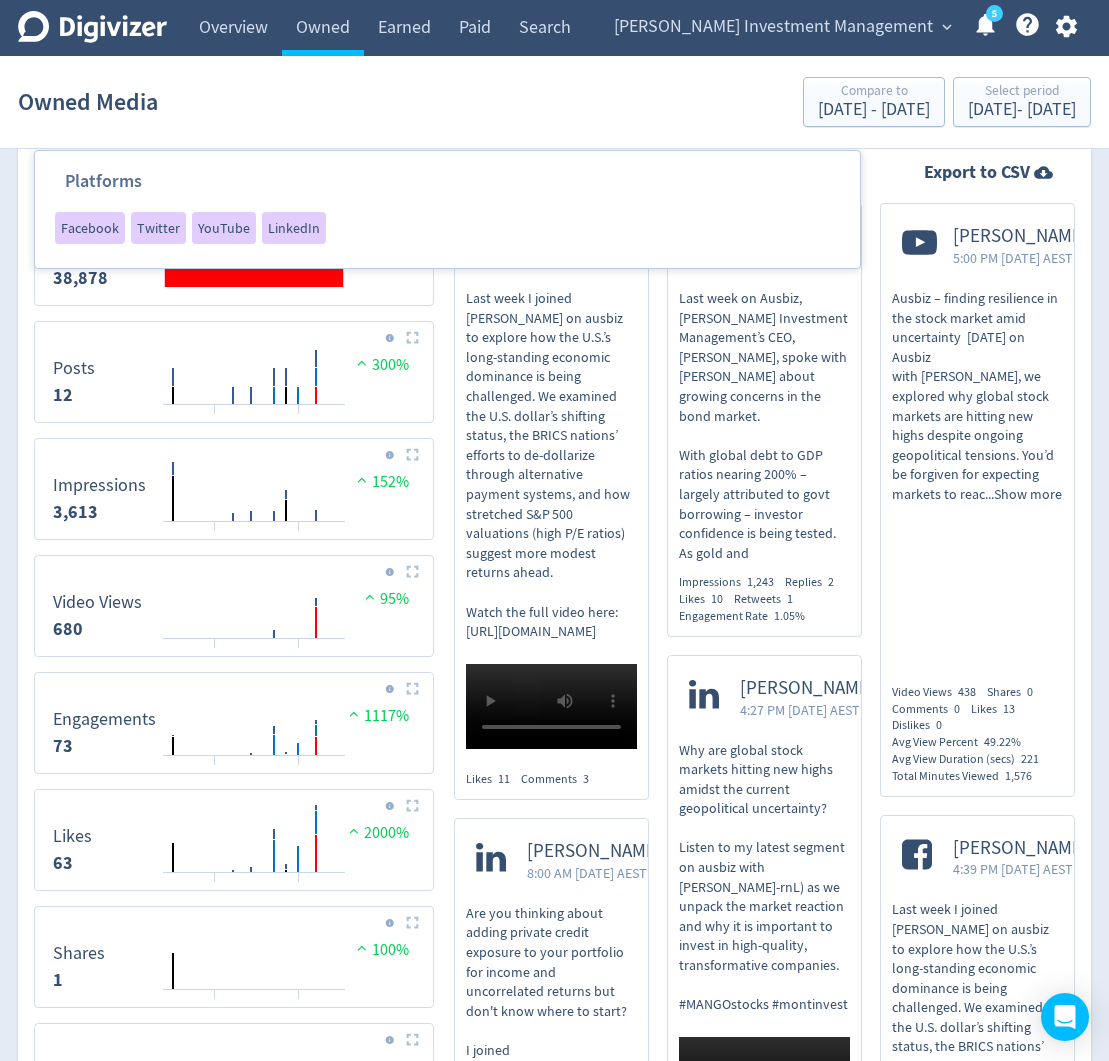 scroll, scrollTop: 706, scrollLeft: 0, axis: vertical 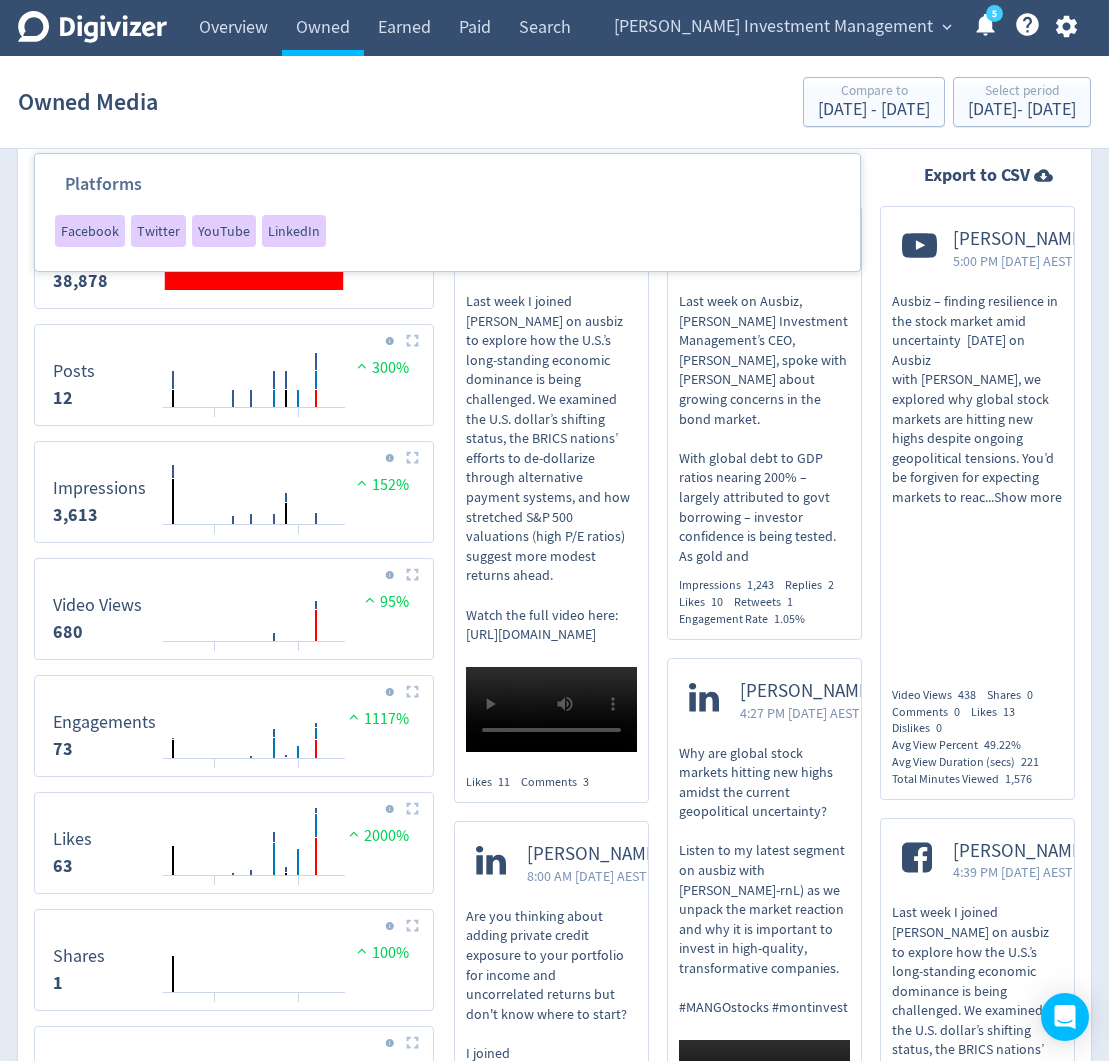 click on "Last week on Ausbiz, [PERSON_NAME] Investment Management’s CEO, [PERSON_NAME], spoke with [PERSON_NAME] about growing concerns in the bond market.
With global debt to GDP ratios nearing 200% – largely attributed to govt borrowing – investor confidence is being tested. As gold and" at bounding box center [764, 429] 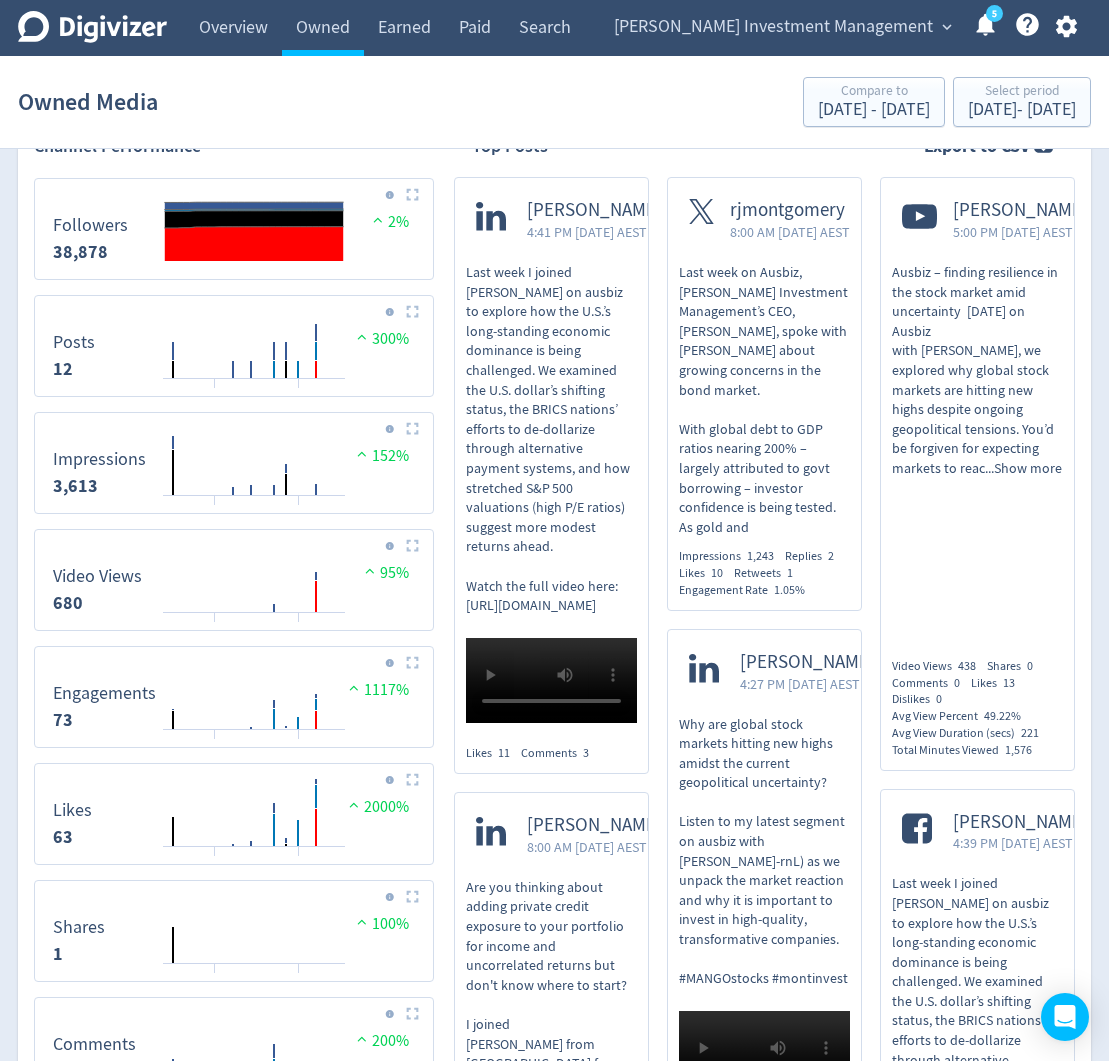 scroll, scrollTop: 736, scrollLeft: 0, axis: vertical 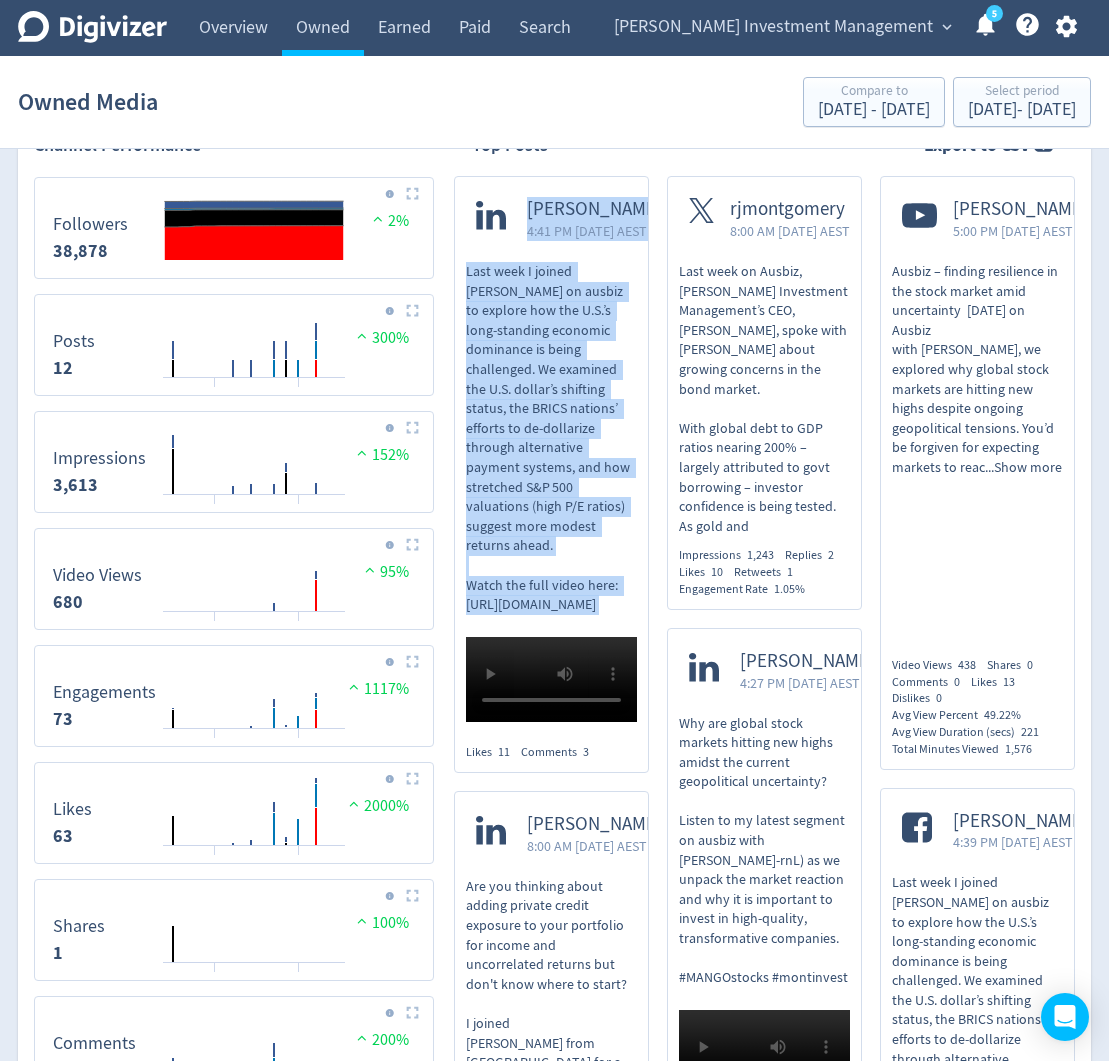 click on "Last week I joined [PERSON_NAME] on ausbiz to explore how the U.S.’s long‑standing economic dominance is being challenged. We examined the U.S. dollar’s shifting status, the BRICS nations’ efforts to de‑dollarize through alternative payment systems, and how stretched S&P 500 valuations (high P/E ratios) suggest more modest returns ahead.
Watch the full video here: [URL][DOMAIN_NAME]" at bounding box center [551, 438] 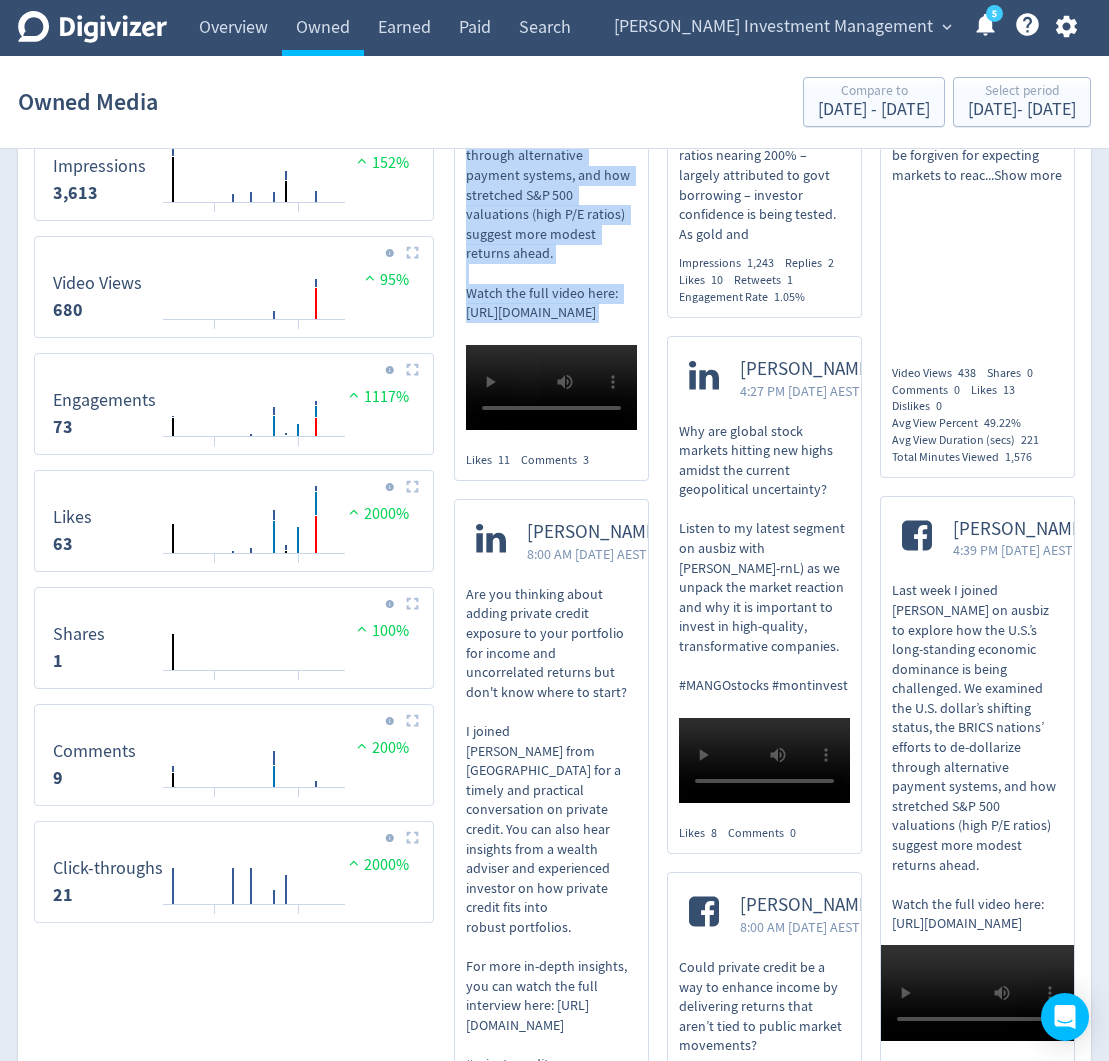 scroll, scrollTop: 1007, scrollLeft: 0, axis: vertical 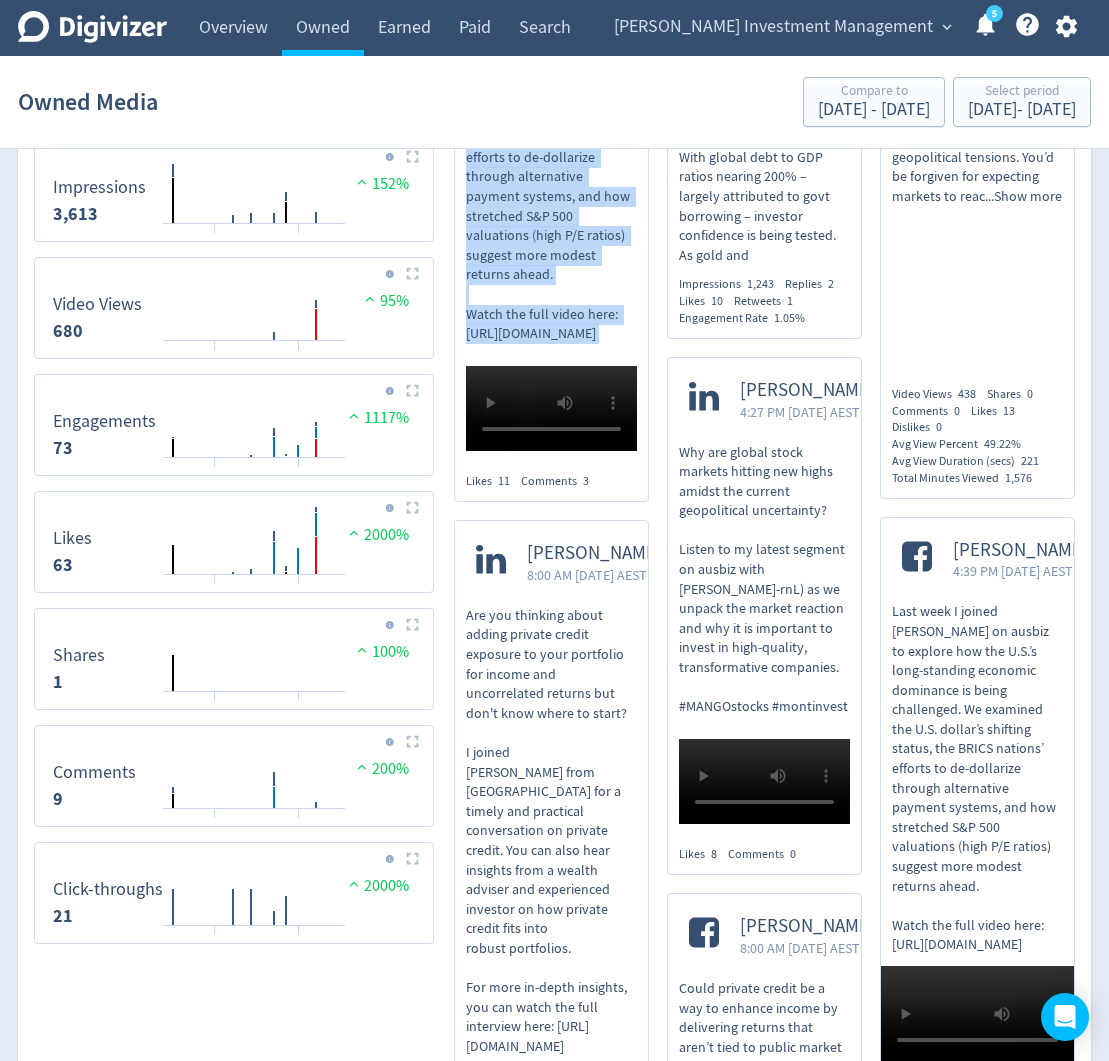click on "Last week I joined [PERSON_NAME] on ausbiz to explore how the U.S.’s long‑standing economic dominance is being challenged. We examined the U.S. dollar’s shifting status, the BRICS nations’ efforts to de‑dollarize through alternative payment systems, and how stretched S&P 500 valuations (high P/E ratios) suggest more modest returns ahead.
Watch the full video here: [URL][DOMAIN_NAME]" at bounding box center [977, 778] 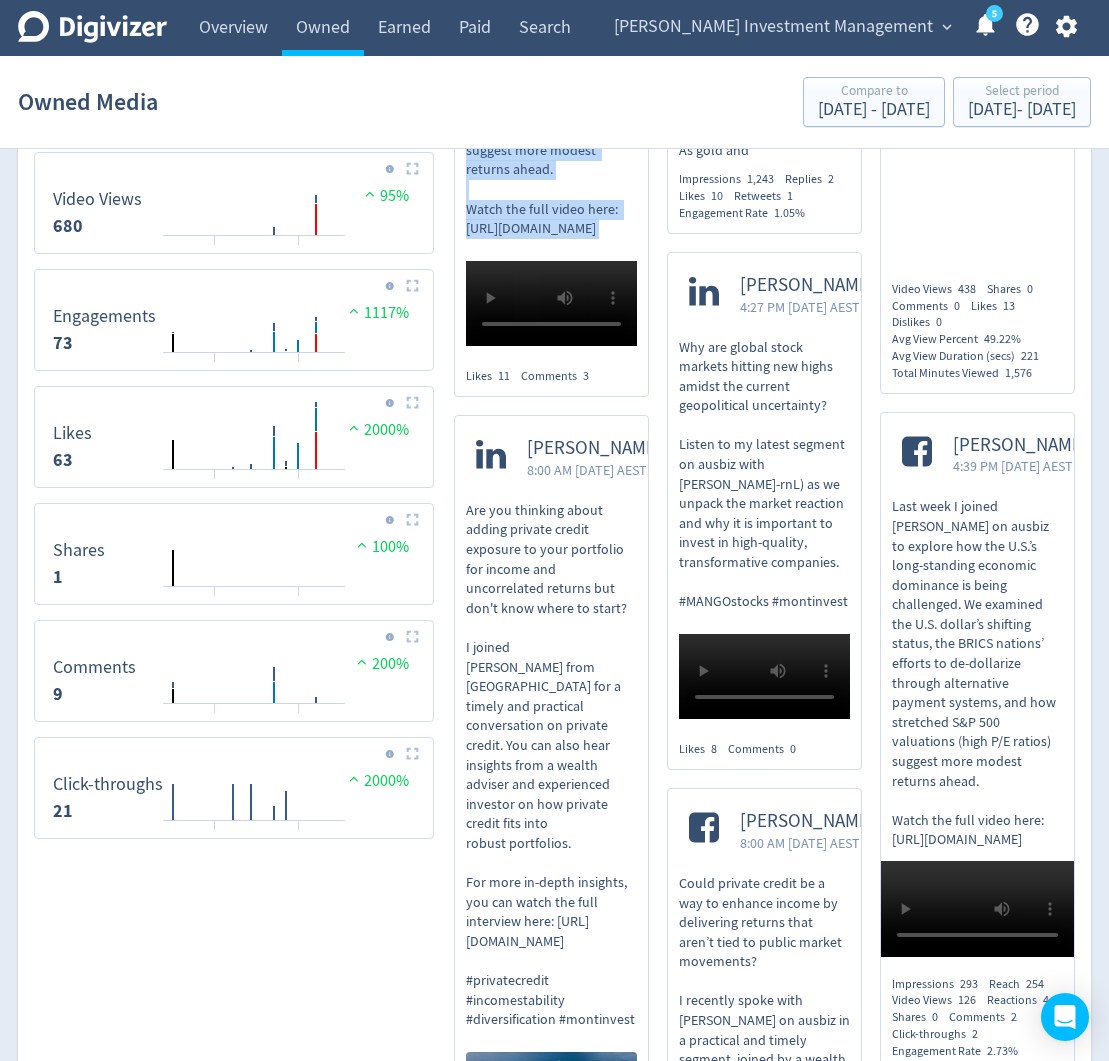 scroll, scrollTop: 1128, scrollLeft: 0, axis: vertical 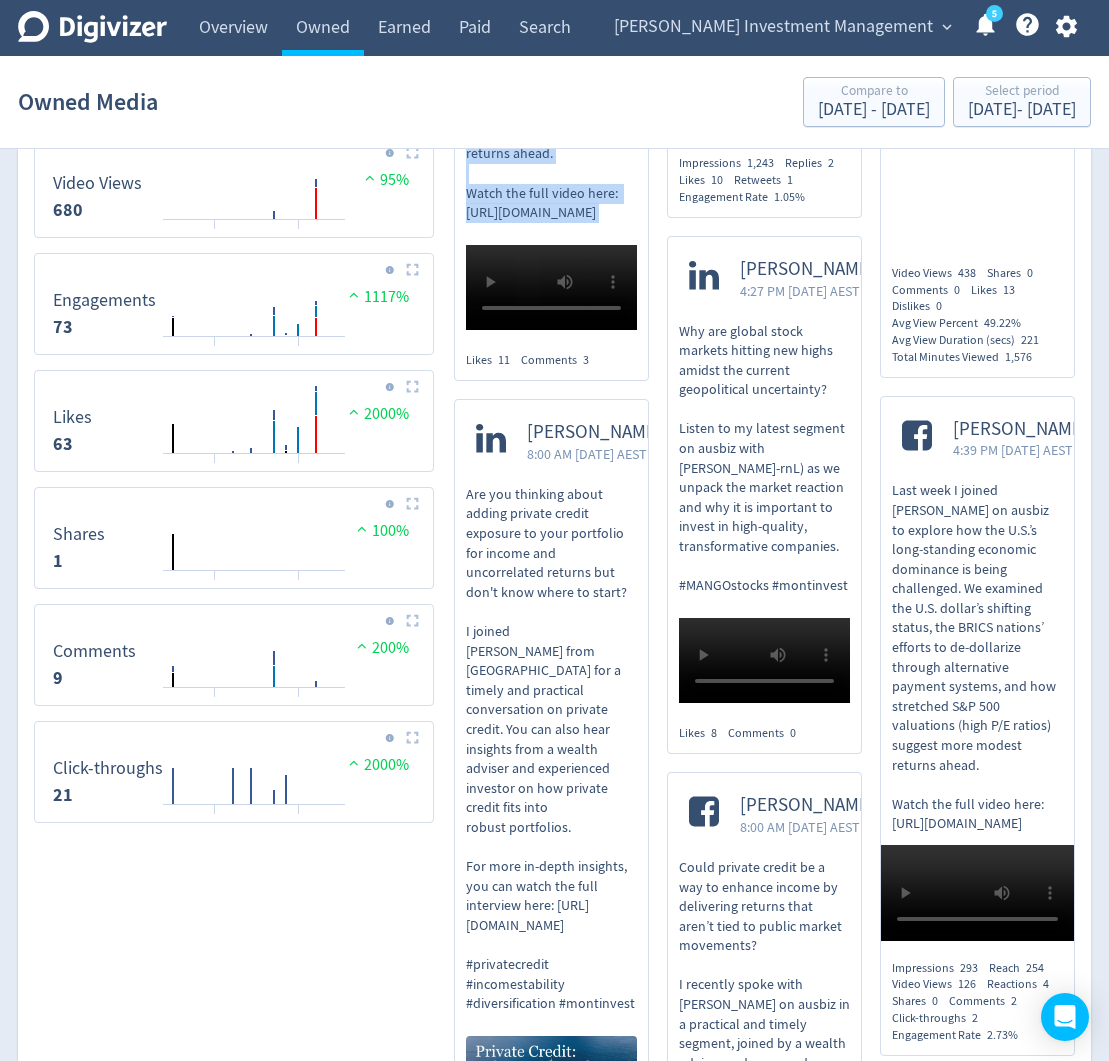 click on "Why are global stock markets hitting new highs amidst the current geopolitical uncertainty?
Listen to my latest segment on ausbiz with [PERSON_NAME]-rnL) as we unpack the market reaction and why it is important to invest in high-quality, transformative companies.
#MANGOstocks #montinvest" at bounding box center [764, 459] 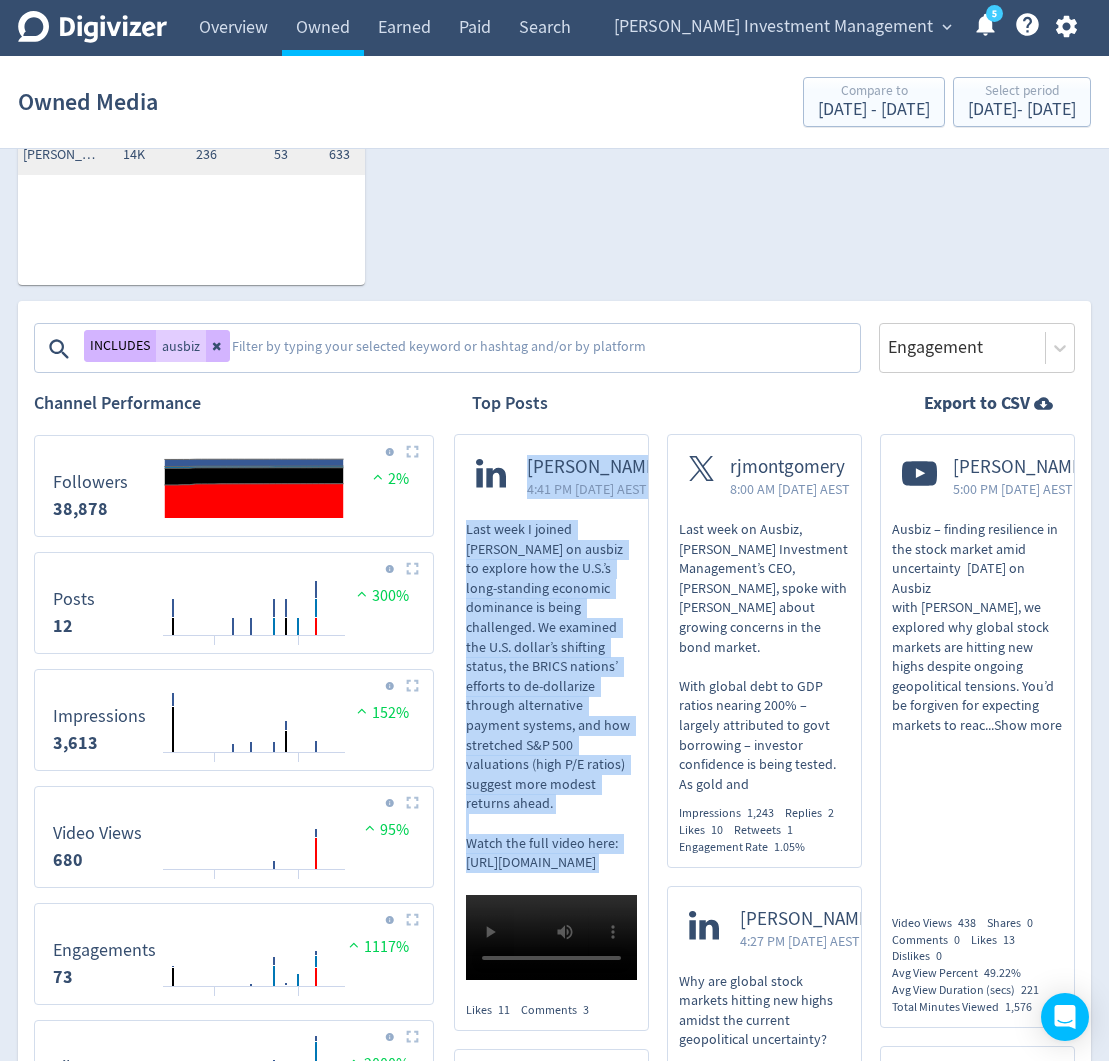scroll, scrollTop: 328, scrollLeft: 0, axis: vertical 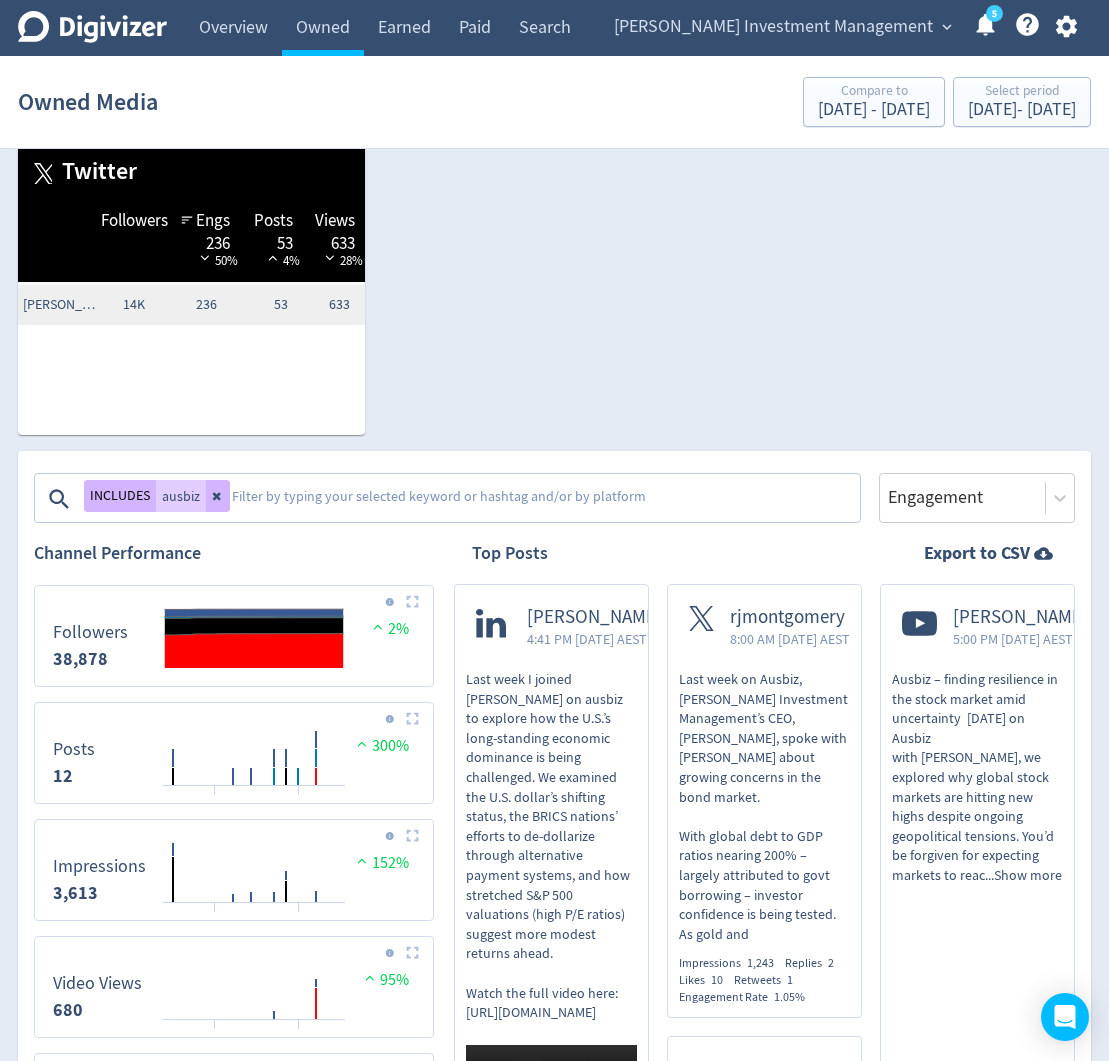 click at bounding box center (544, 499) 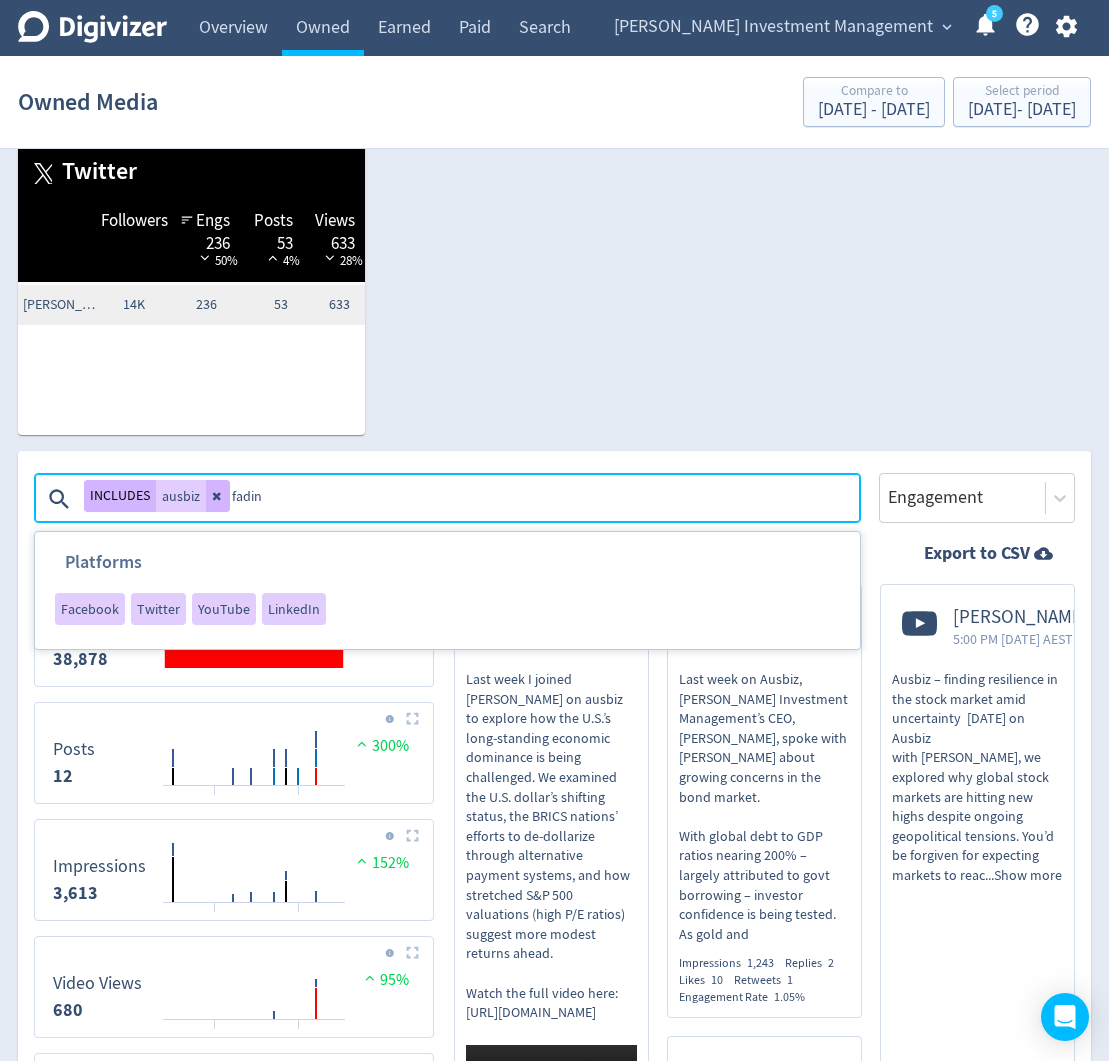 type on "fading" 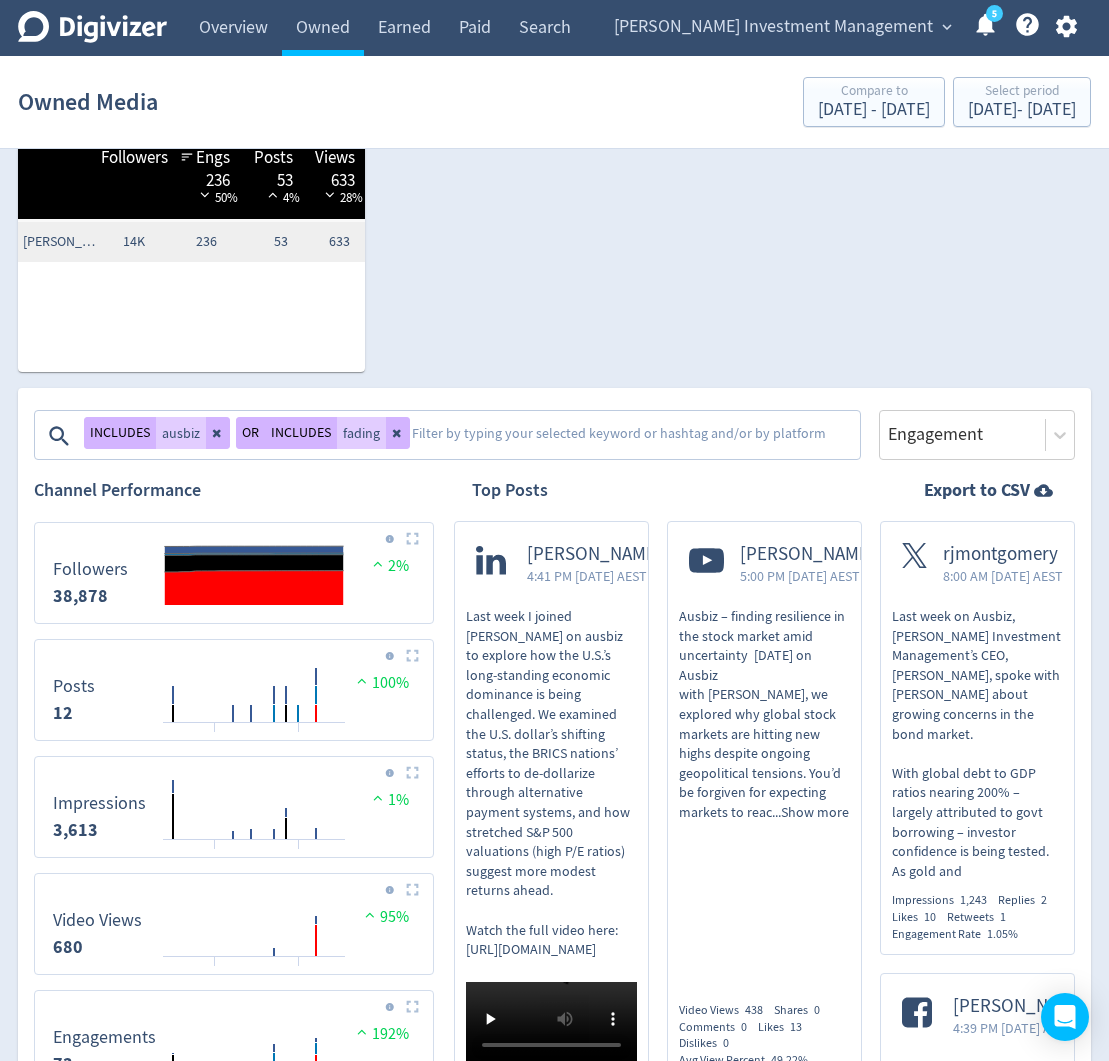 scroll, scrollTop: 638, scrollLeft: 0, axis: vertical 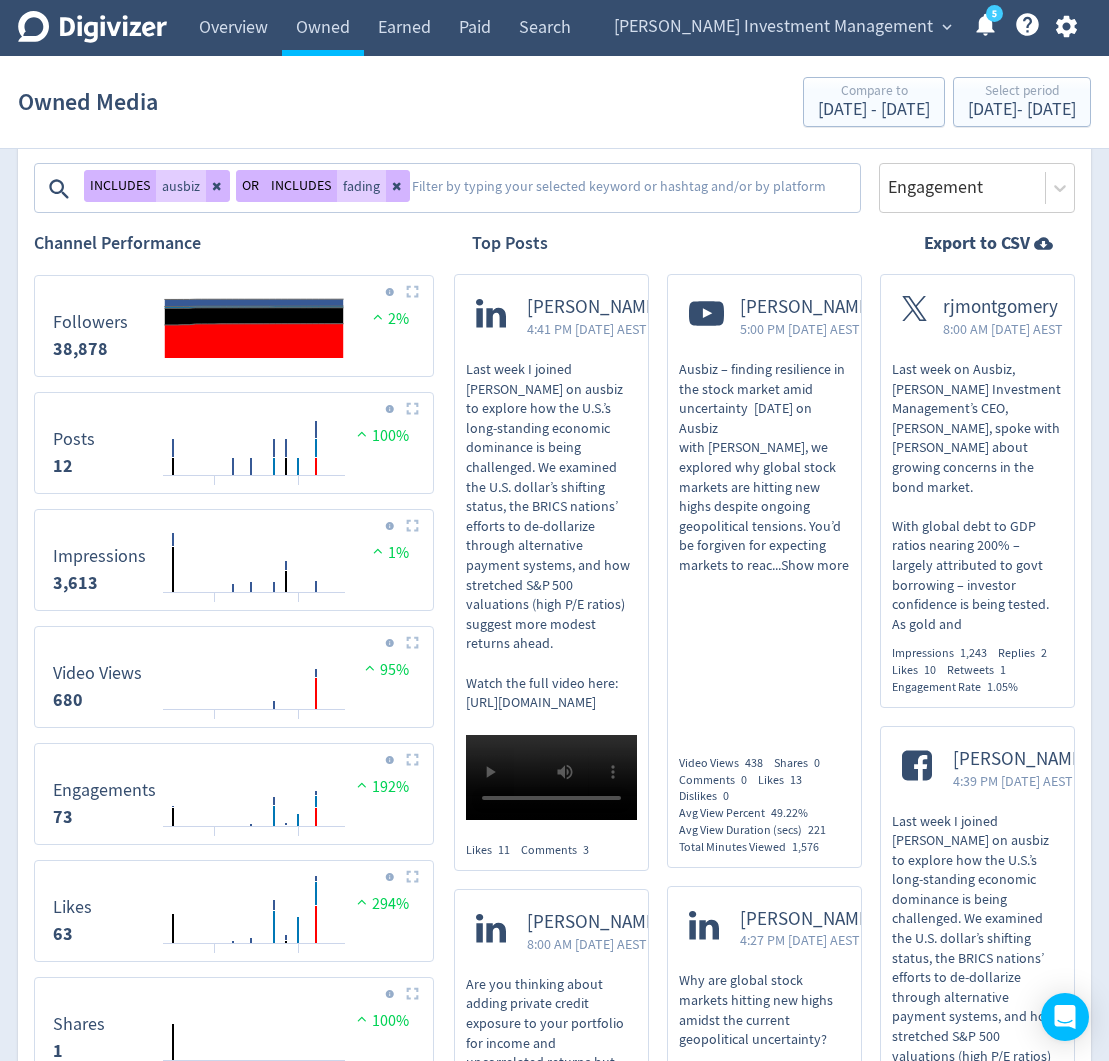 click on "Last week I joined [PERSON_NAME] on ausbiz to explore how the U.S.’s long‑standing economic dominance is being challenged. We examined the U.S. dollar’s shifting status, the BRICS nations’ efforts to de‑dollarize through alternative payment systems, and how stretched S&P 500 valuations (high P/E ratios) suggest more modest returns ahead.
Watch the full video here: [URL][DOMAIN_NAME]" at bounding box center (551, 536) 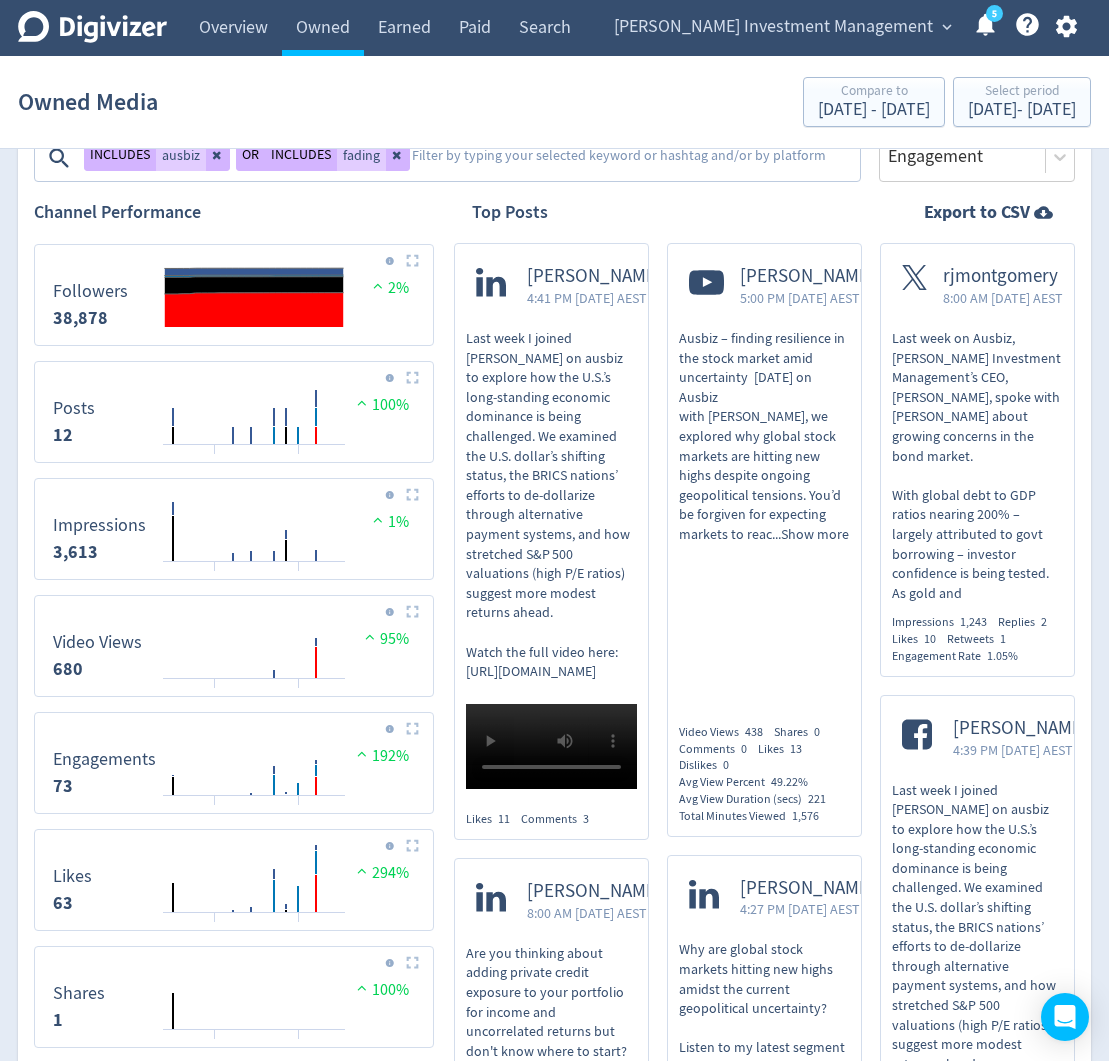 scroll, scrollTop: 613, scrollLeft: 0, axis: vertical 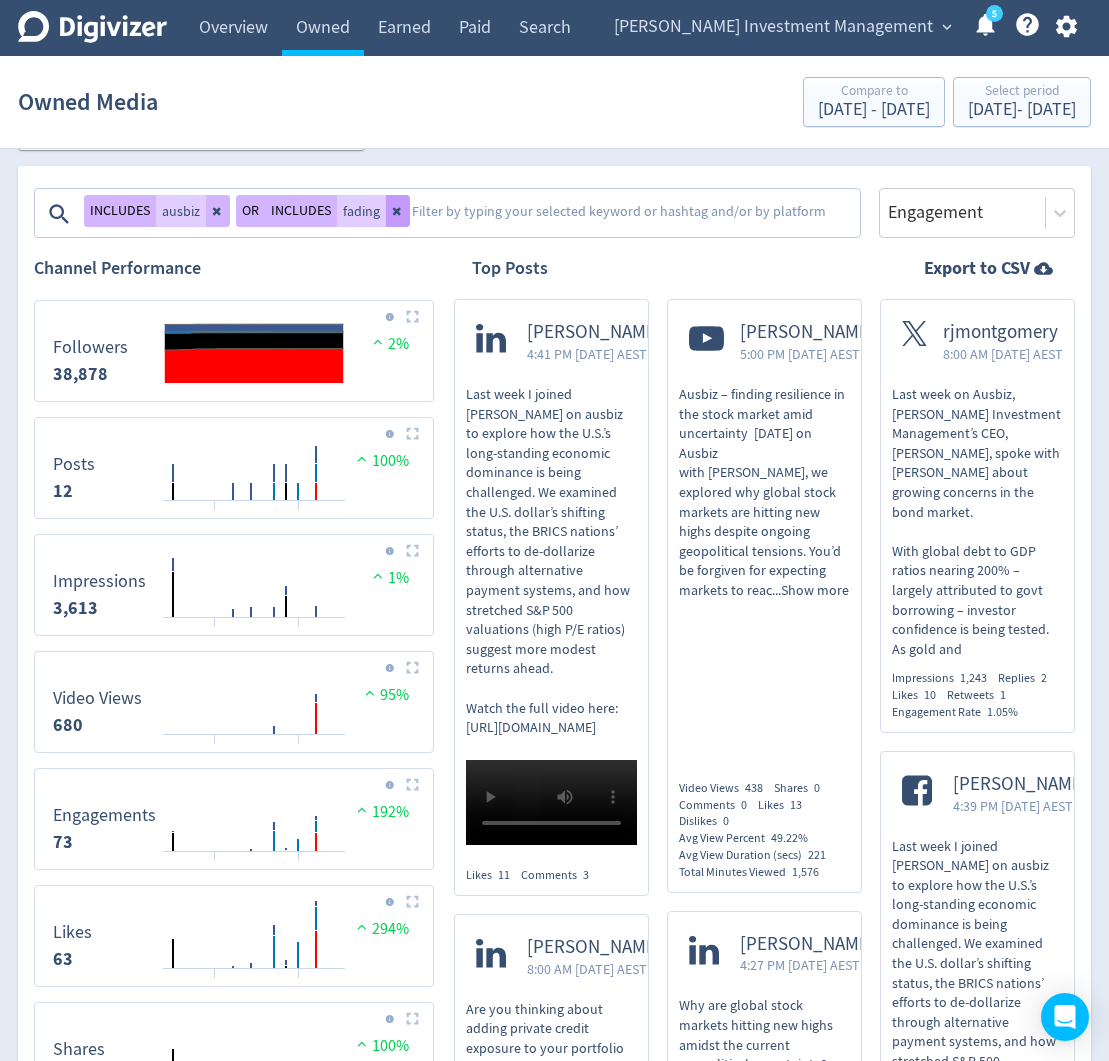 click 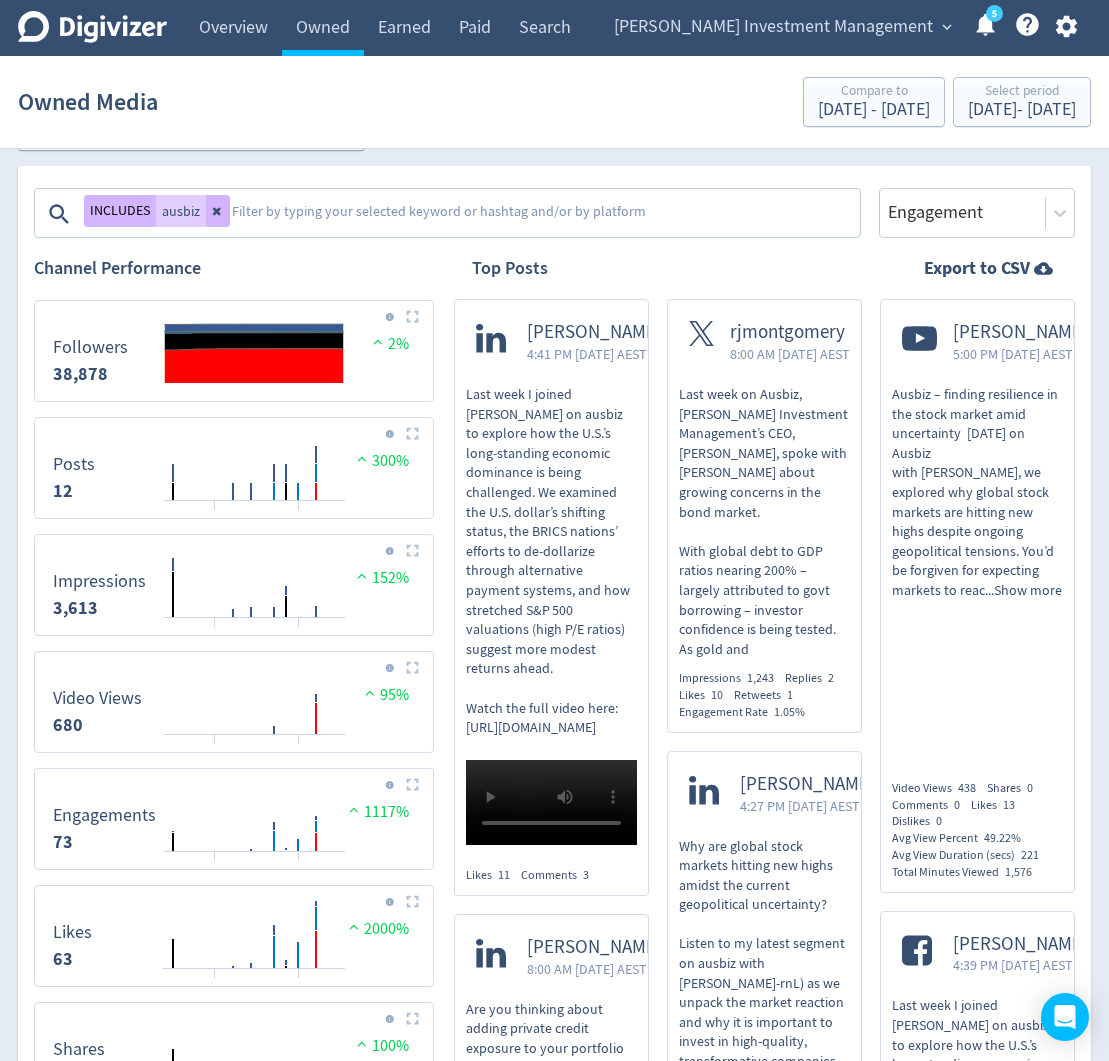 click at bounding box center (544, 214) 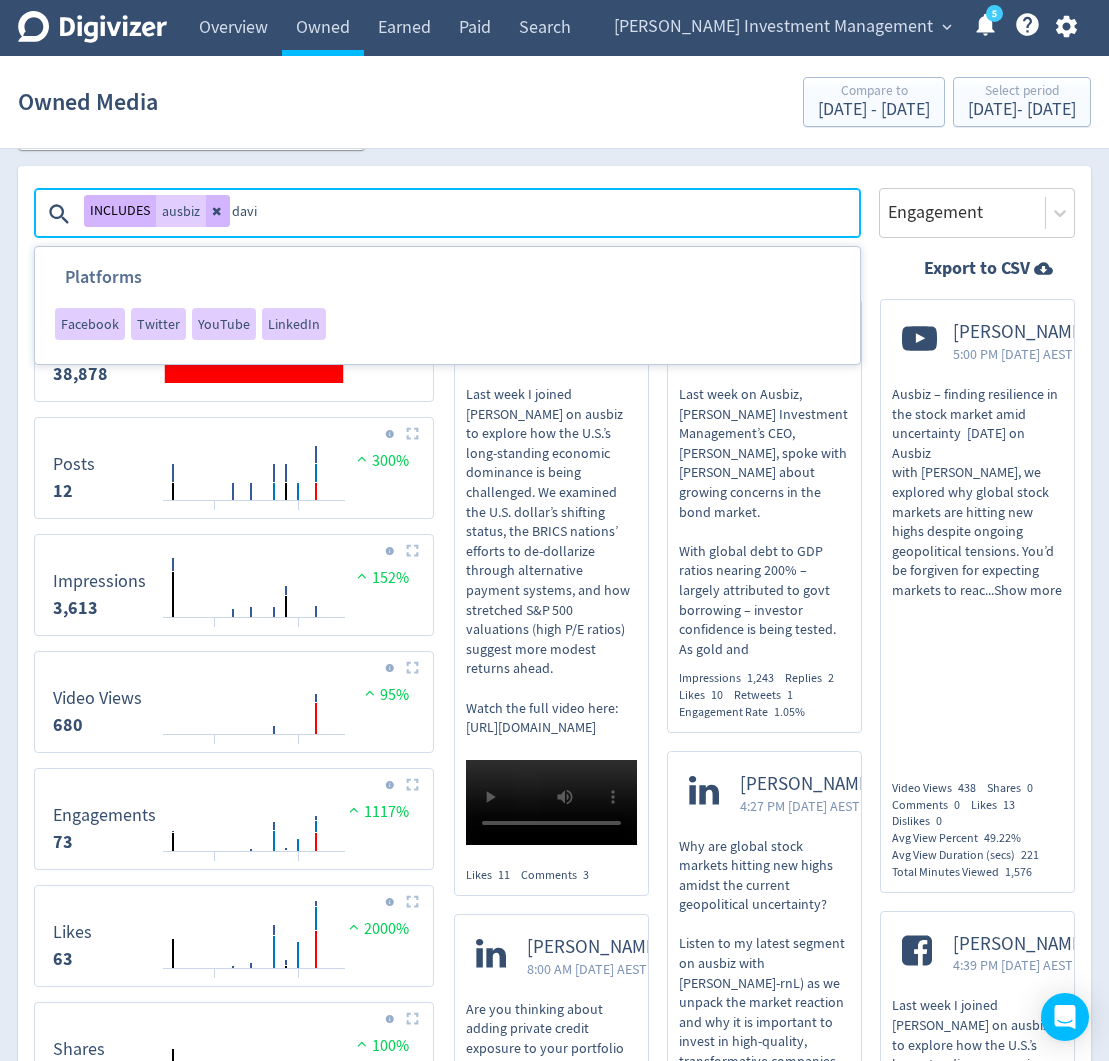 type on "[PERSON_NAME]" 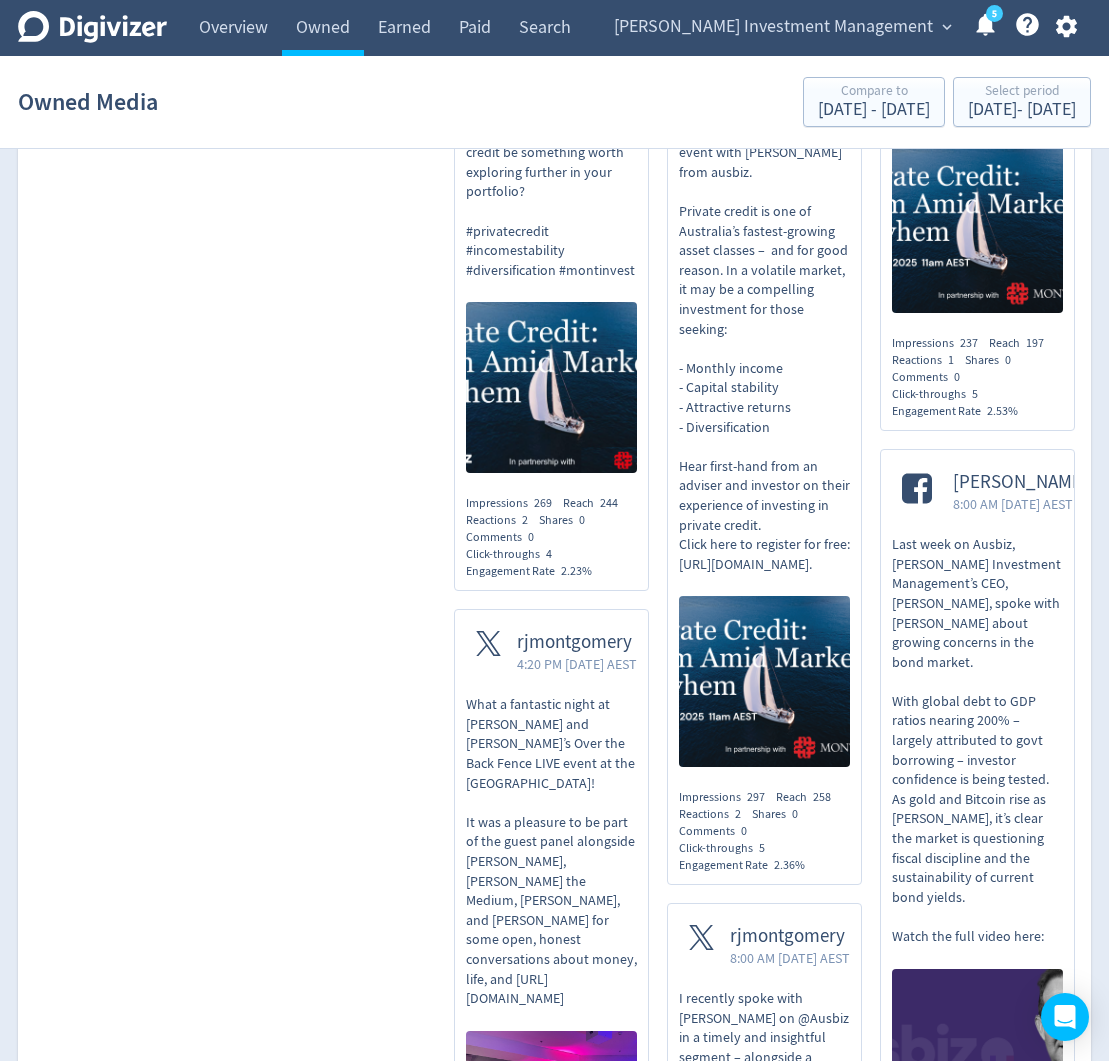 scroll, scrollTop: 3449, scrollLeft: 0, axis: vertical 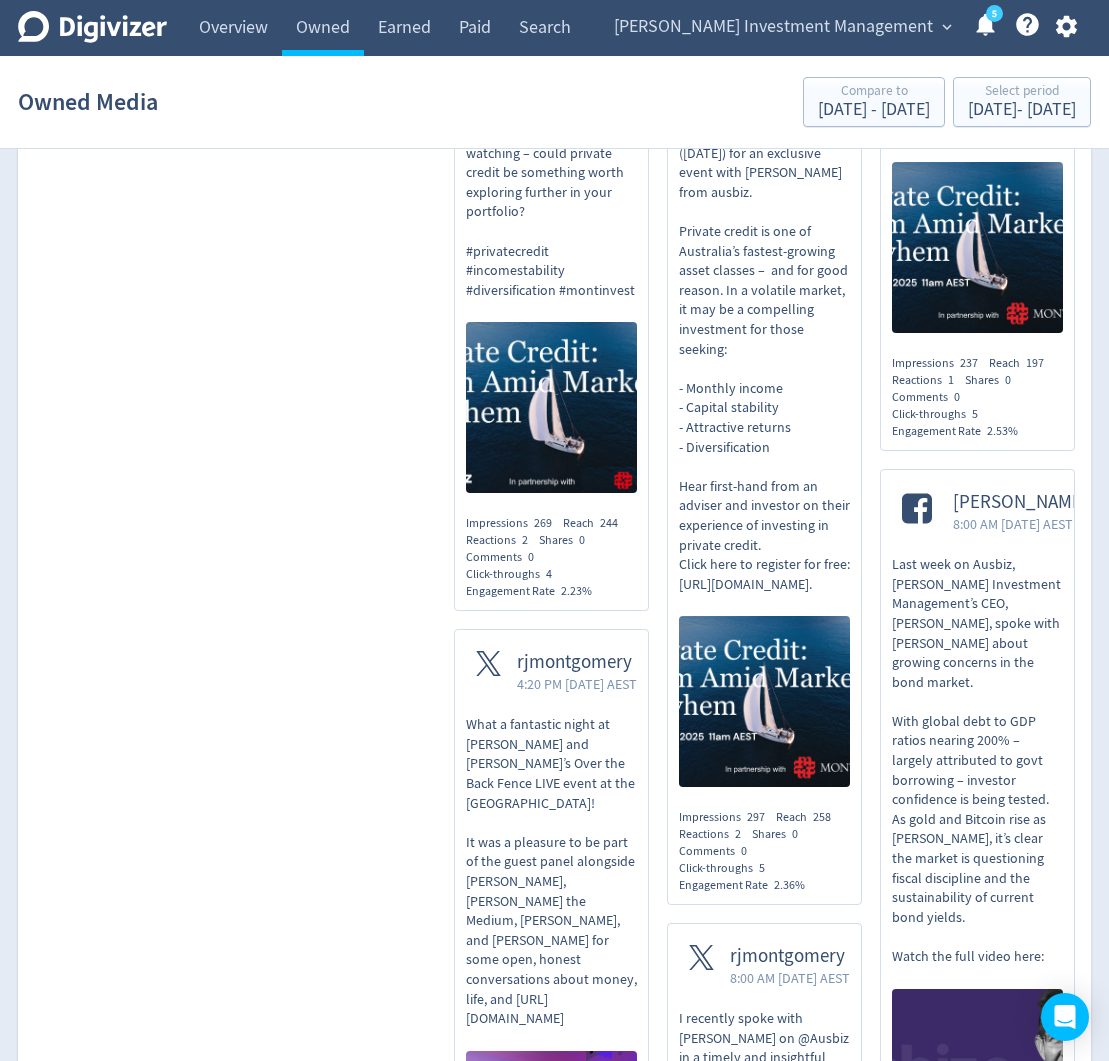 click on "Last week on Ausbiz, [PERSON_NAME] Investment Management’s CEO, [PERSON_NAME], spoke with [PERSON_NAME] about growing concerns in the bond market.
With global debt to GDP ratios nearing 200% – largely attributed to govt borrowing – investor confidence is being tested. As gold and Bitcoin rise as [PERSON_NAME], it’s clear the market is questioning fiscal discipline and the sustainability of current bond yields.
Watch the full video here:" at bounding box center [977, 760] 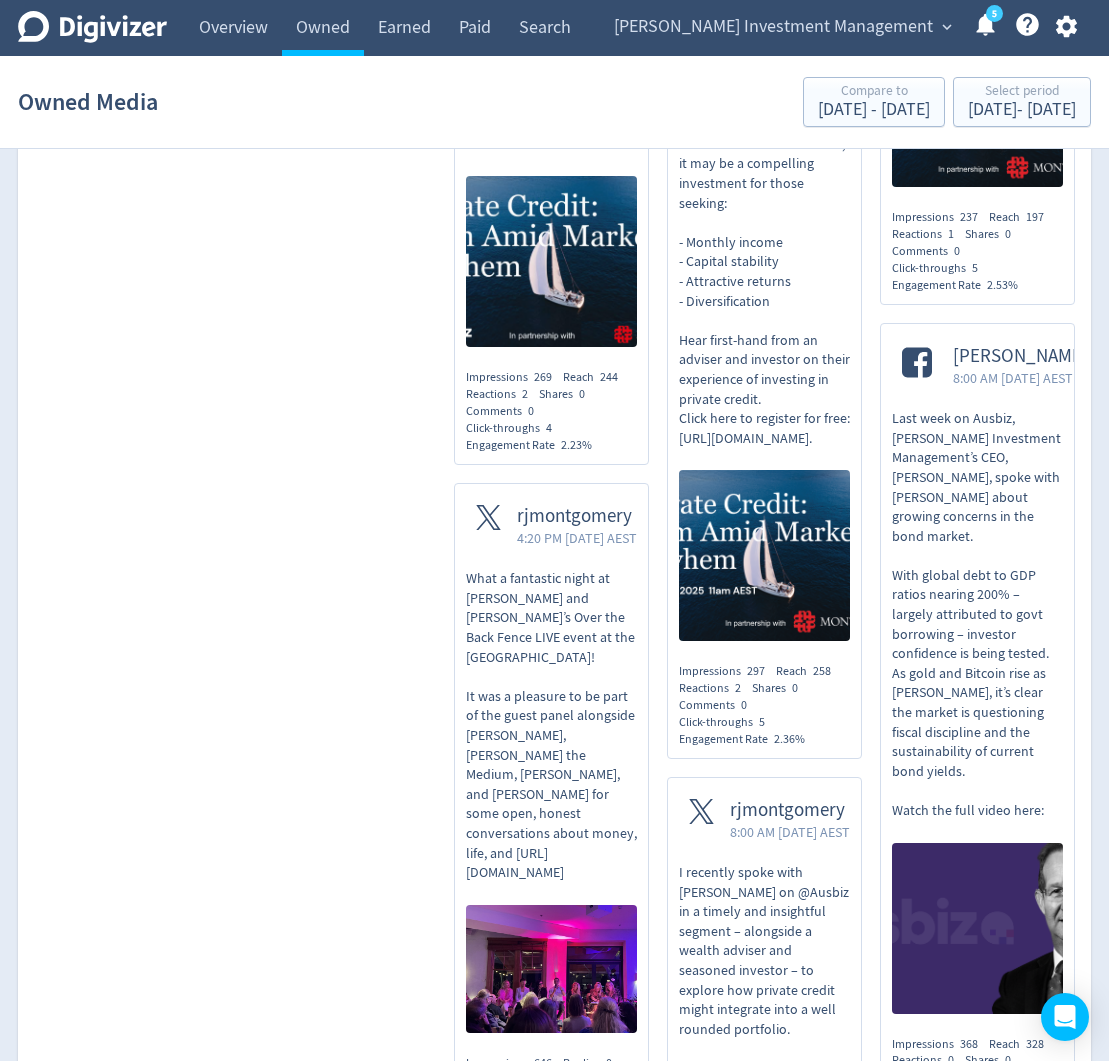 scroll, scrollTop: 3599, scrollLeft: 0, axis: vertical 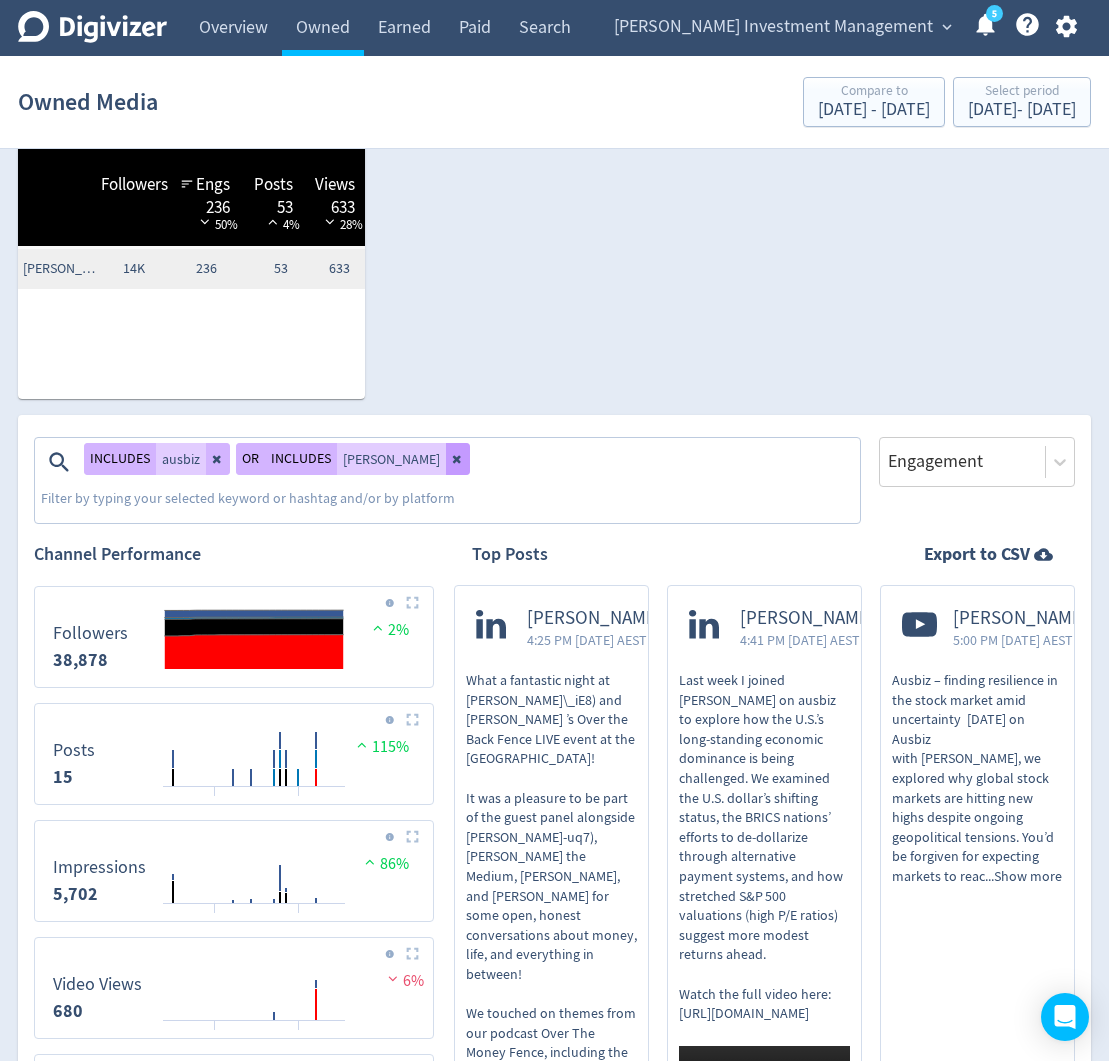 click at bounding box center [458, 459] 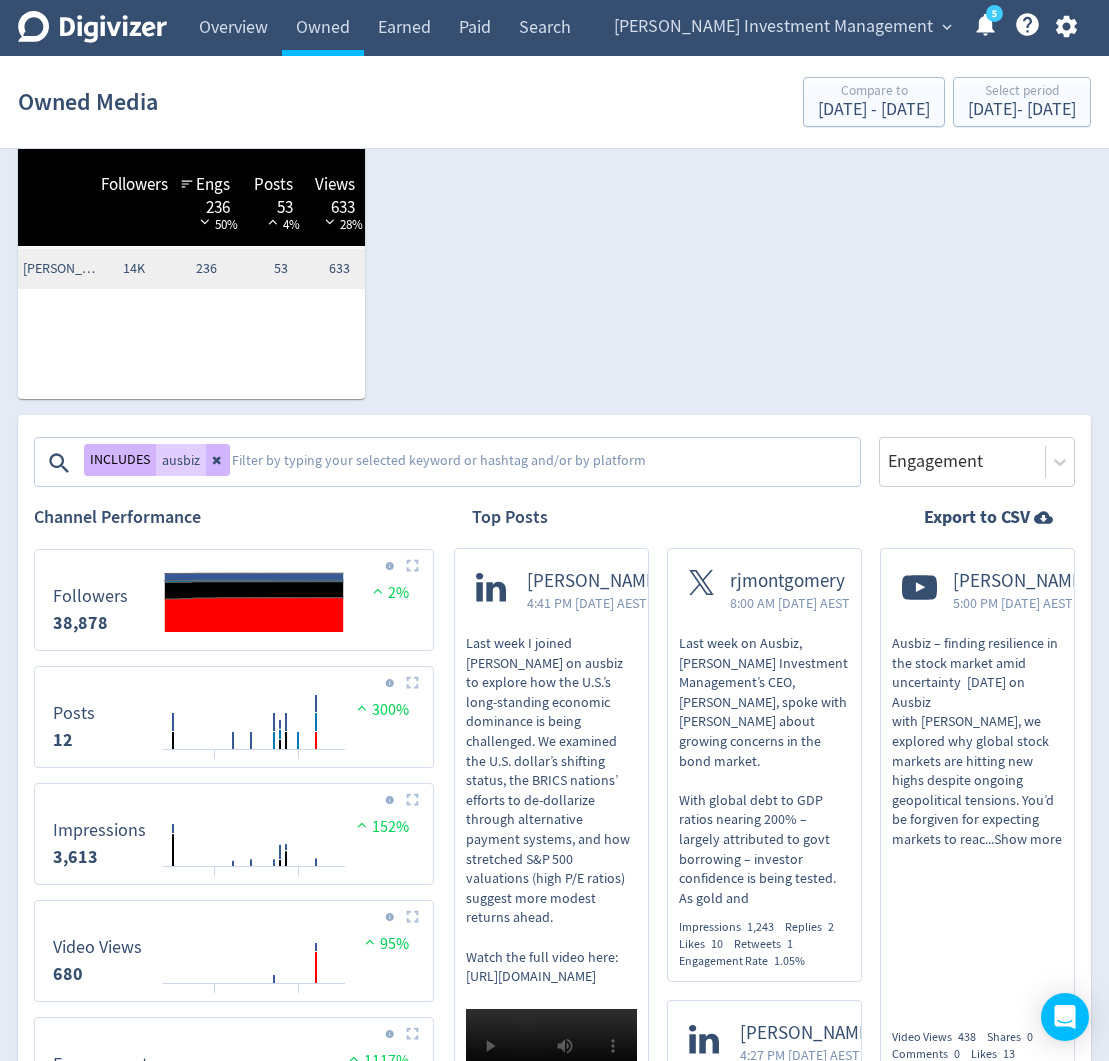 click at bounding box center (544, 463) 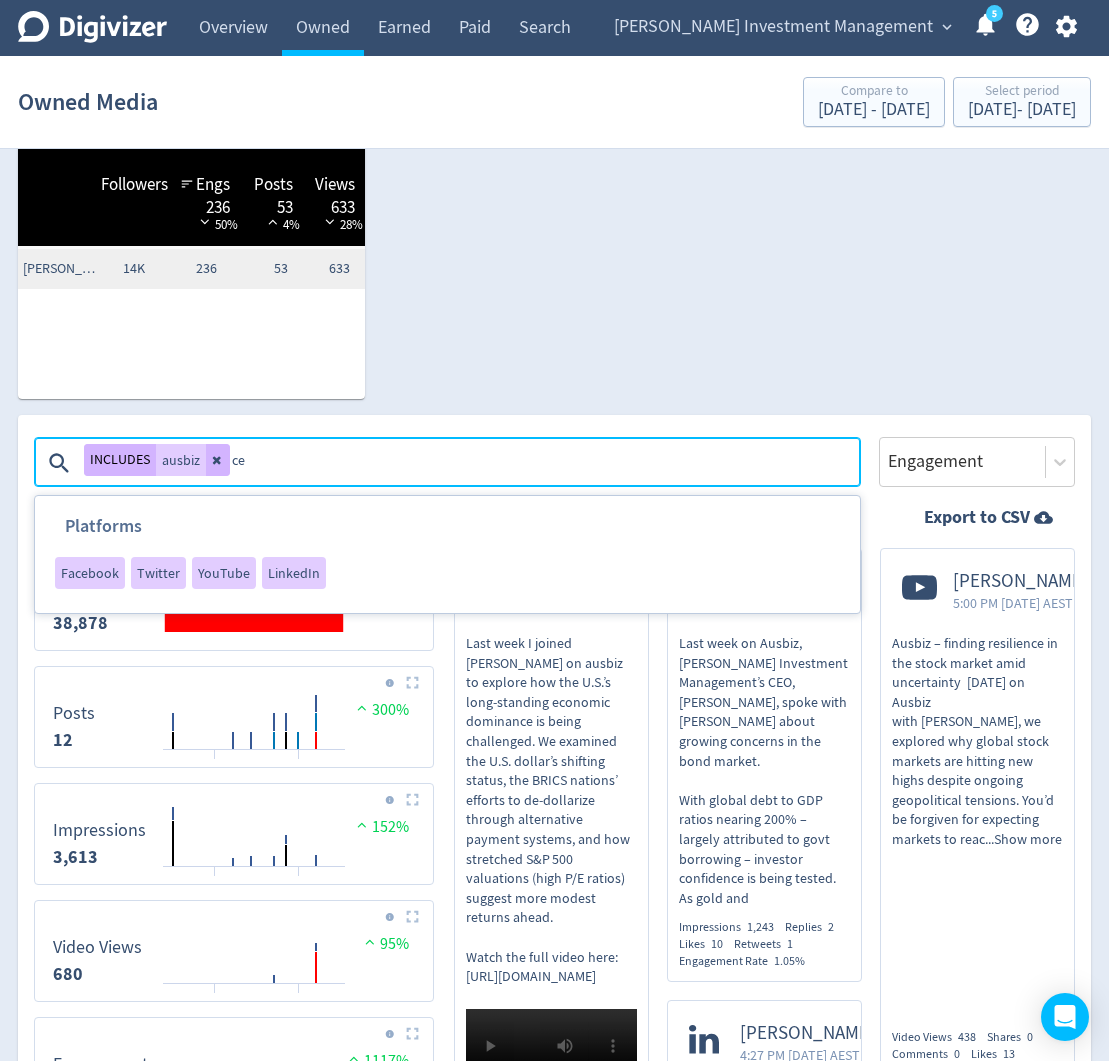 type on "ceo" 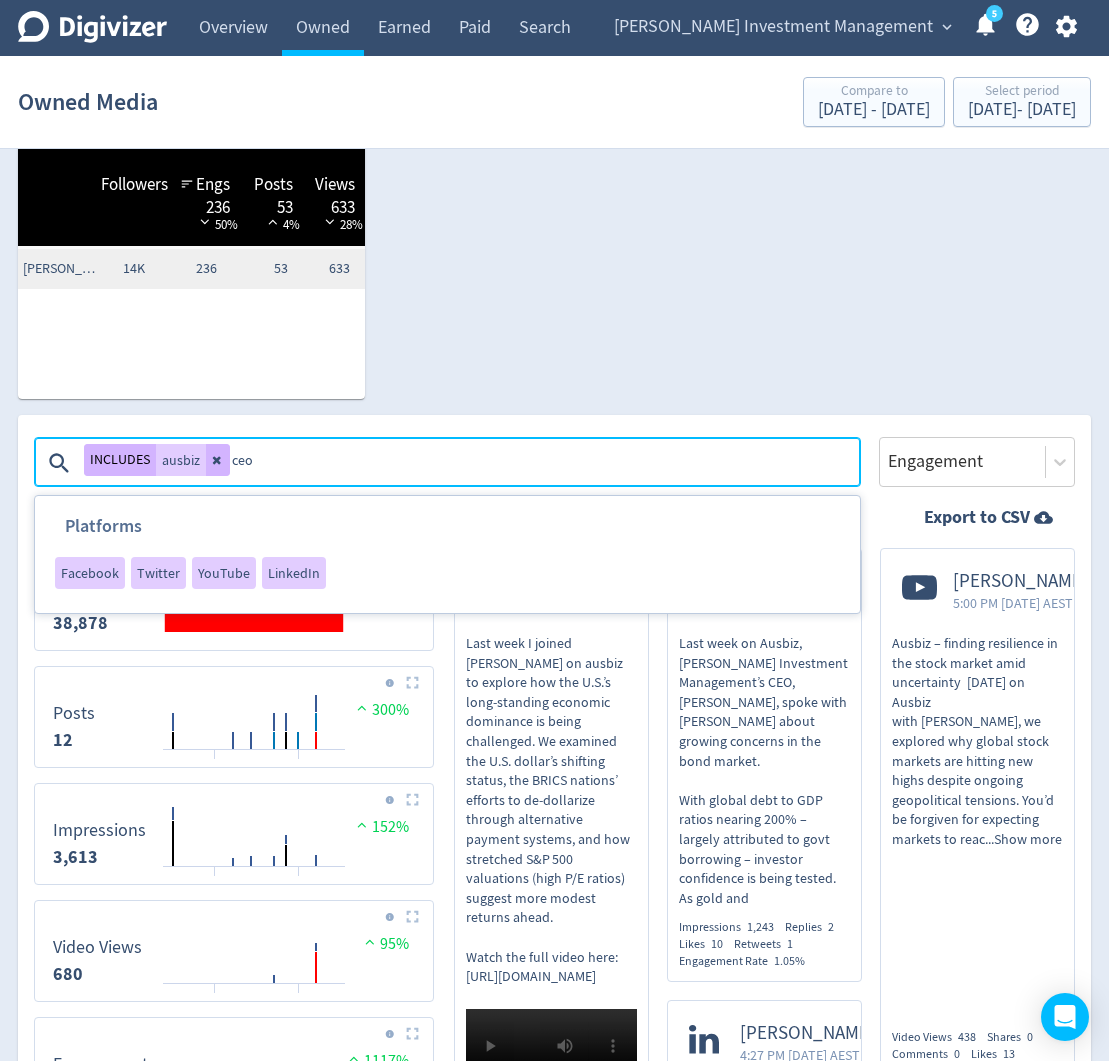 type 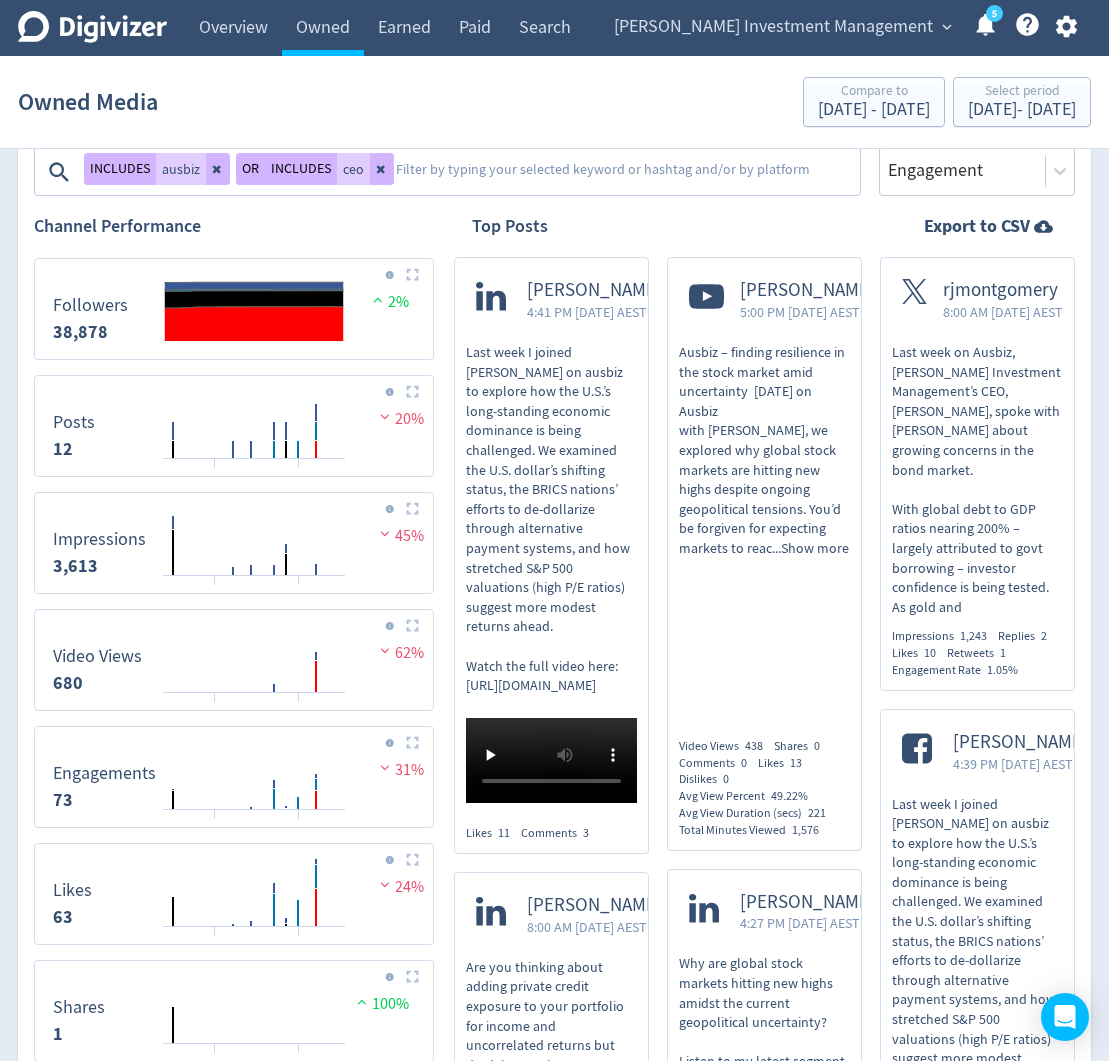 scroll, scrollTop: 676, scrollLeft: 0, axis: vertical 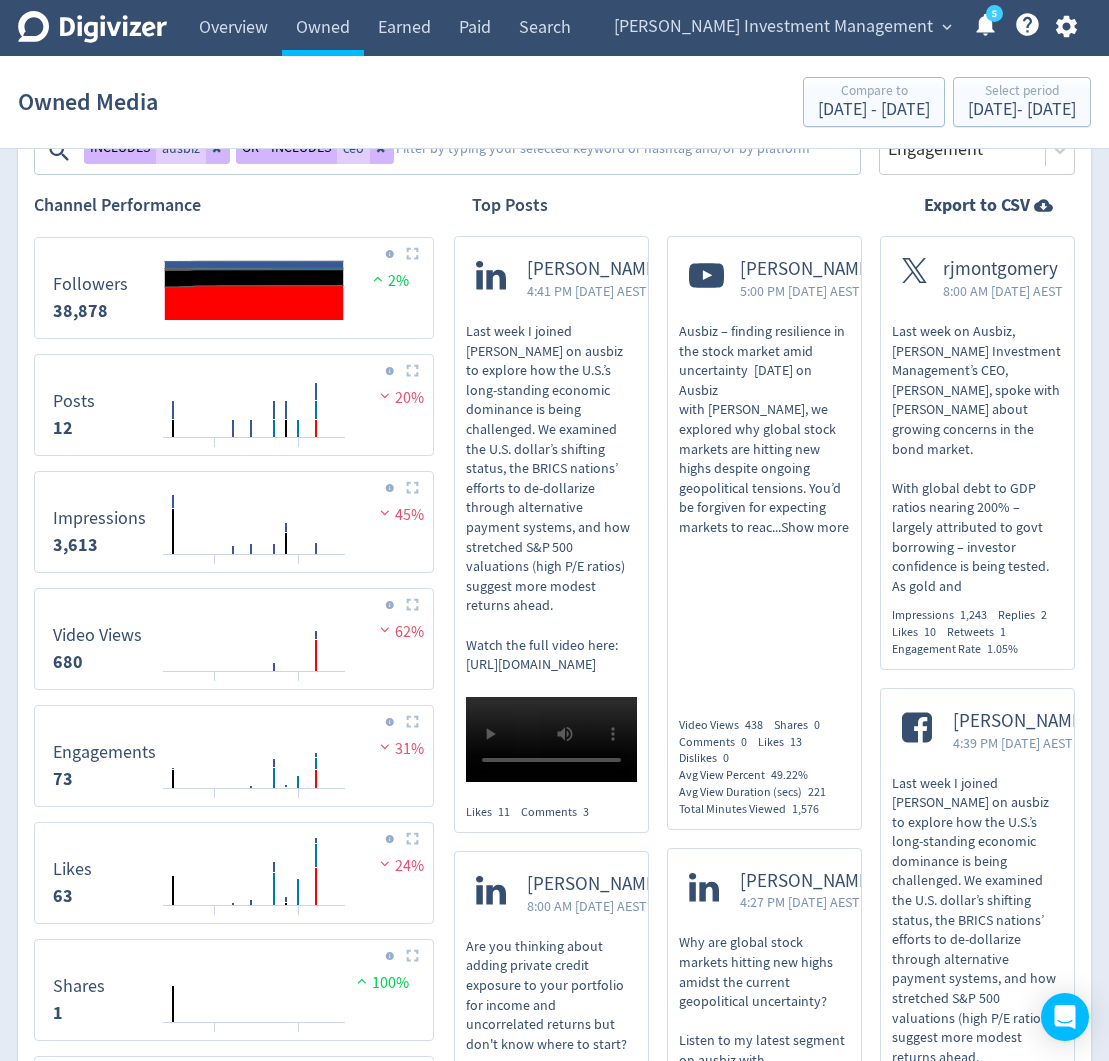 click on "Last week on Ausbiz, [PERSON_NAME] Investment Management’s CEO, [PERSON_NAME], spoke with [PERSON_NAME] about growing concerns in the bond market.
With global debt to GDP ratios nearing 200% – largely attributed to govt borrowing – investor confidence is being tested. As gold and" at bounding box center (977, 459) 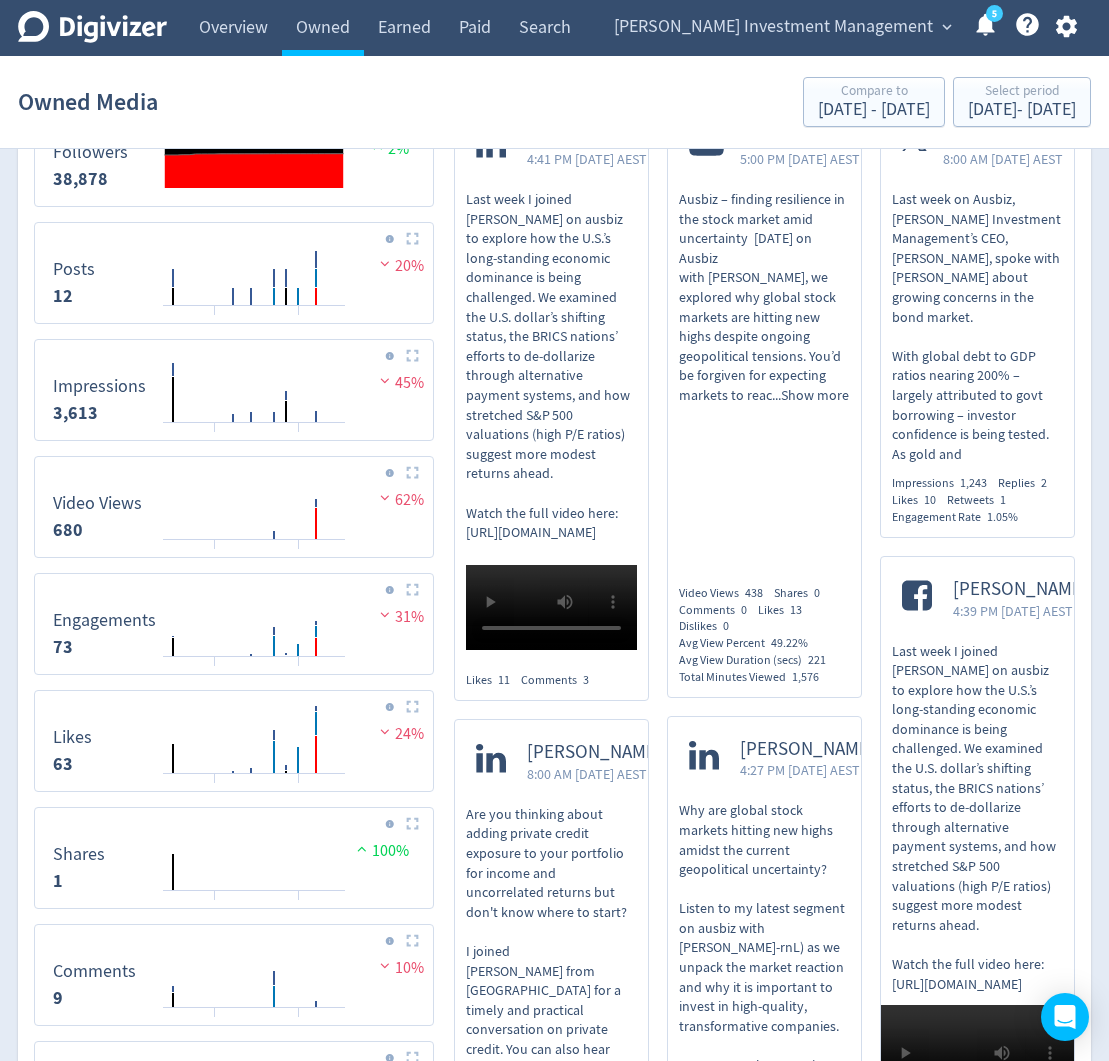 scroll, scrollTop: 601, scrollLeft: 0, axis: vertical 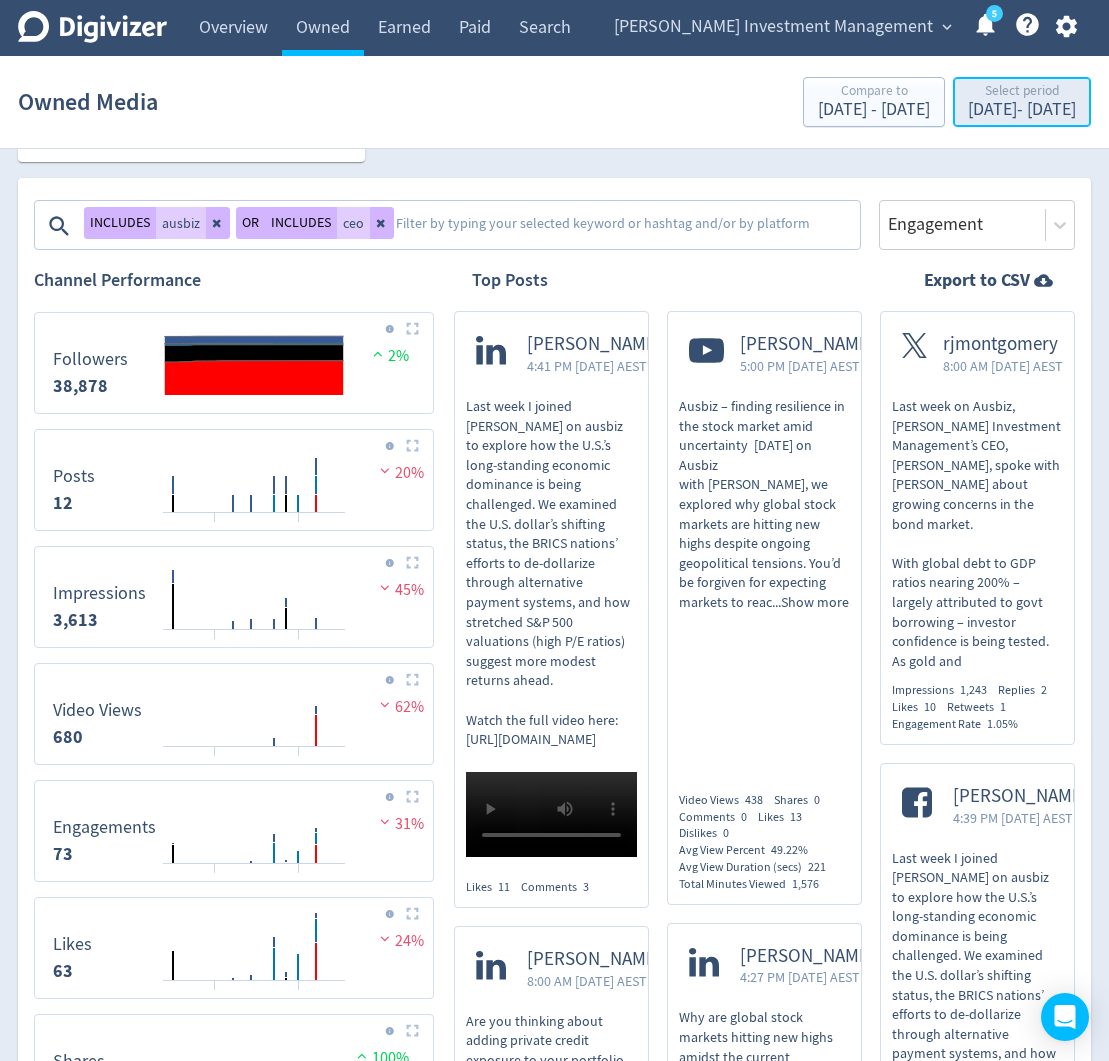 click on "[DATE]  -   [DATE]" at bounding box center [1022, 110] 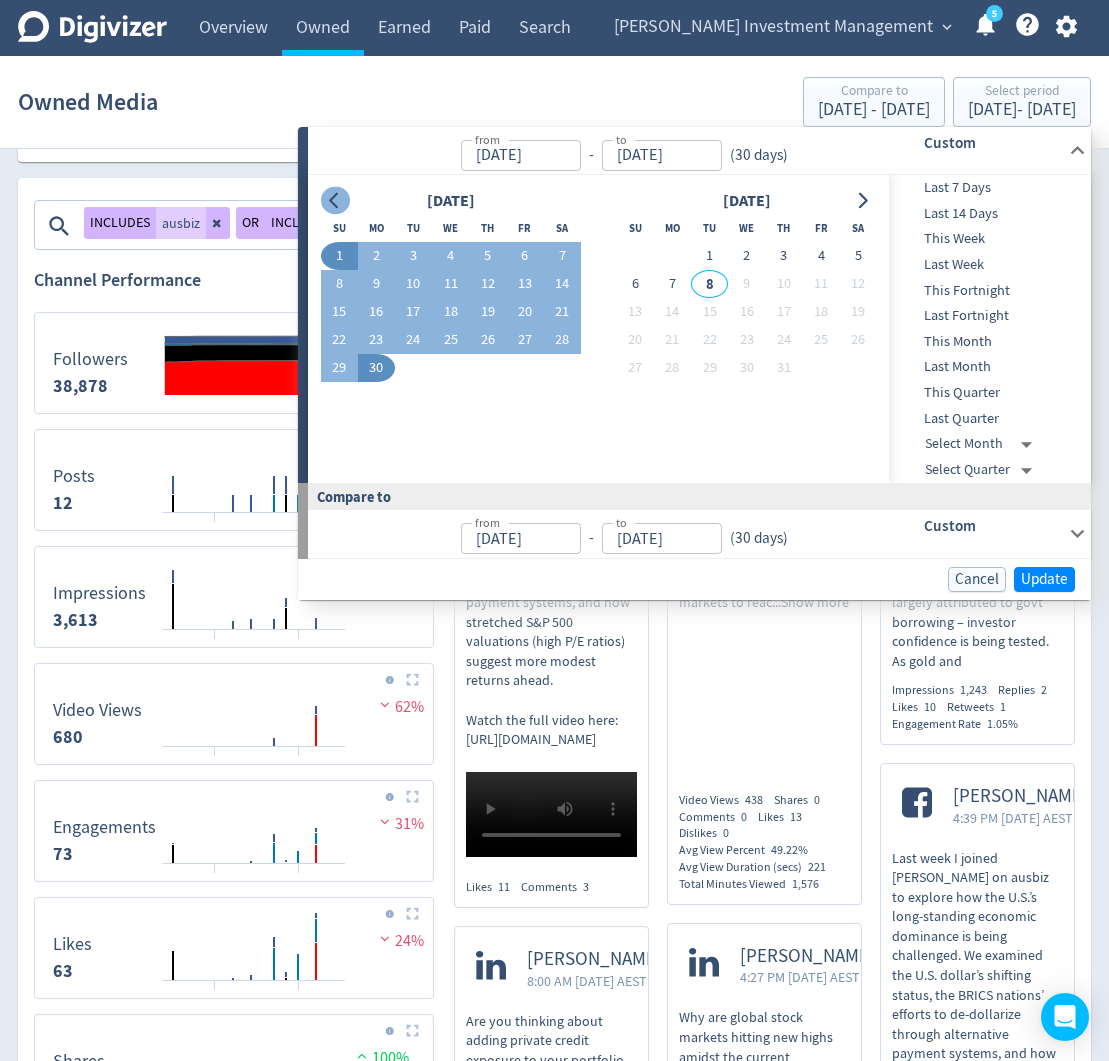 click 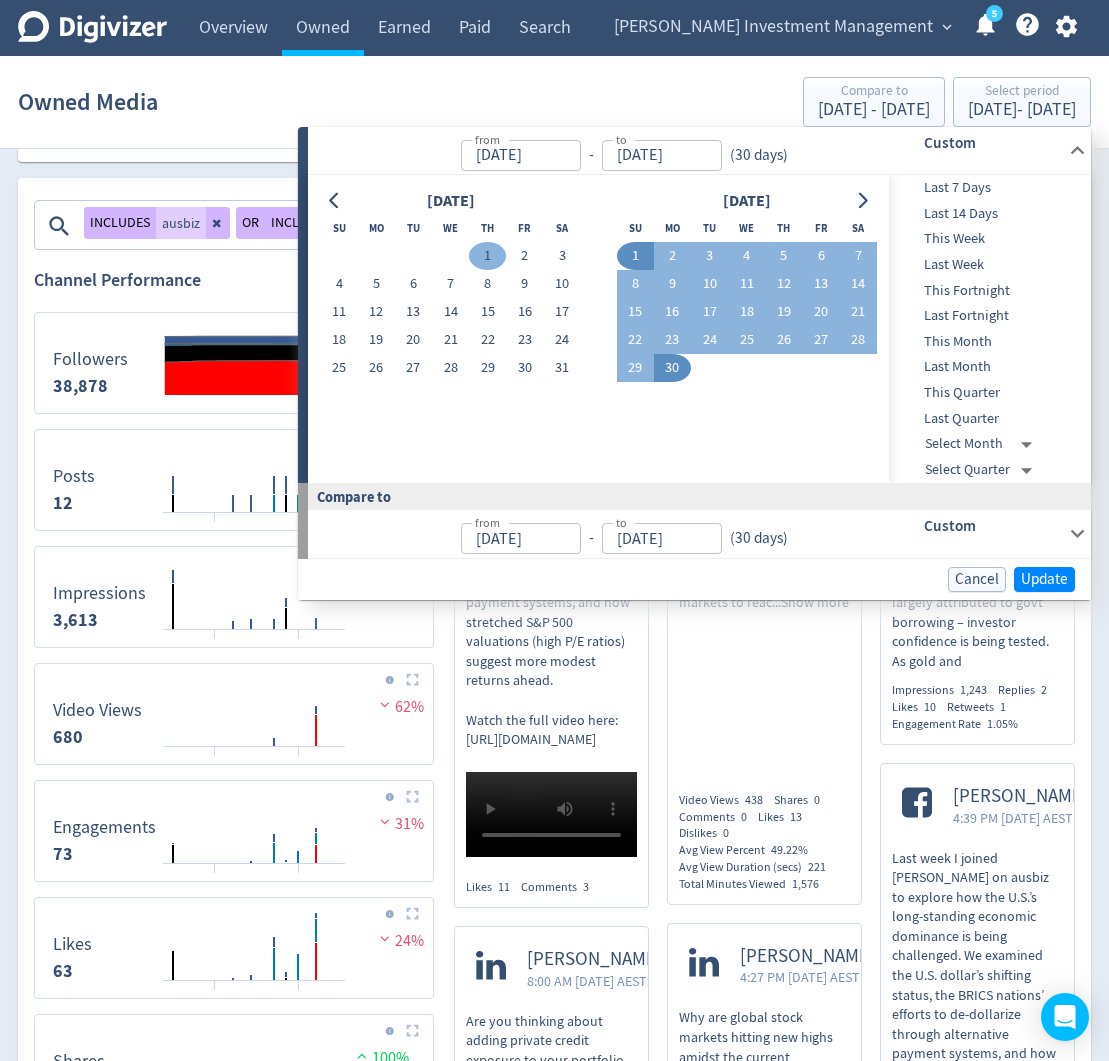 click on "1" at bounding box center (487, 256) 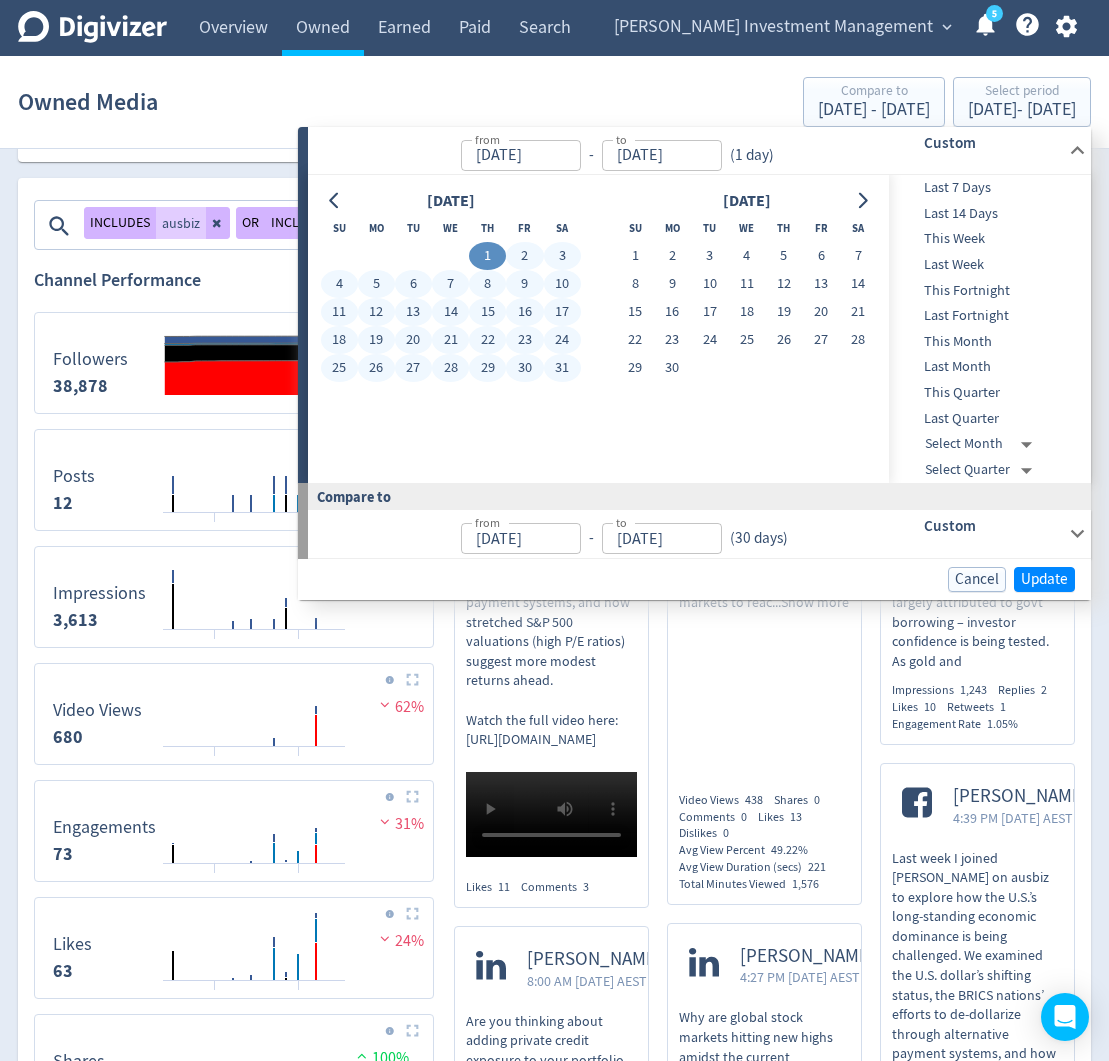 click on "31" at bounding box center (562, 368) 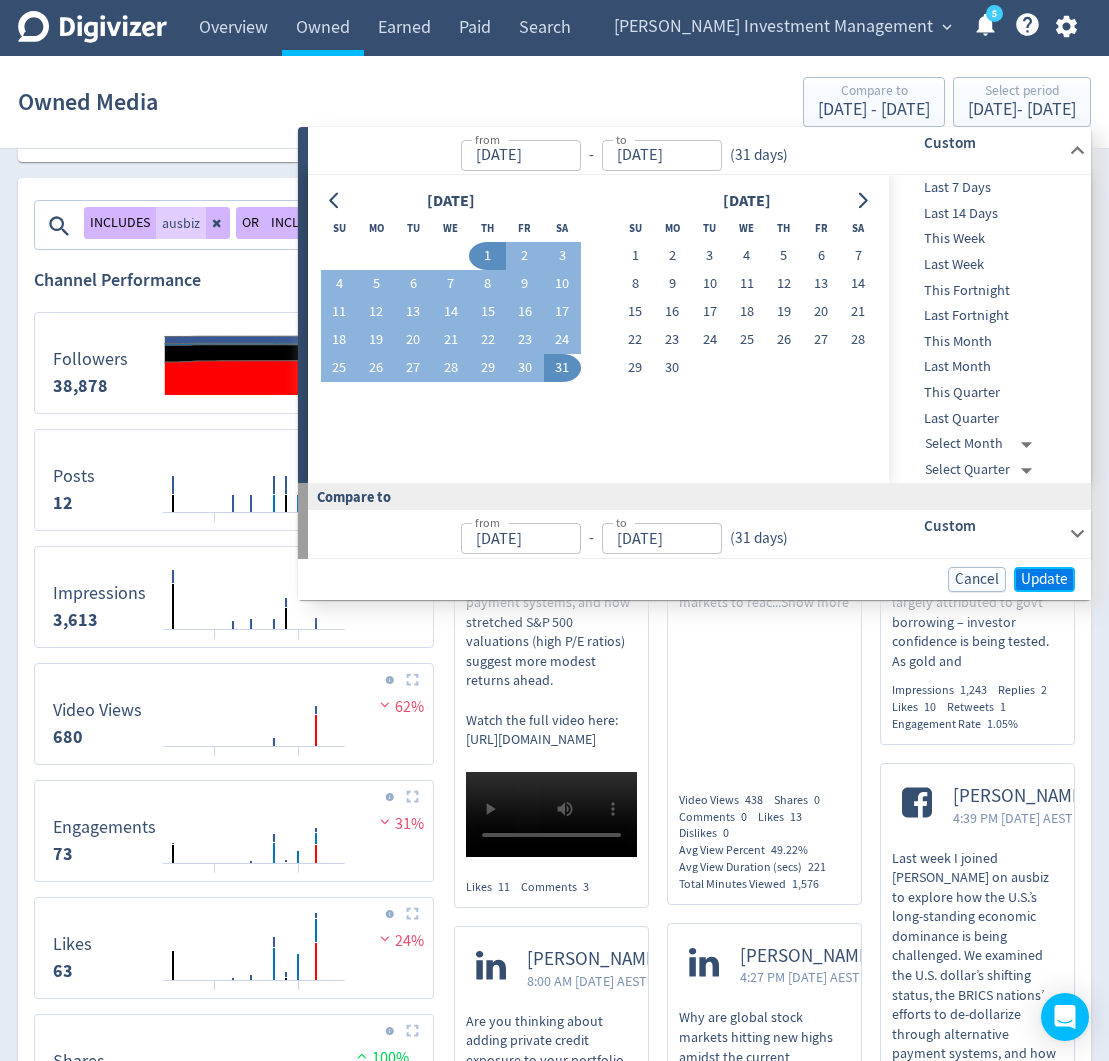 click on "Update" at bounding box center [1044, 579] 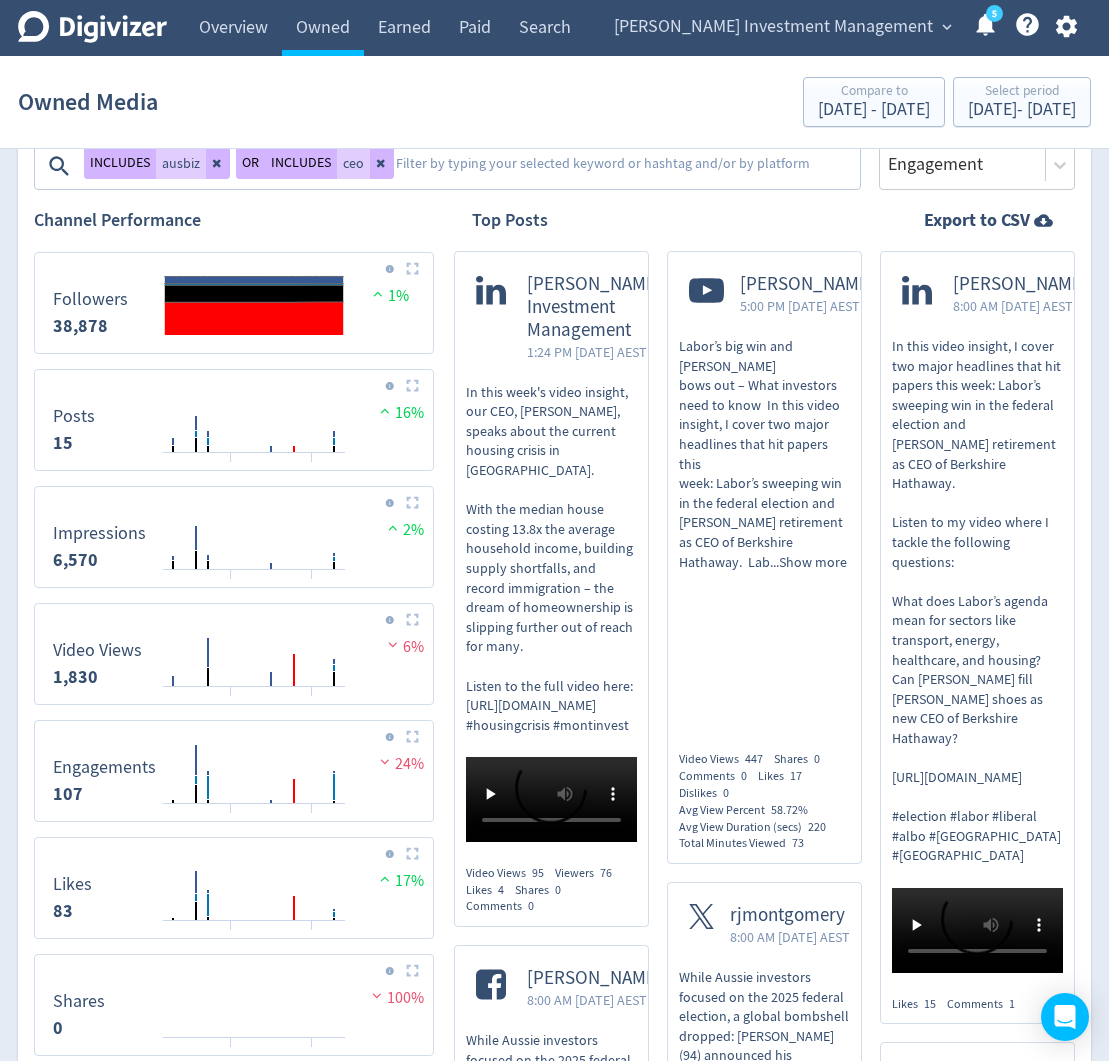 scroll, scrollTop: 662, scrollLeft: 0, axis: vertical 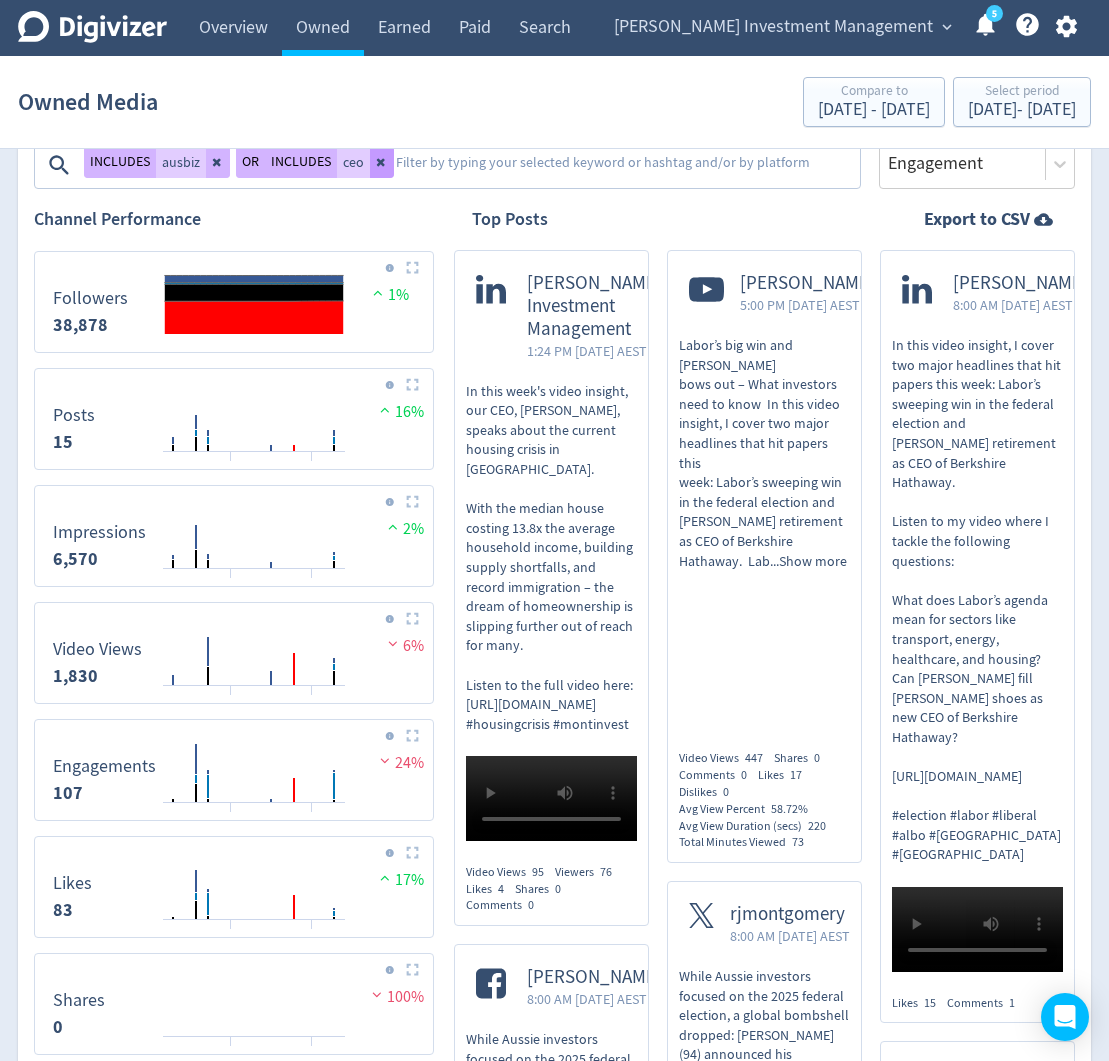 click 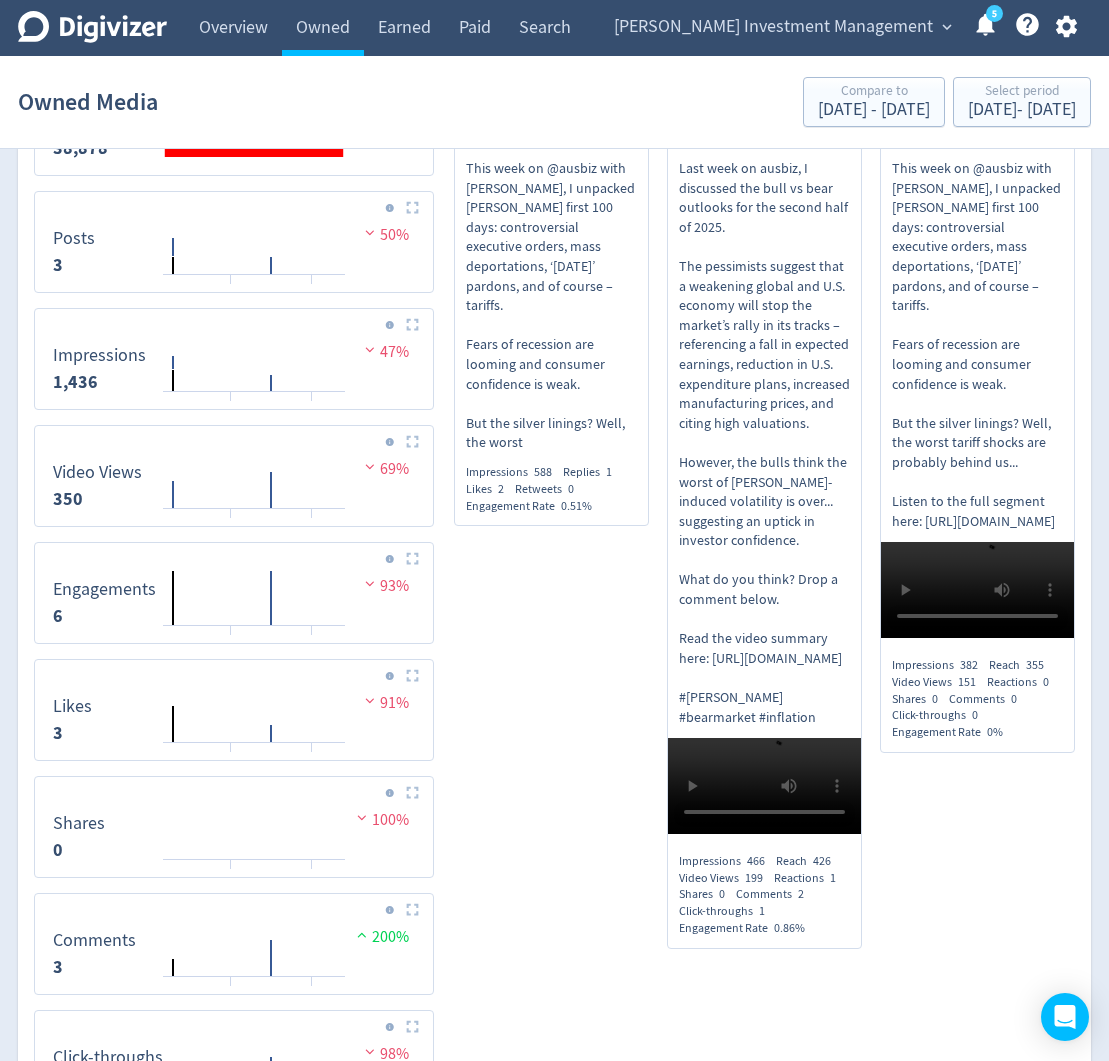 scroll, scrollTop: 862, scrollLeft: 0, axis: vertical 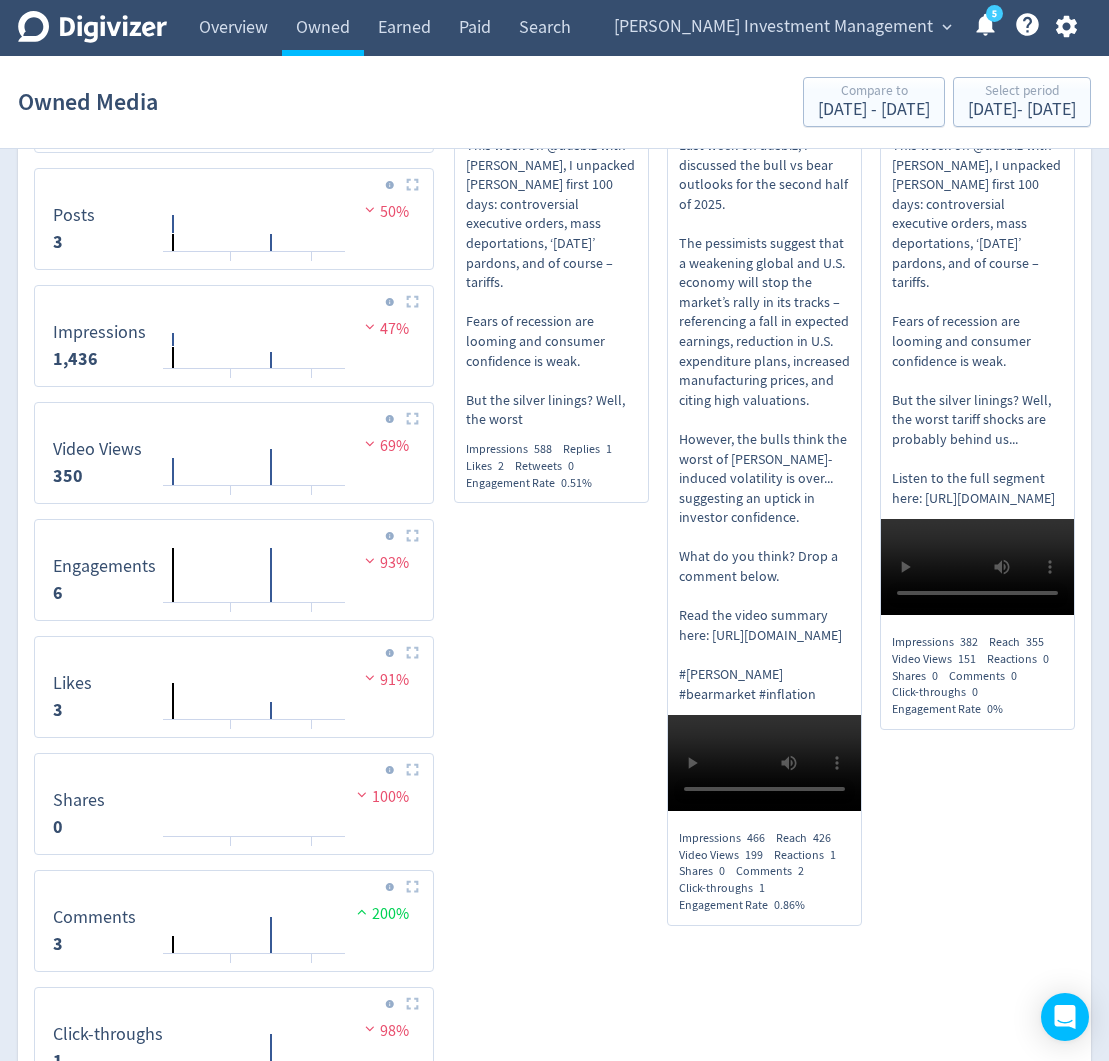 click on "Last week on ausbiz, I discussed the bull vs bear outlooks for the second half of 2025.
The pessimists suggest that a weakening global and U.S. economy will stop the market’s rally in its tracks – referencing a fall in expected earnings, reduction in U.S. expenditure plans, increased manufacturing prices, and citing high valuations.
However, the bulls think the worst of [PERSON_NAME]-induced volatility is over... suggesting an uptick in investor confidence.
What do you think? Drop a comment below.
Read the video summary here: [URL][DOMAIN_NAME]
#[PERSON_NAME] #bearmarket #inflation" at bounding box center (764, 420) 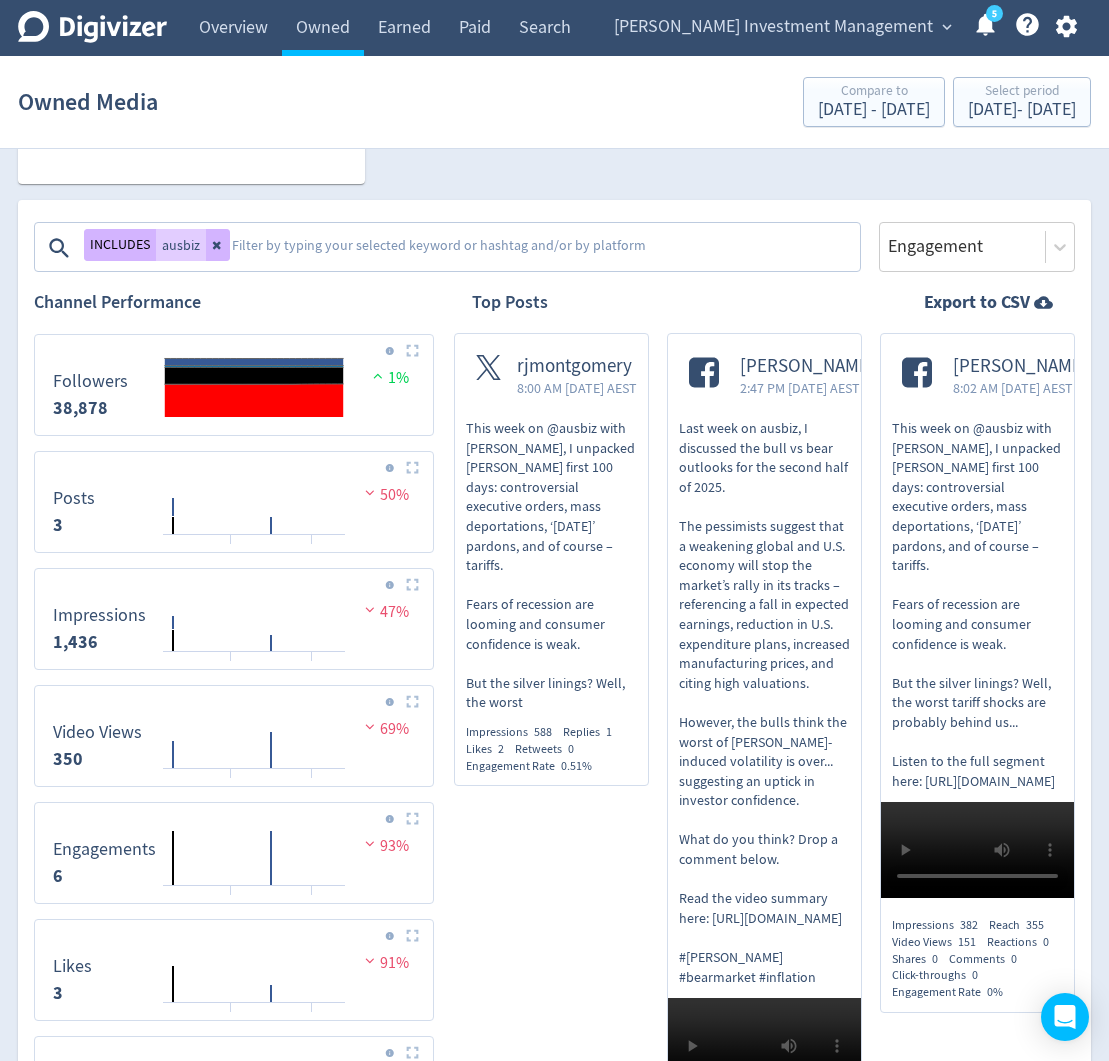 scroll, scrollTop: 569, scrollLeft: 0, axis: vertical 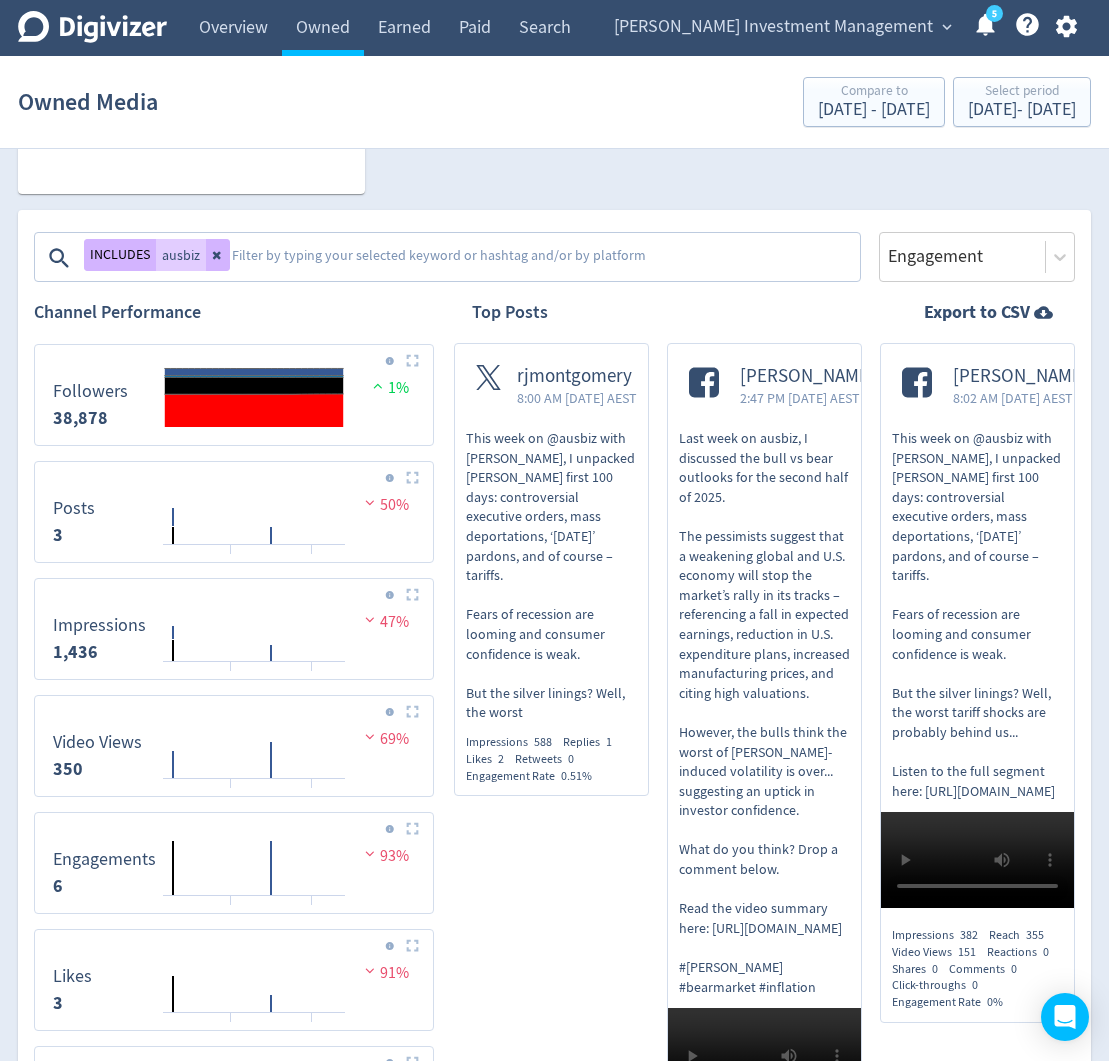 click on "rjmontgomery" at bounding box center [577, 376] 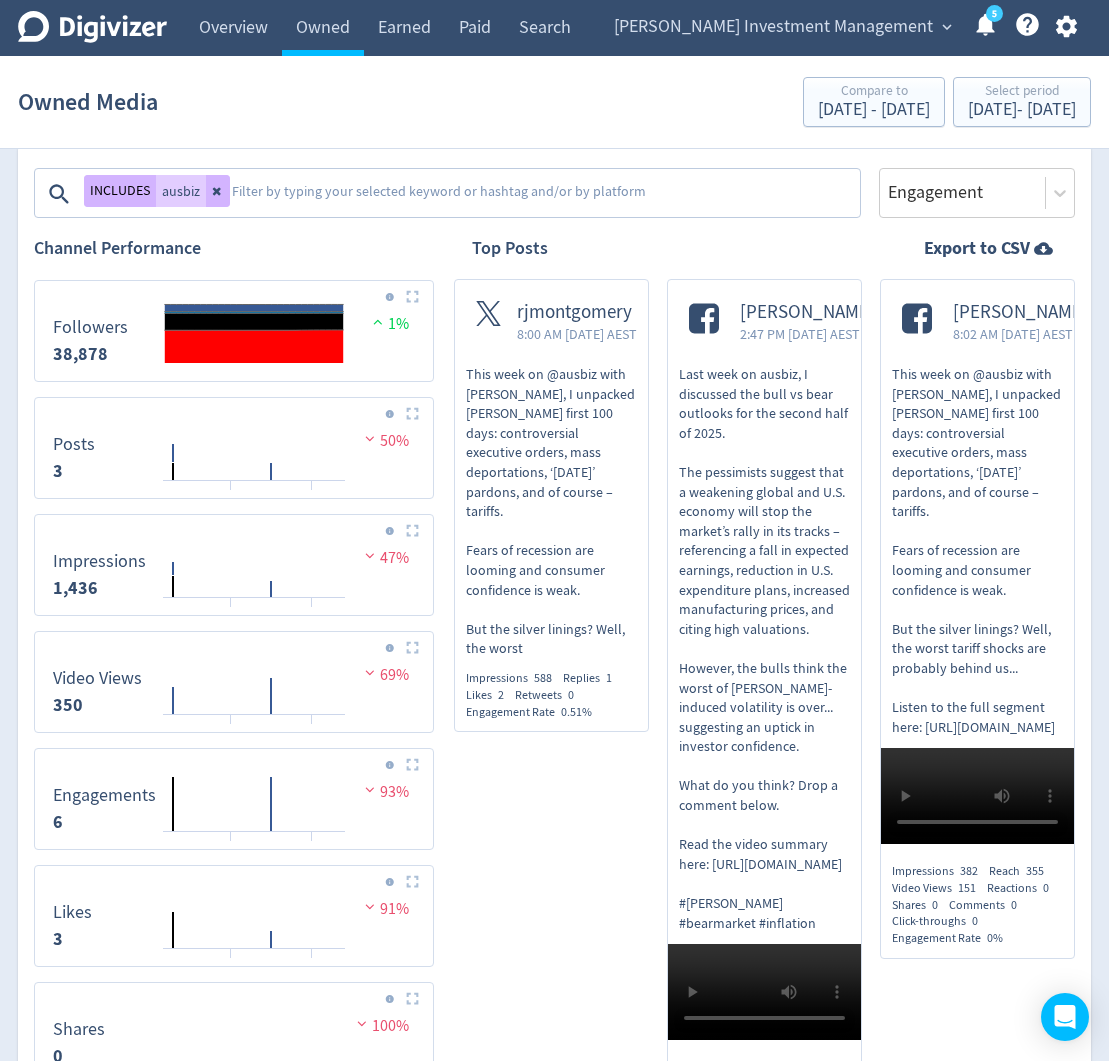 scroll, scrollTop: 635, scrollLeft: 0, axis: vertical 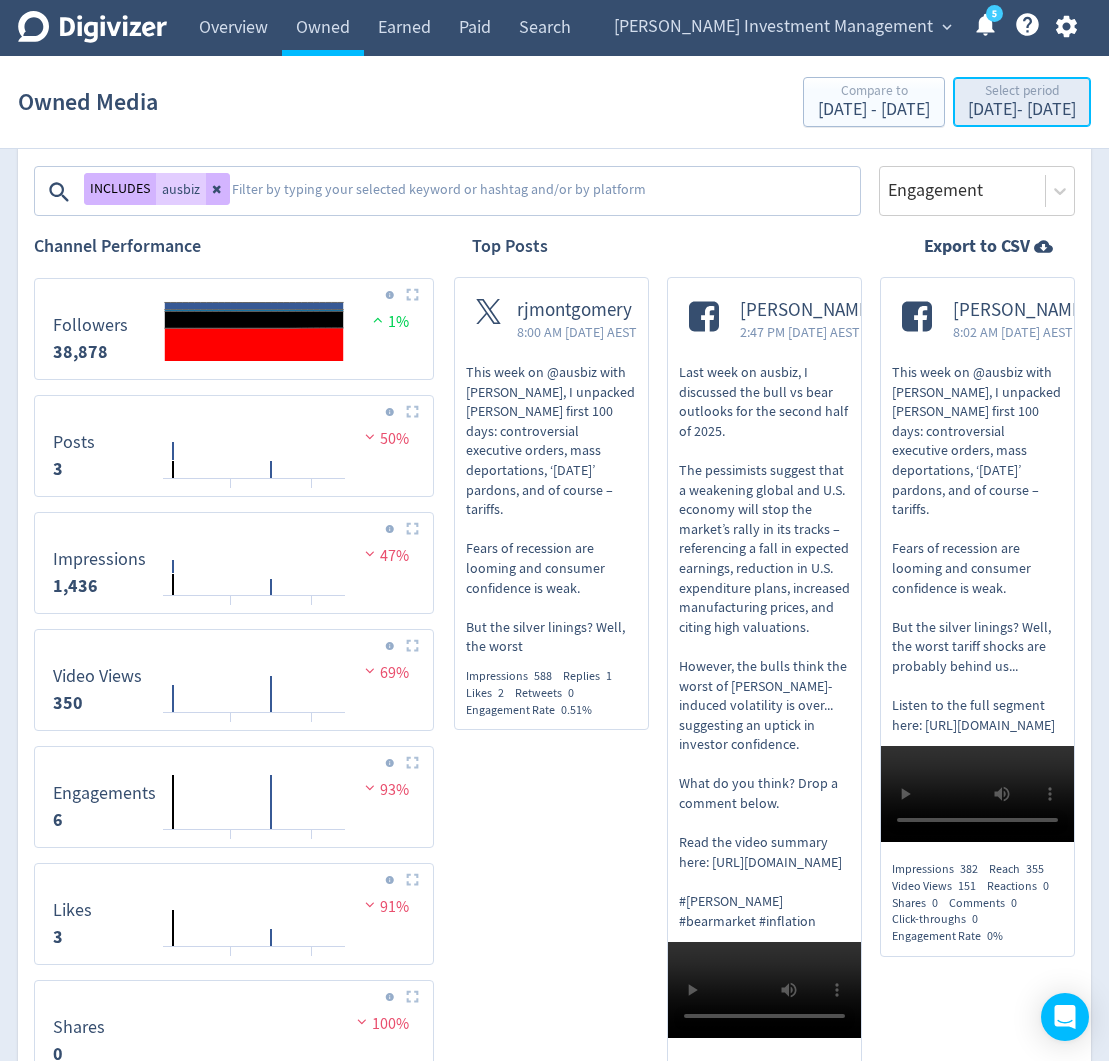 click on "[DATE]  -   [DATE]" at bounding box center [1022, 110] 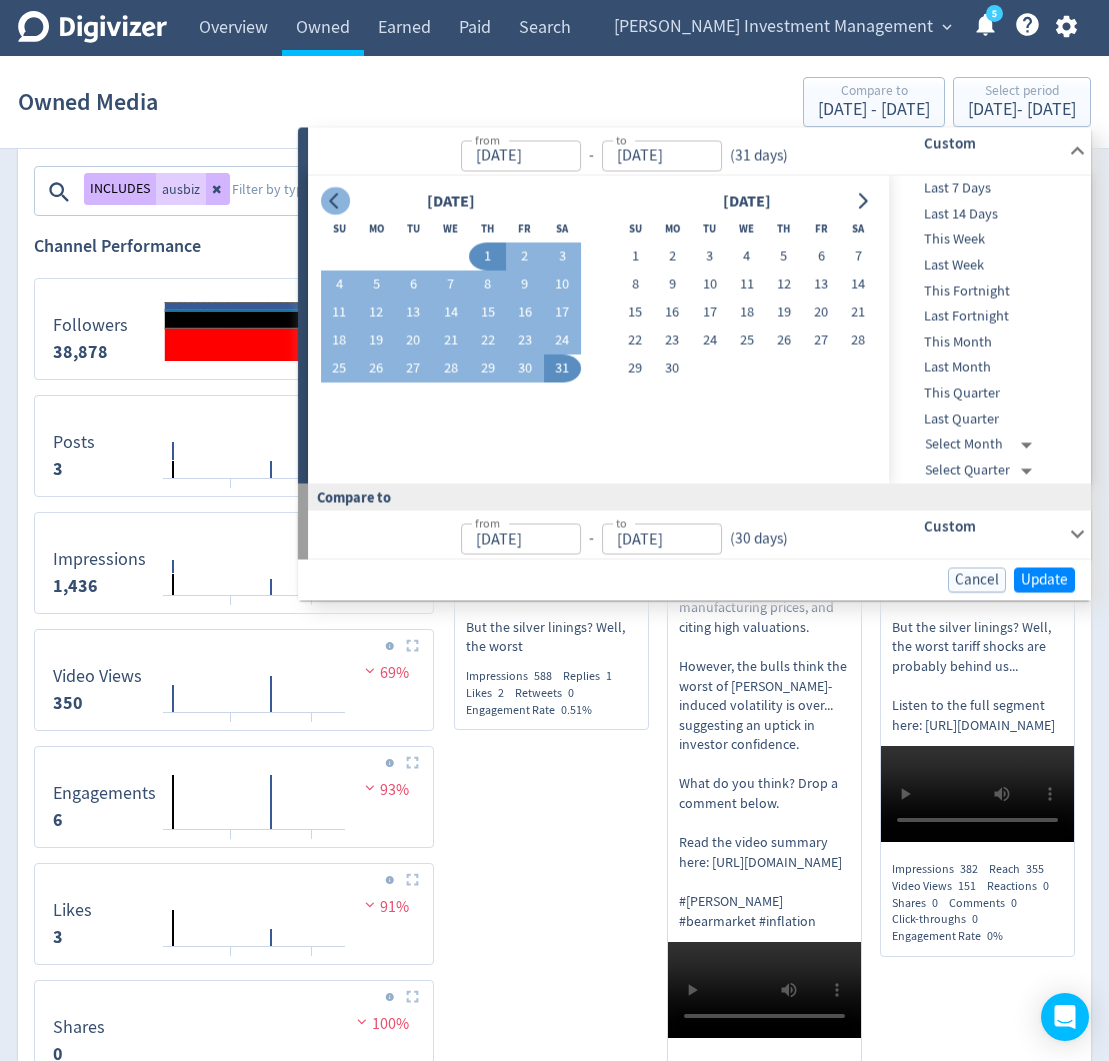 click at bounding box center (335, 201) 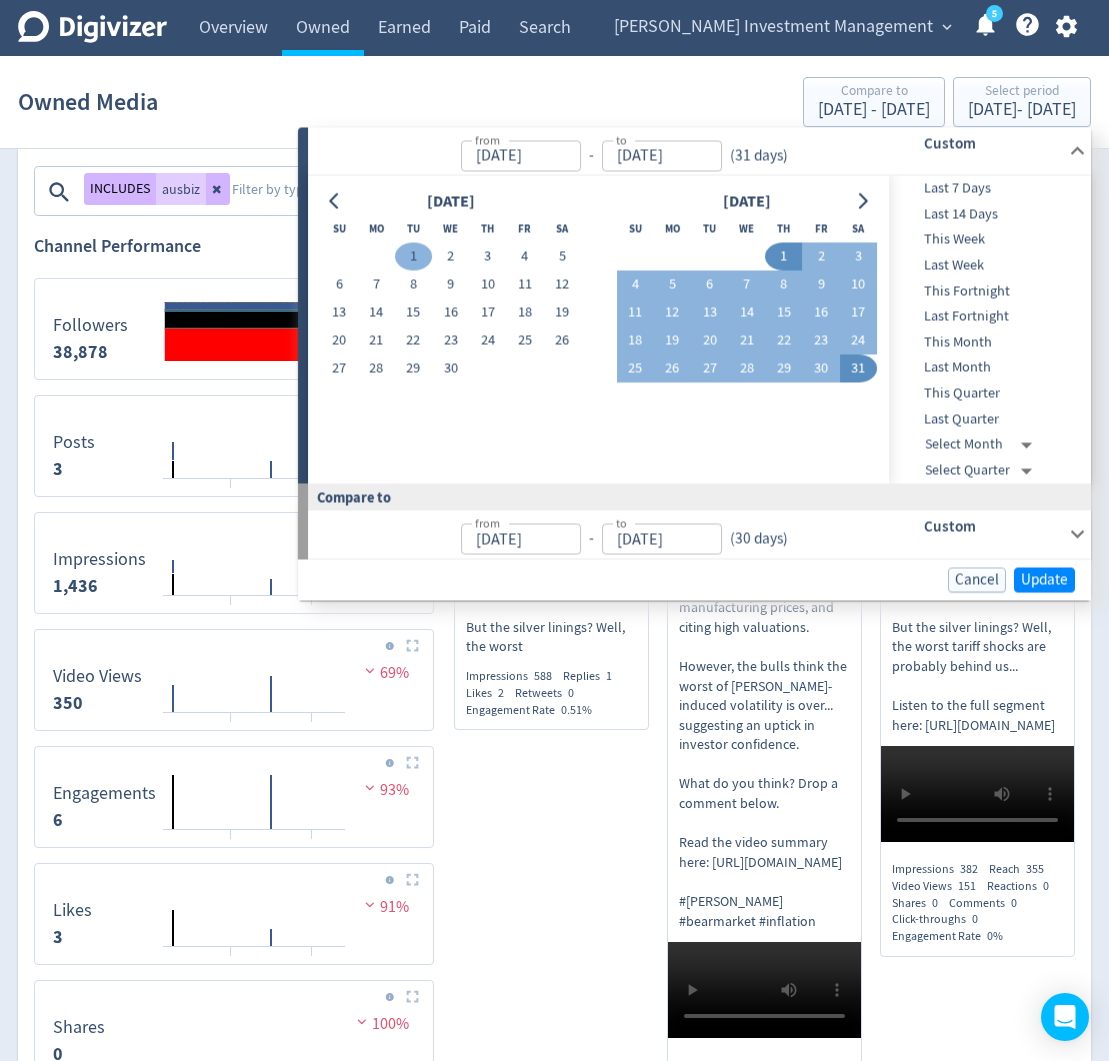 click on "1" at bounding box center [413, 257] 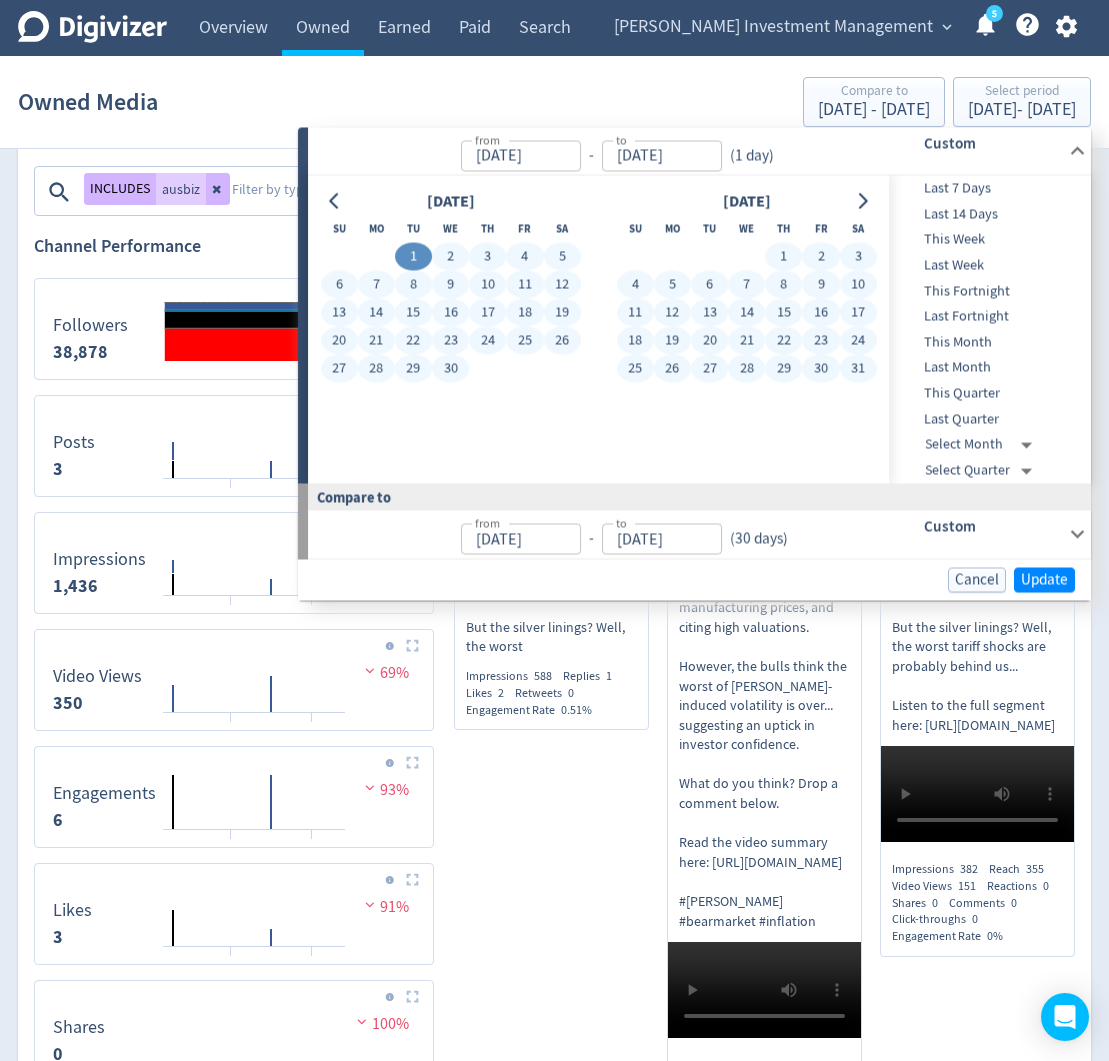 click on "31" at bounding box center (858, 369) 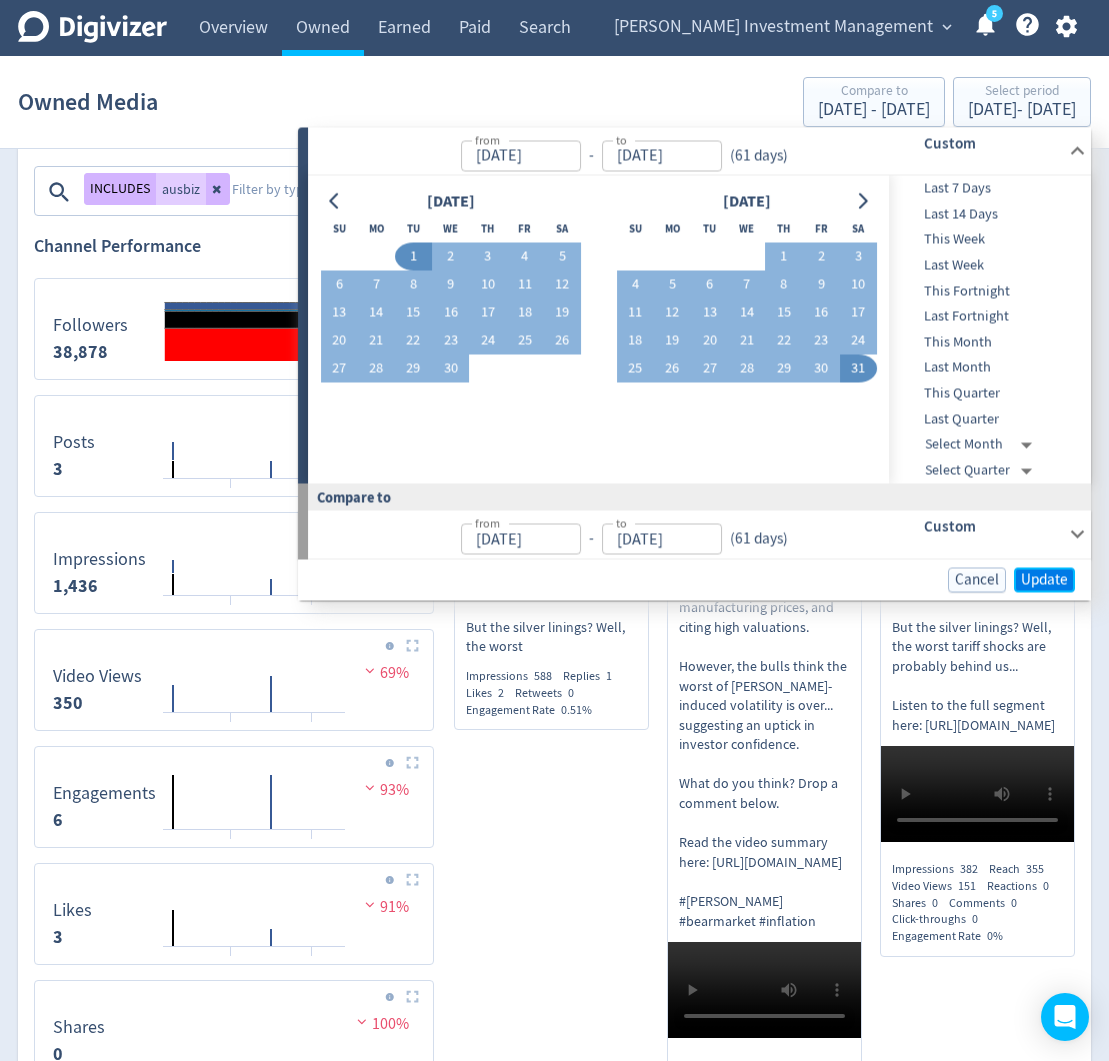 click on "Update" at bounding box center (1044, 579) 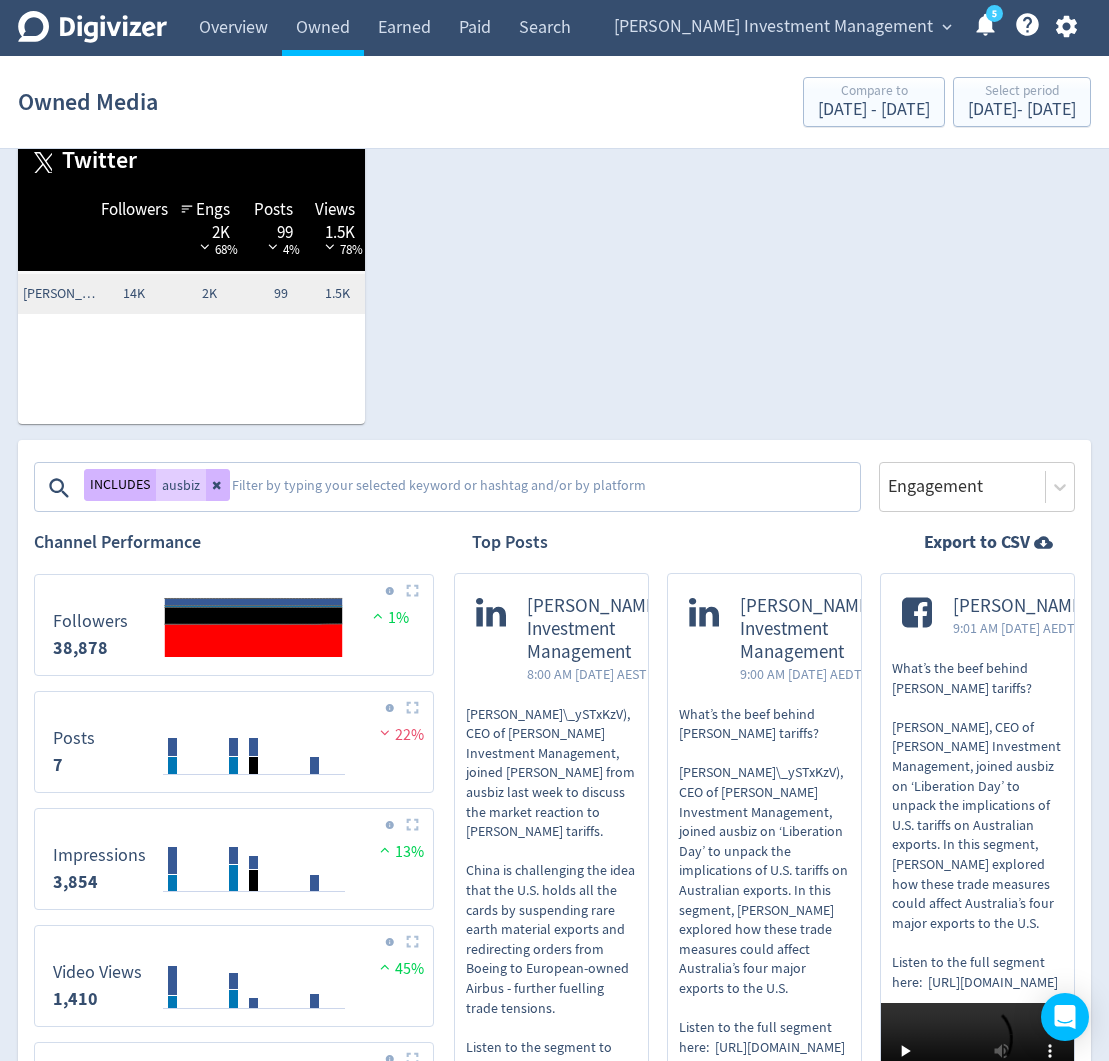 scroll, scrollTop: 423, scrollLeft: 0, axis: vertical 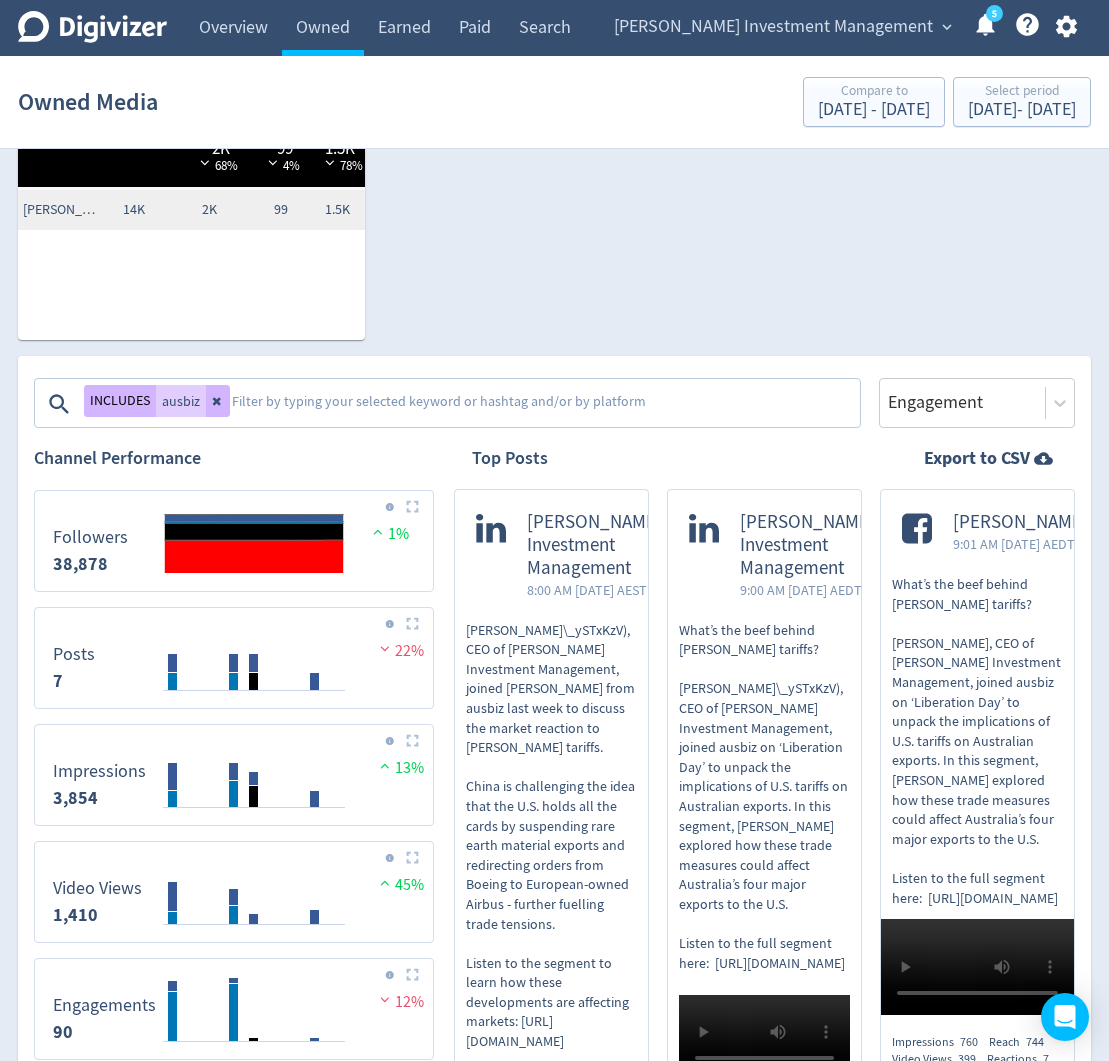click at bounding box center (544, 404) 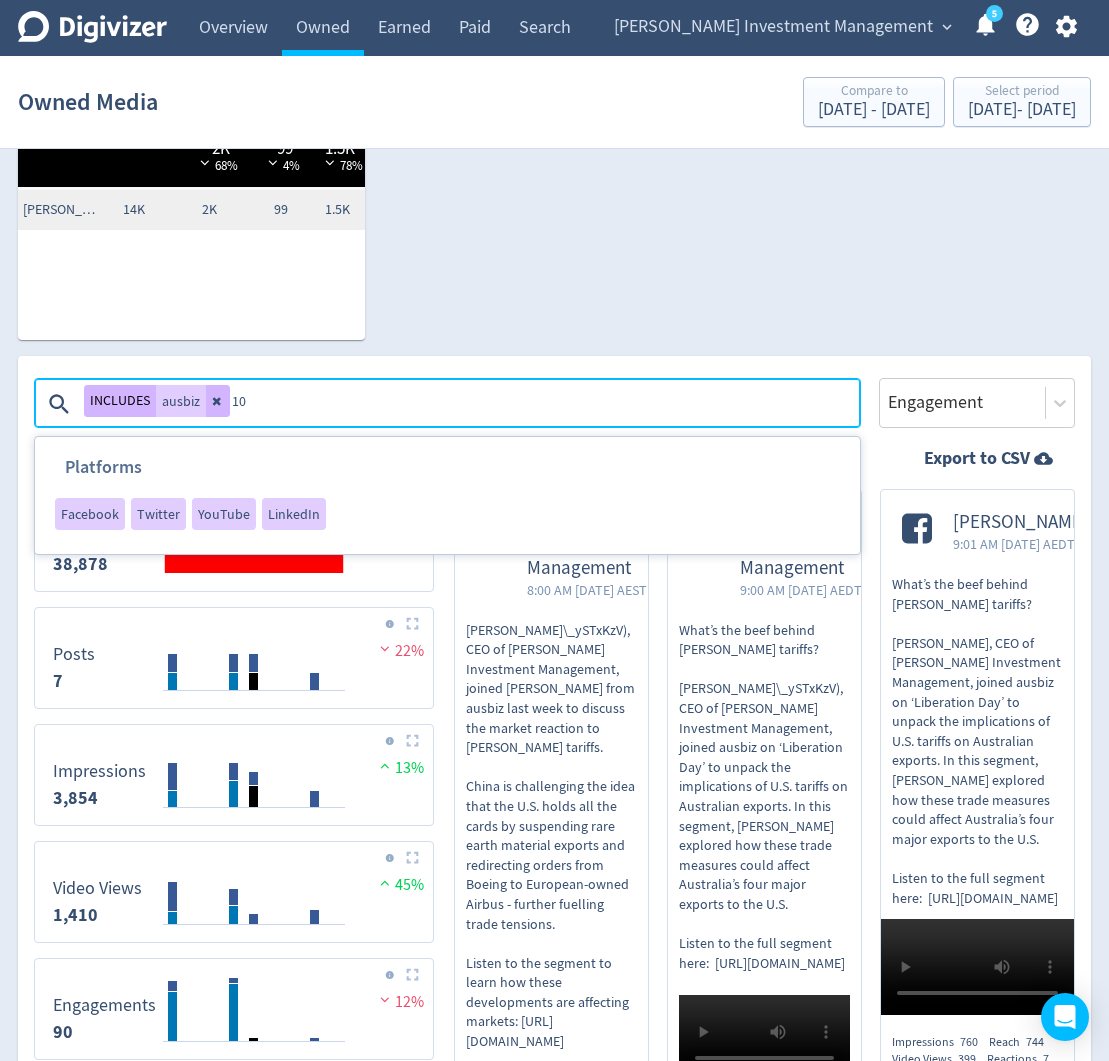 type on "100" 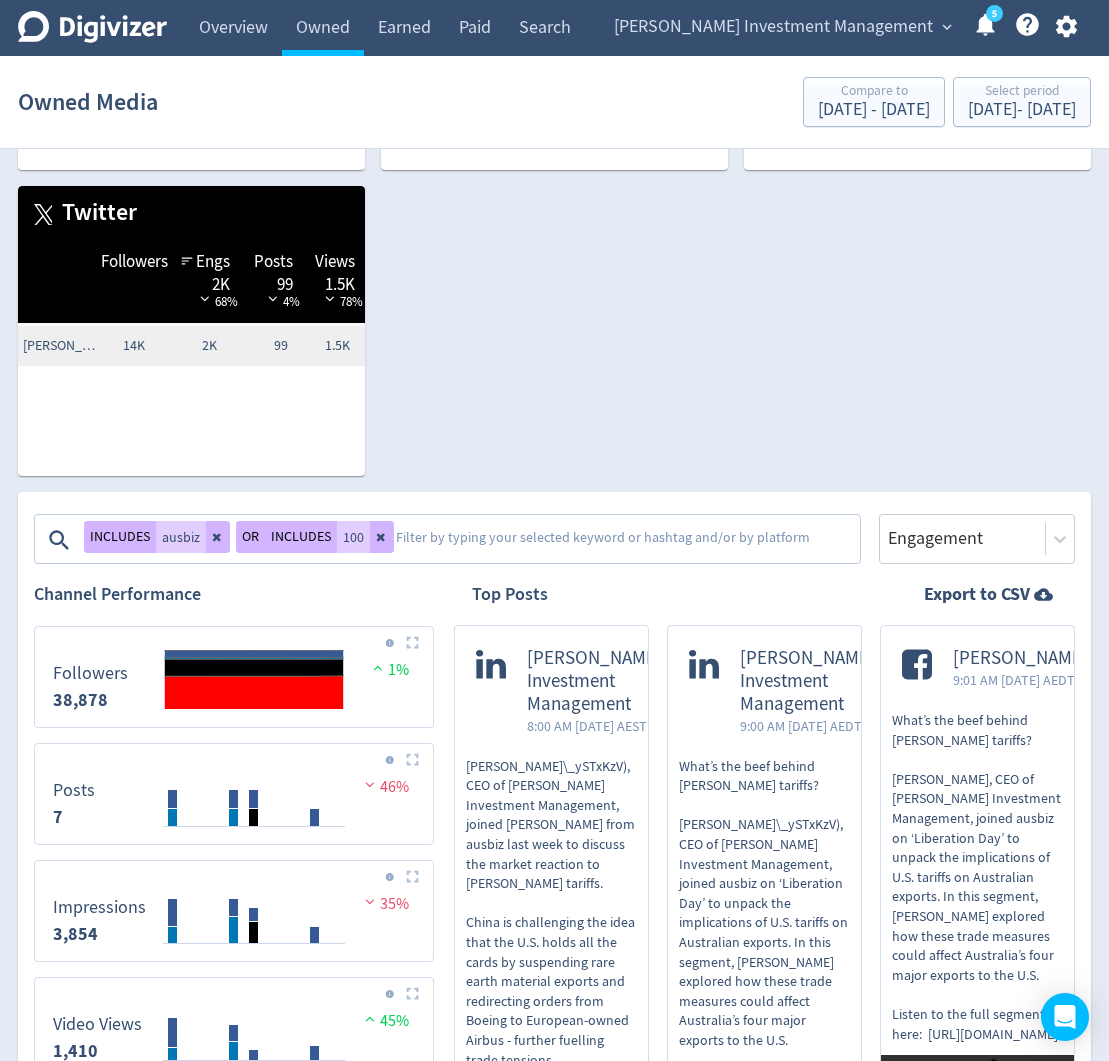 scroll, scrollTop: 288, scrollLeft: 0, axis: vertical 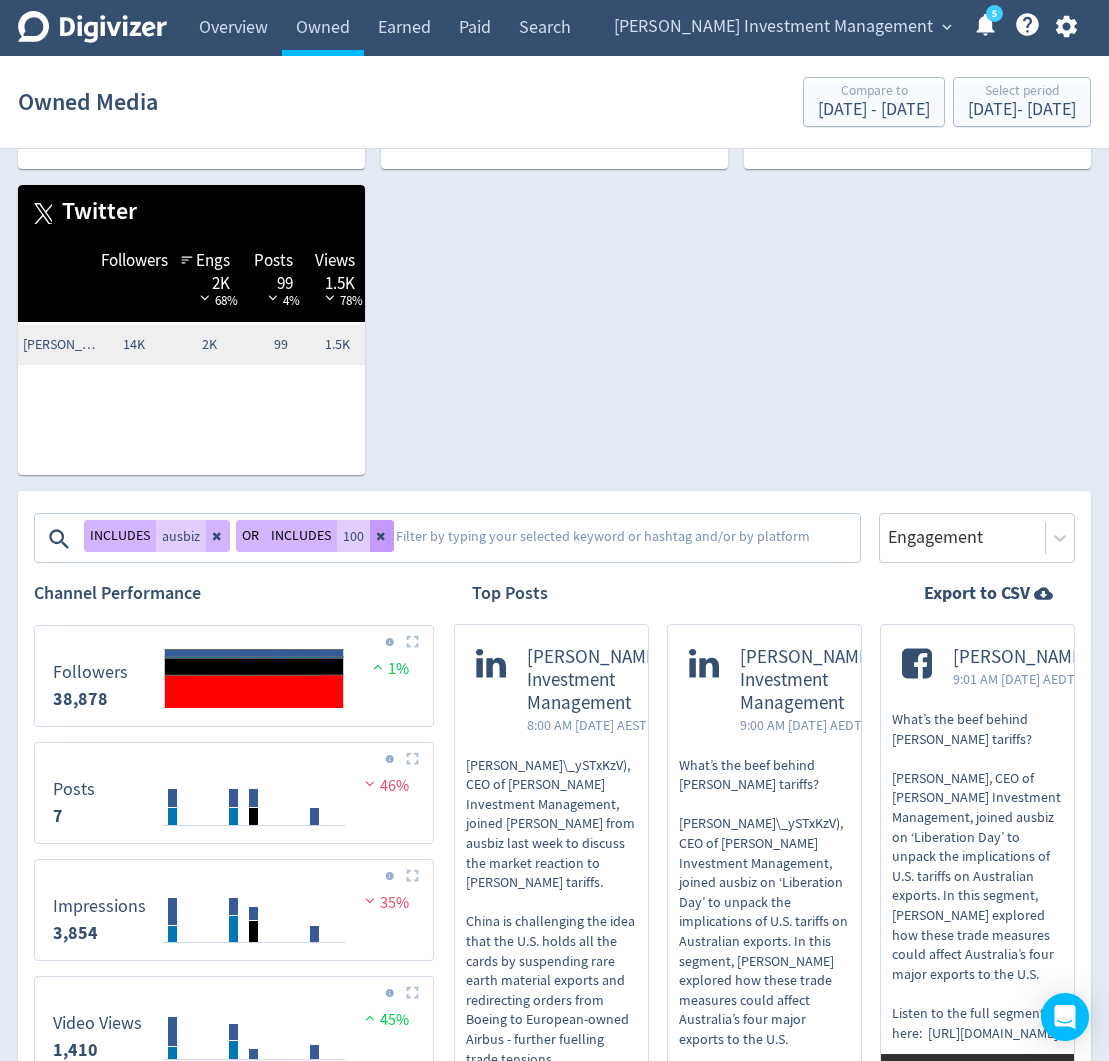 click 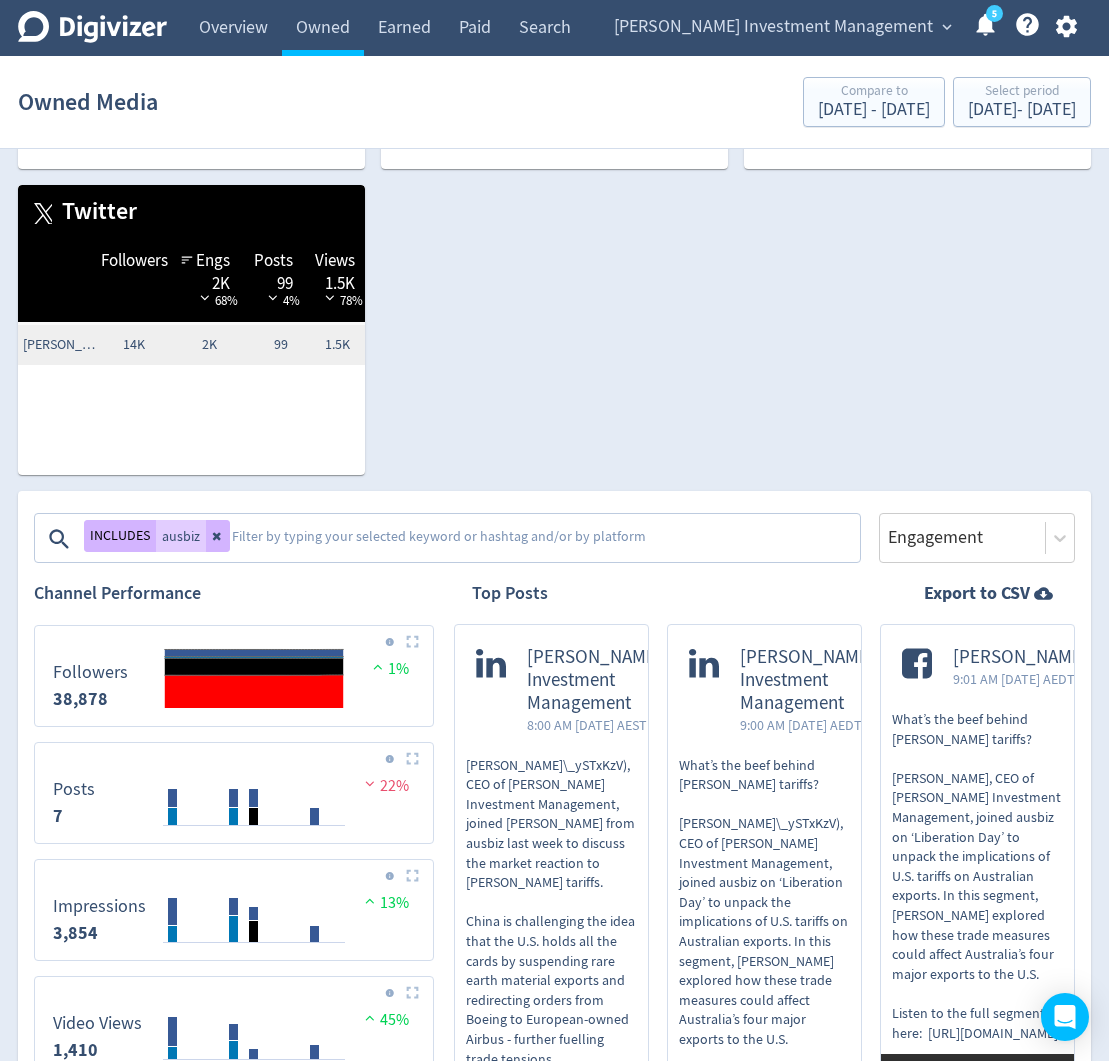 click at bounding box center (544, 539) 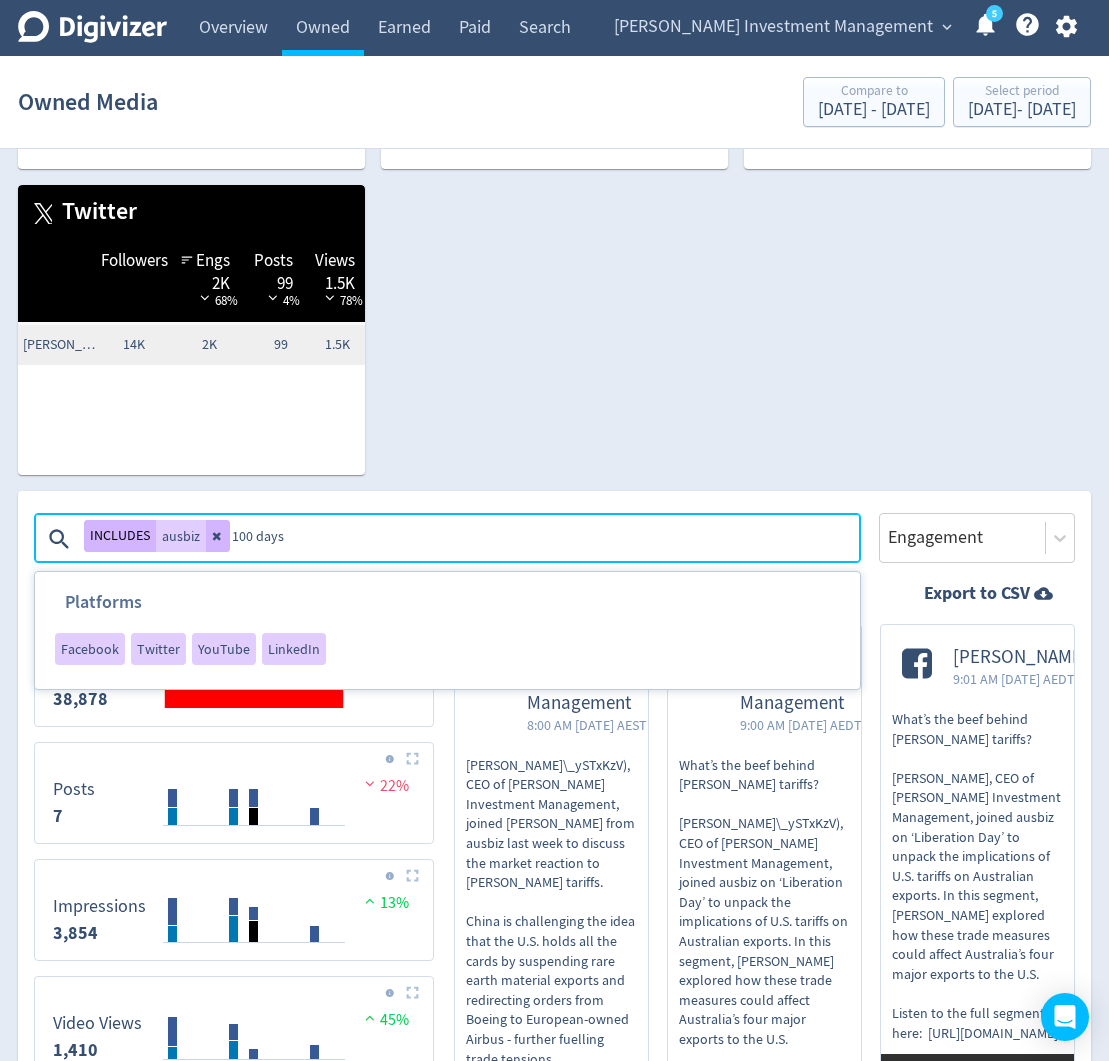 type on "100 days" 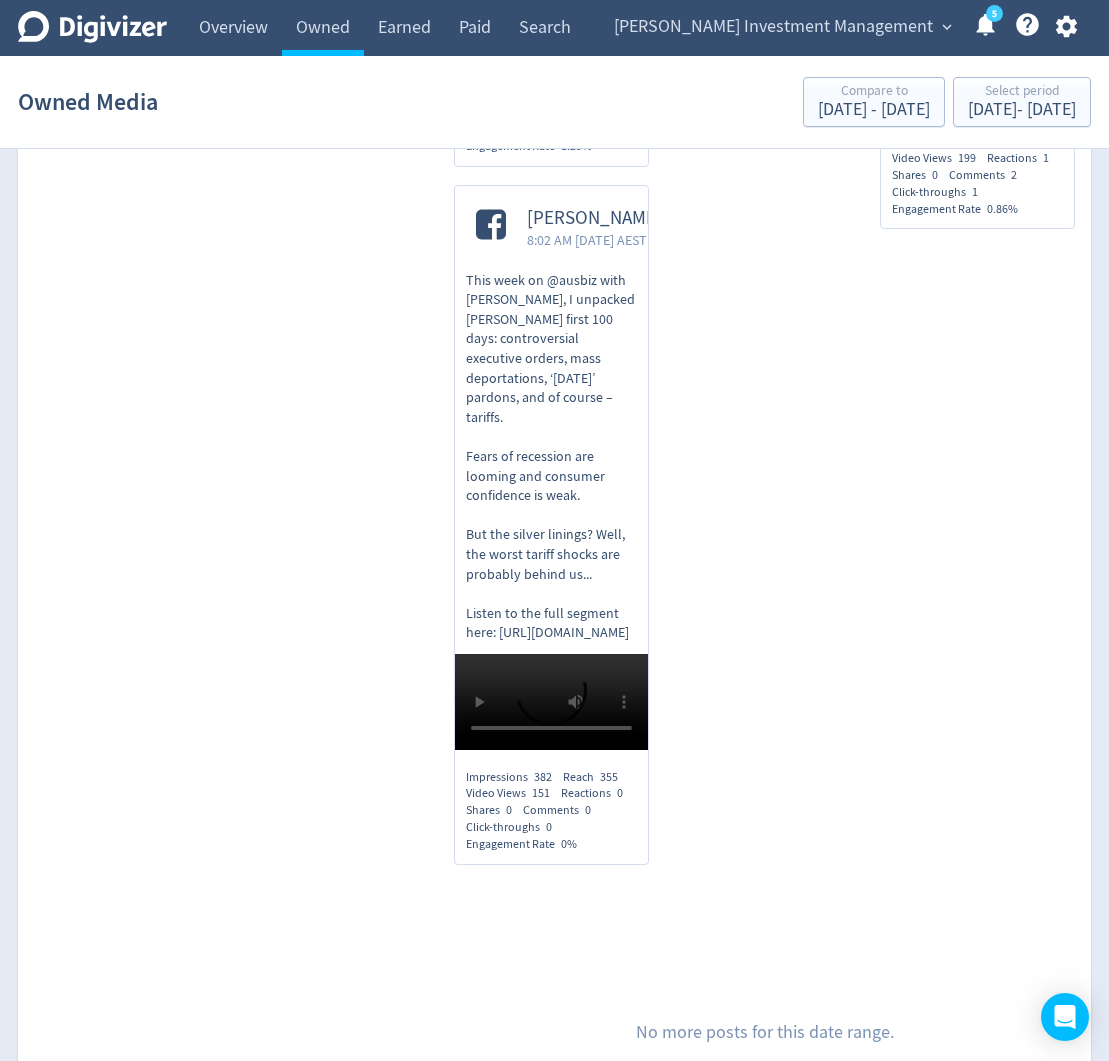scroll, scrollTop: 2227, scrollLeft: 0, axis: vertical 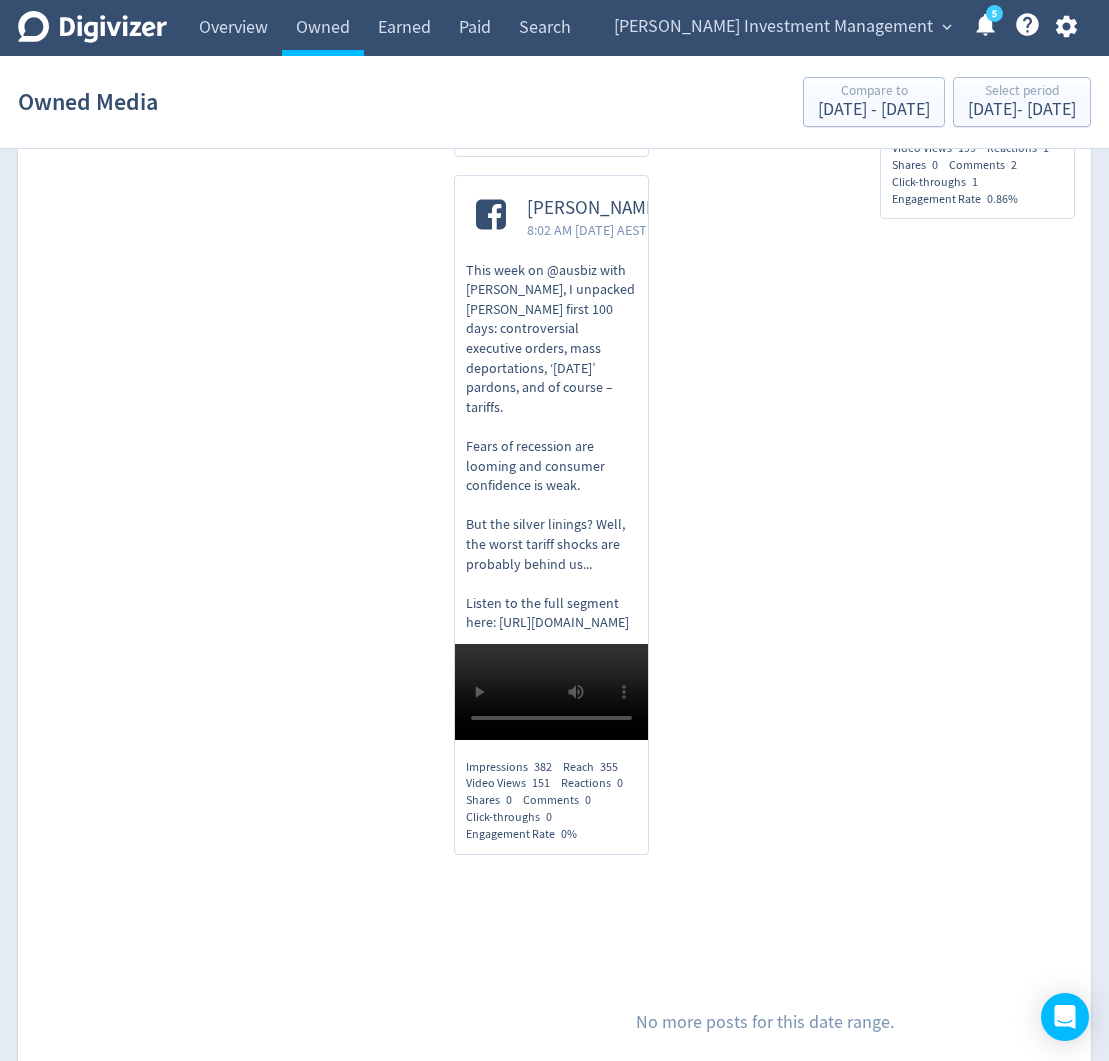 click on "This week on @ausbiz with [PERSON_NAME], I unpacked [PERSON_NAME] first 100 days: controversial executive orders, mass deportations, ‘[DATE]’ pardons, and of course – tariffs.
Fears of recession are looming and consumer confidence is weak.
But the silver linings? Well, the worst tariff shocks are probably behind us...
Listen to the full segment here: [URL][DOMAIN_NAME]" at bounding box center (551, 447) 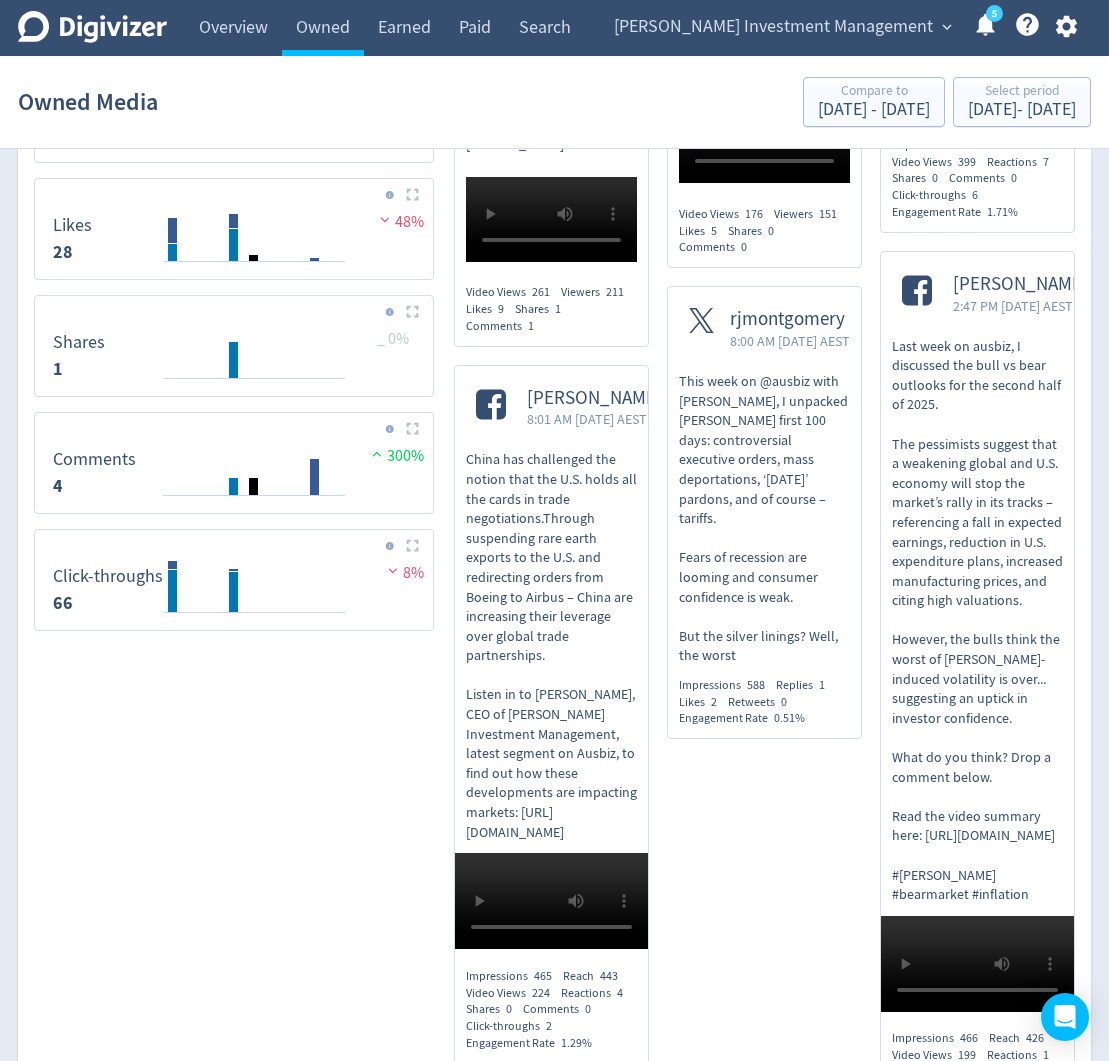 scroll, scrollTop: 1268, scrollLeft: 0, axis: vertical 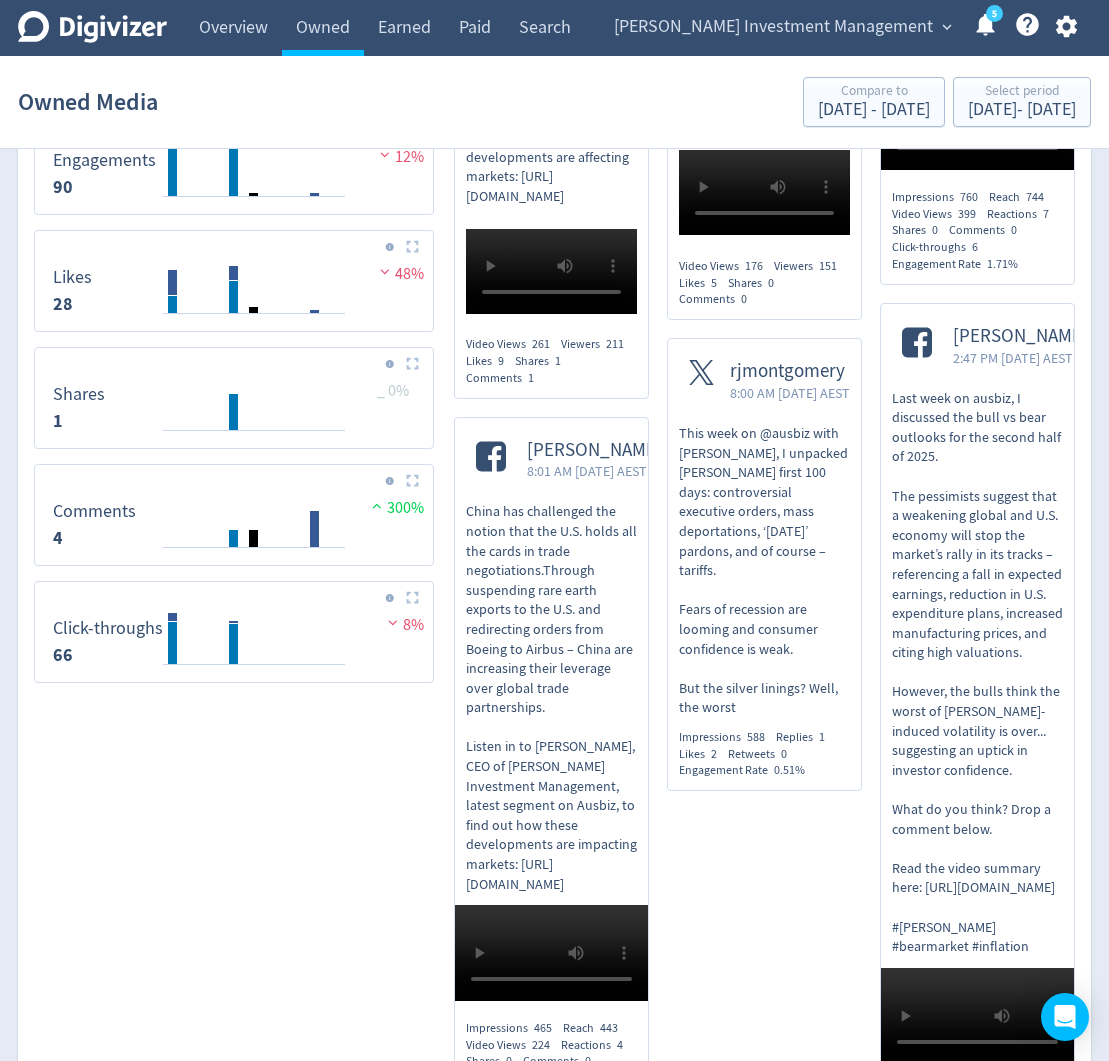 click on "This week on @ausbiz with [PERSON_NAME], I unpacked [PERSON_NAME] first 100 days: controversial executive orders, mass deportations, ‘[DATE]’ pardons, and of course – tariffs.
Fears of recession are looming and consumer confidence is weak.
But the silver linings? Well, the worst" at bounding box center [764, 571] 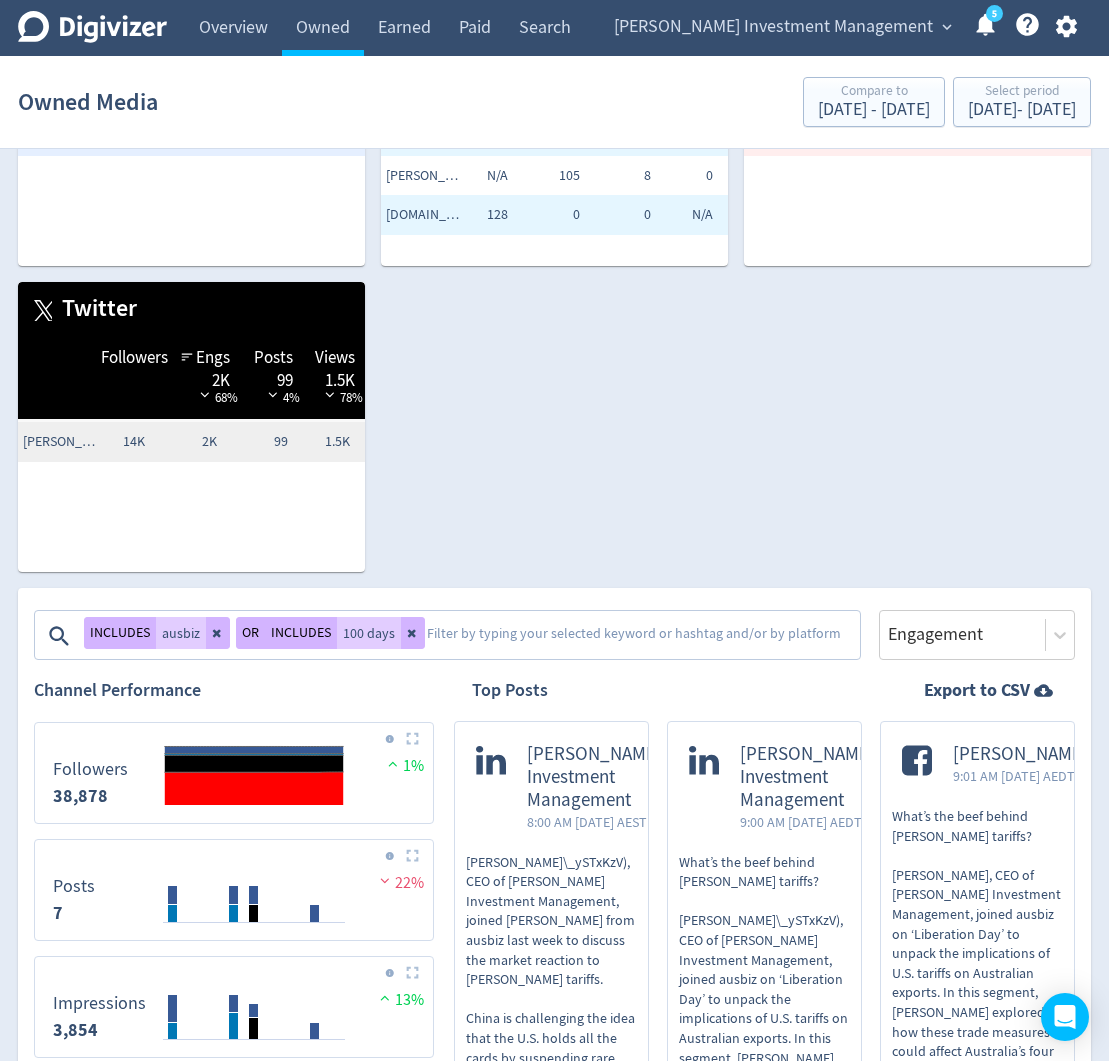 scroll, scrollTop: 115, scrollLeft: 0, axis: vertical 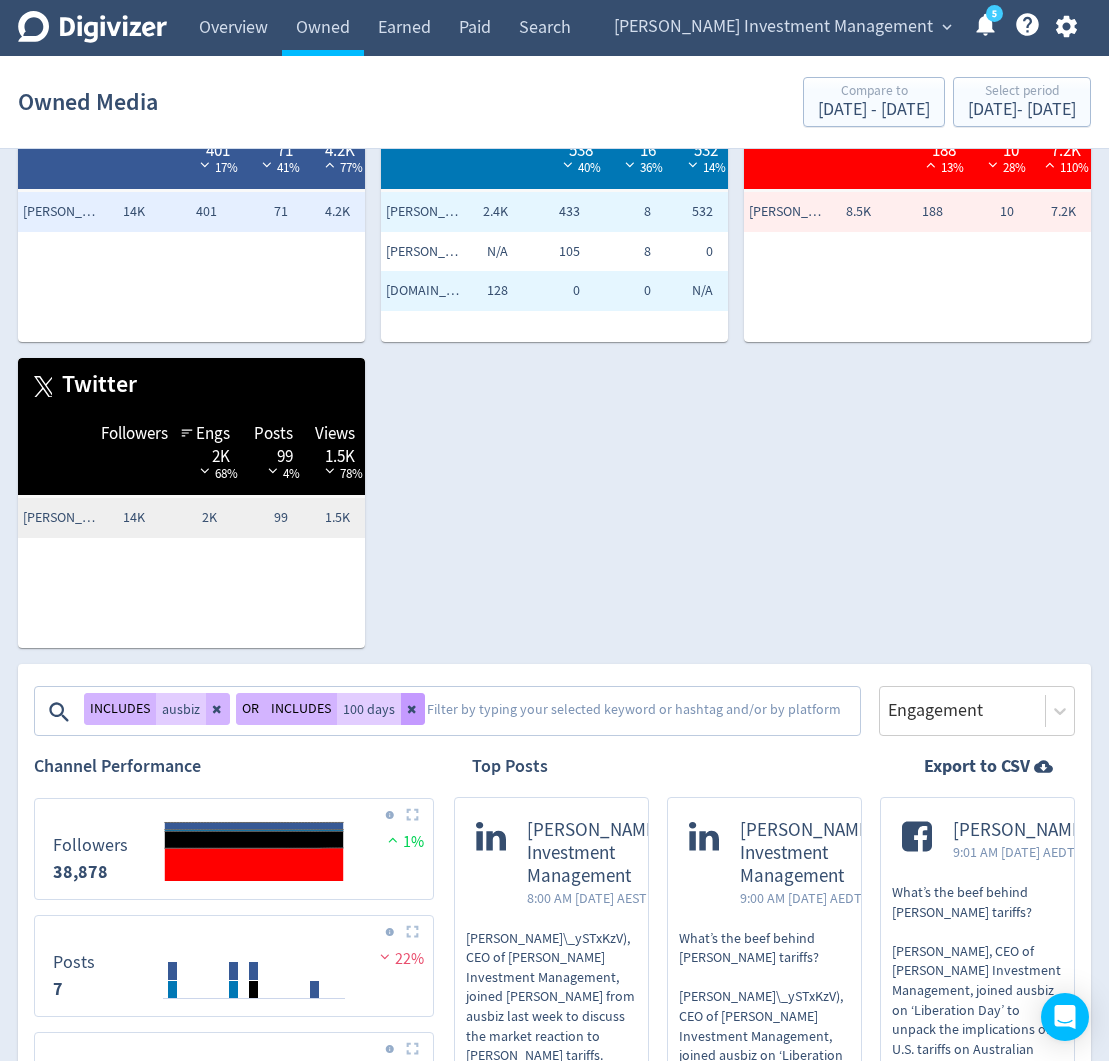click 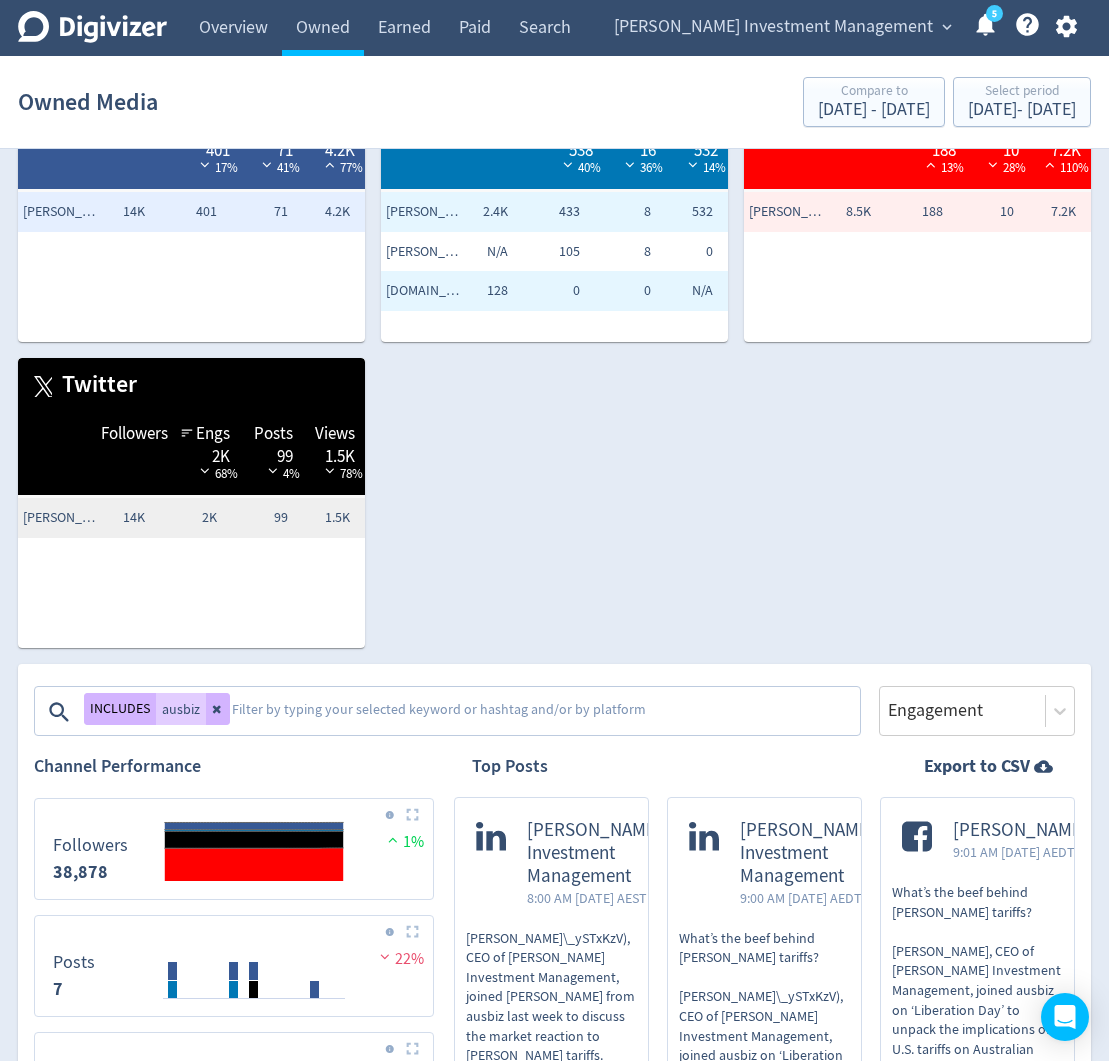 click at bounding box center (544, 712) 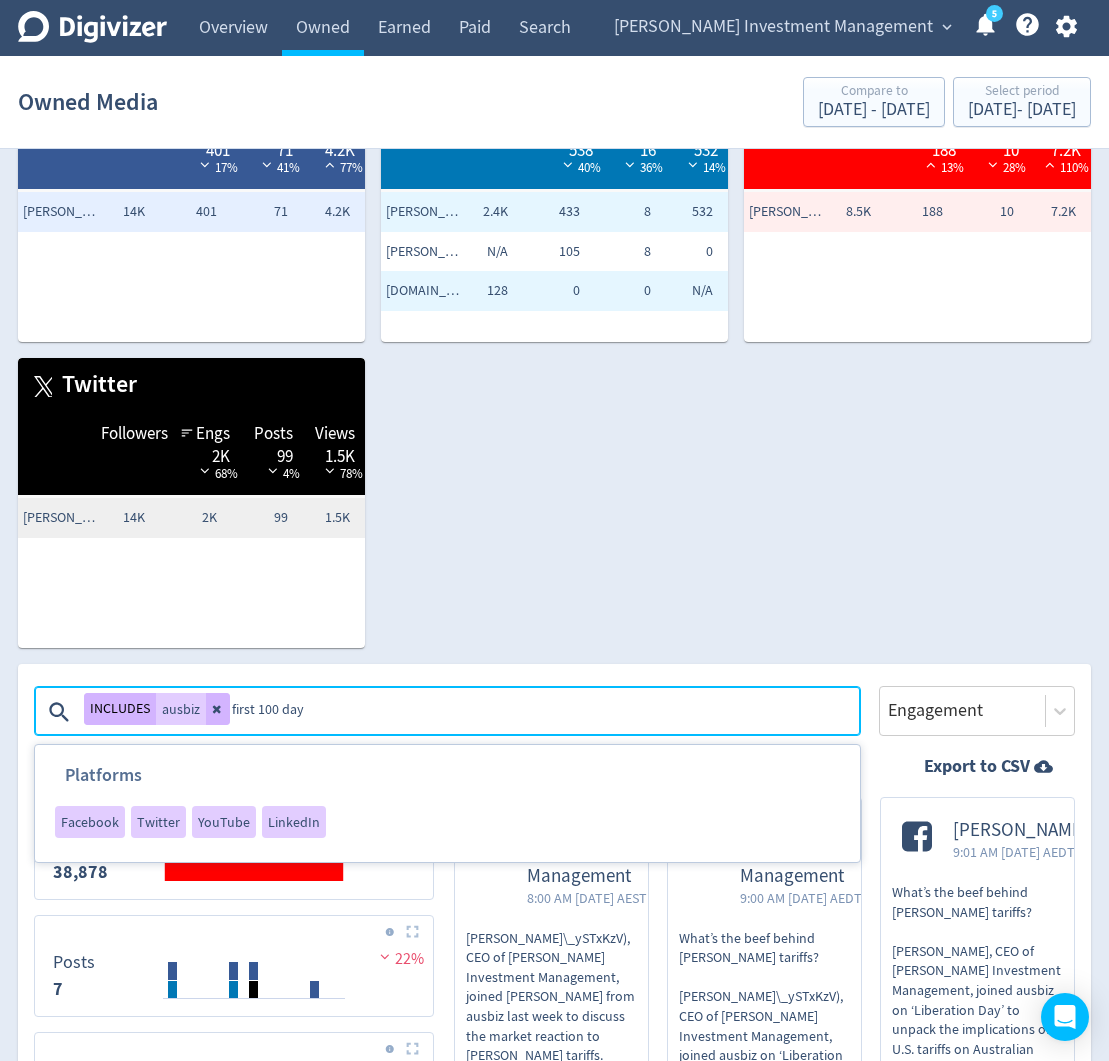 type on "first 100 days" 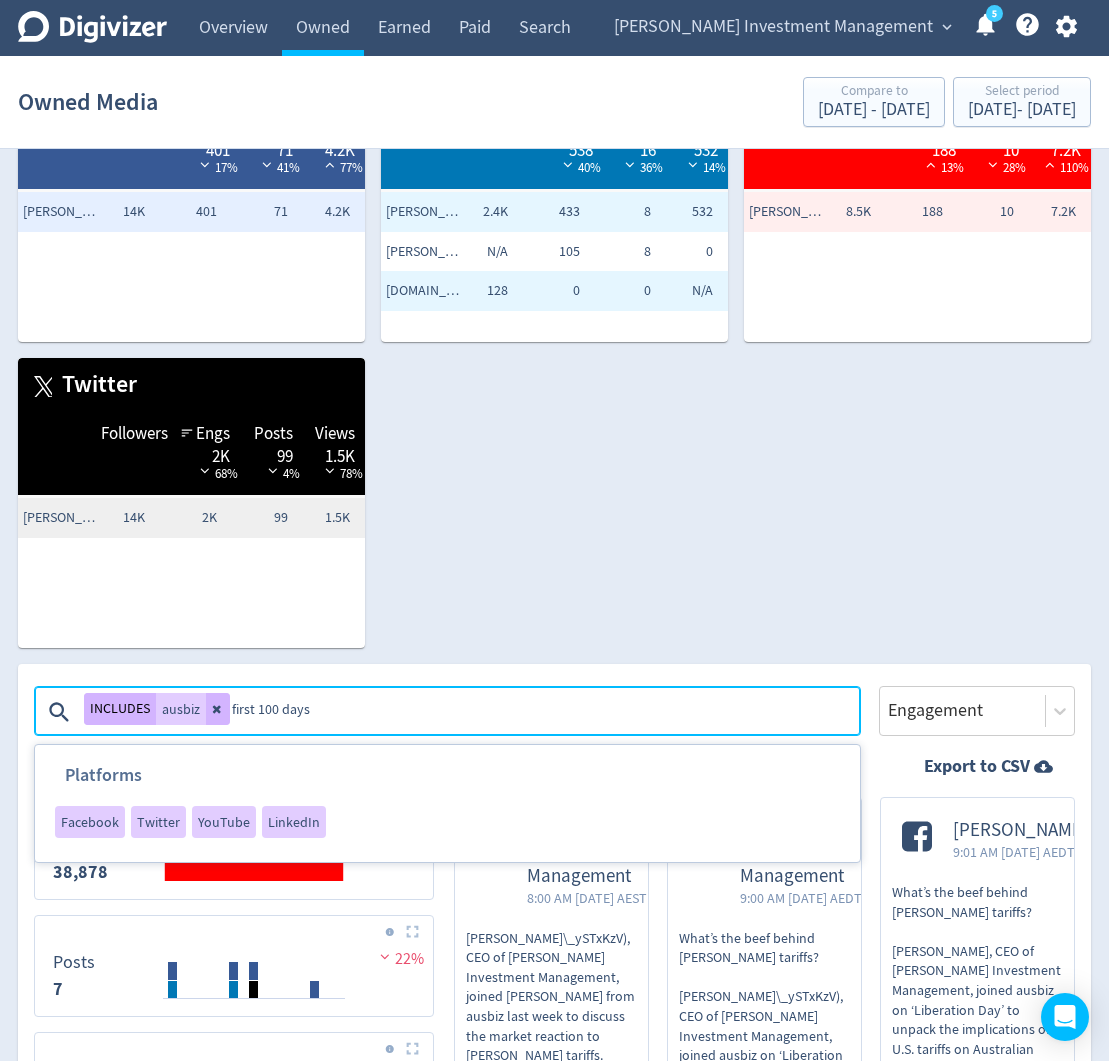 type 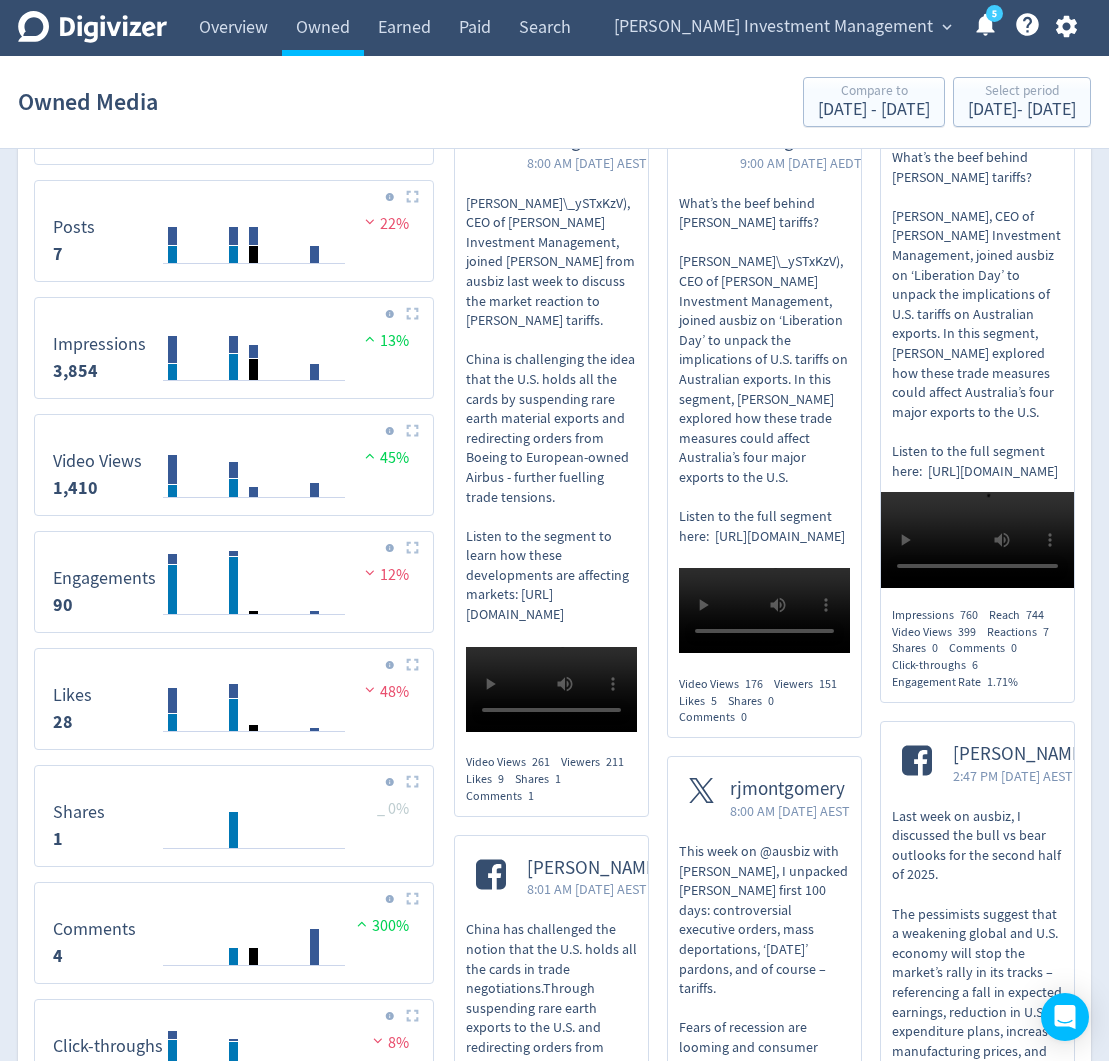 scroll, scrollTop: 695, scrollLeft: 0, axis: vertical 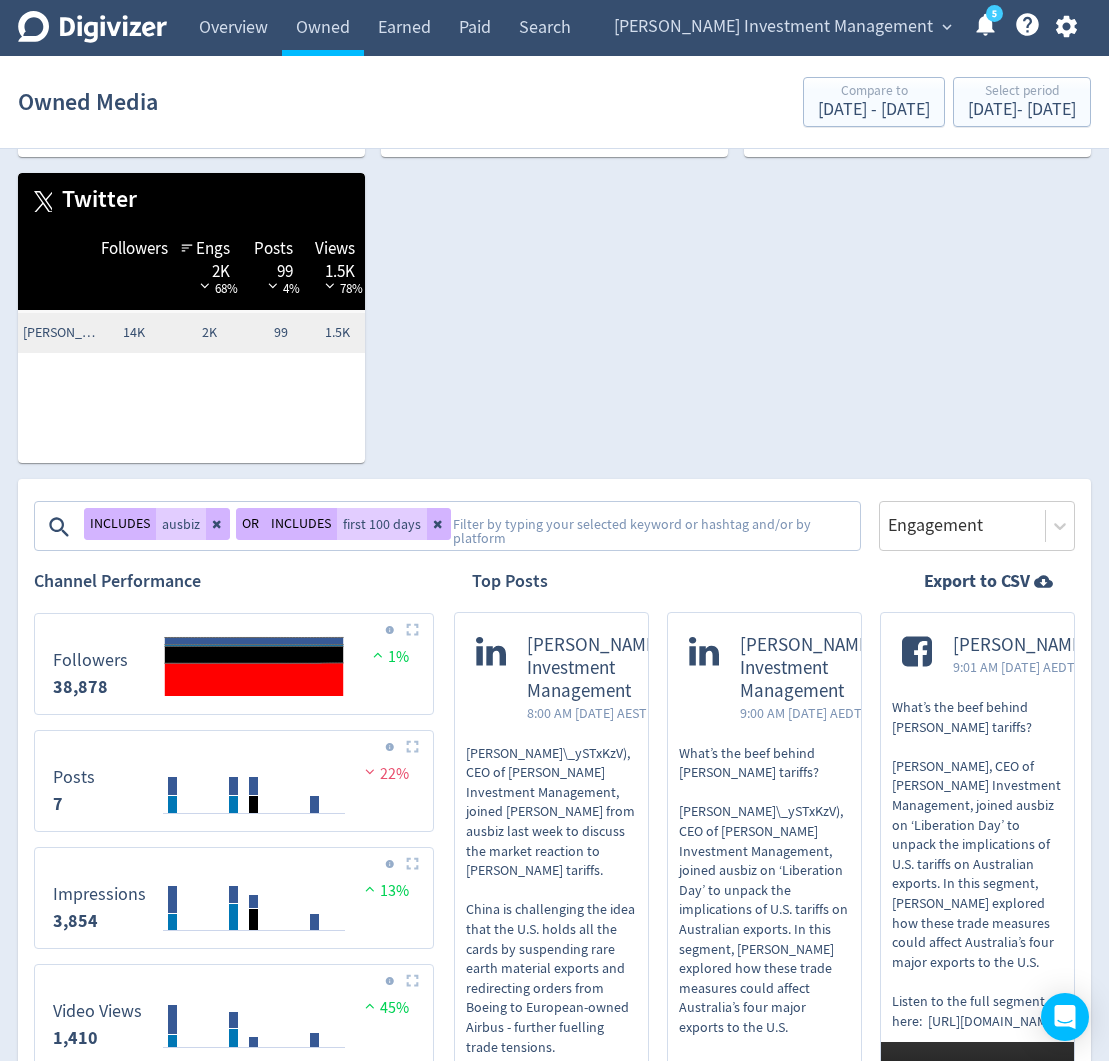click on "[PERSON_NAME] Investment Management" at bounding box center (807, 668) 